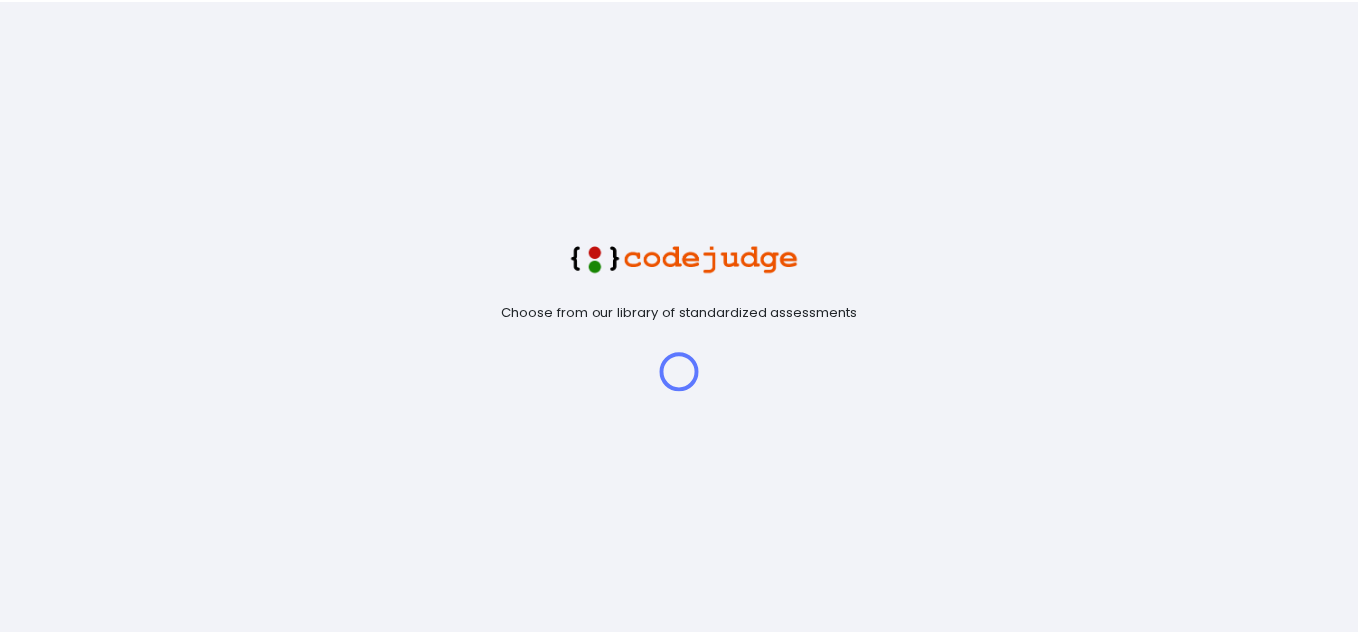 scroll, scrollTop: 0, scrollLeft: 0, axis: both 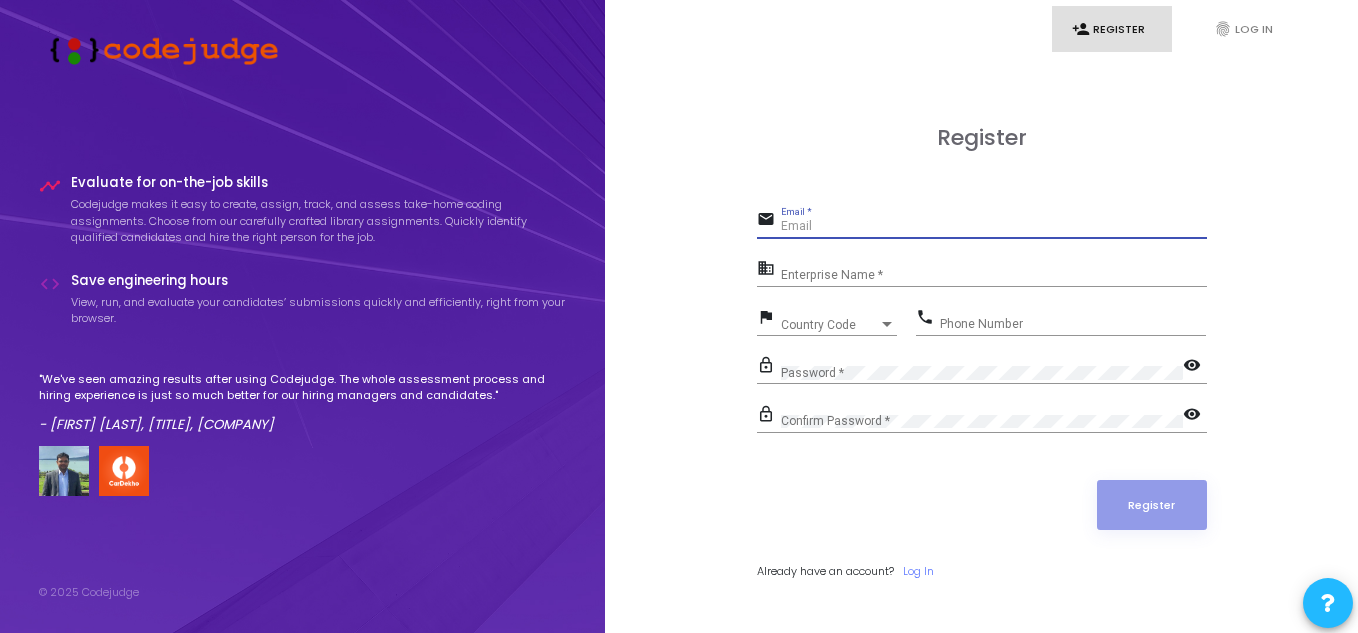 click on "Email *" at bounding box center (994, 227) 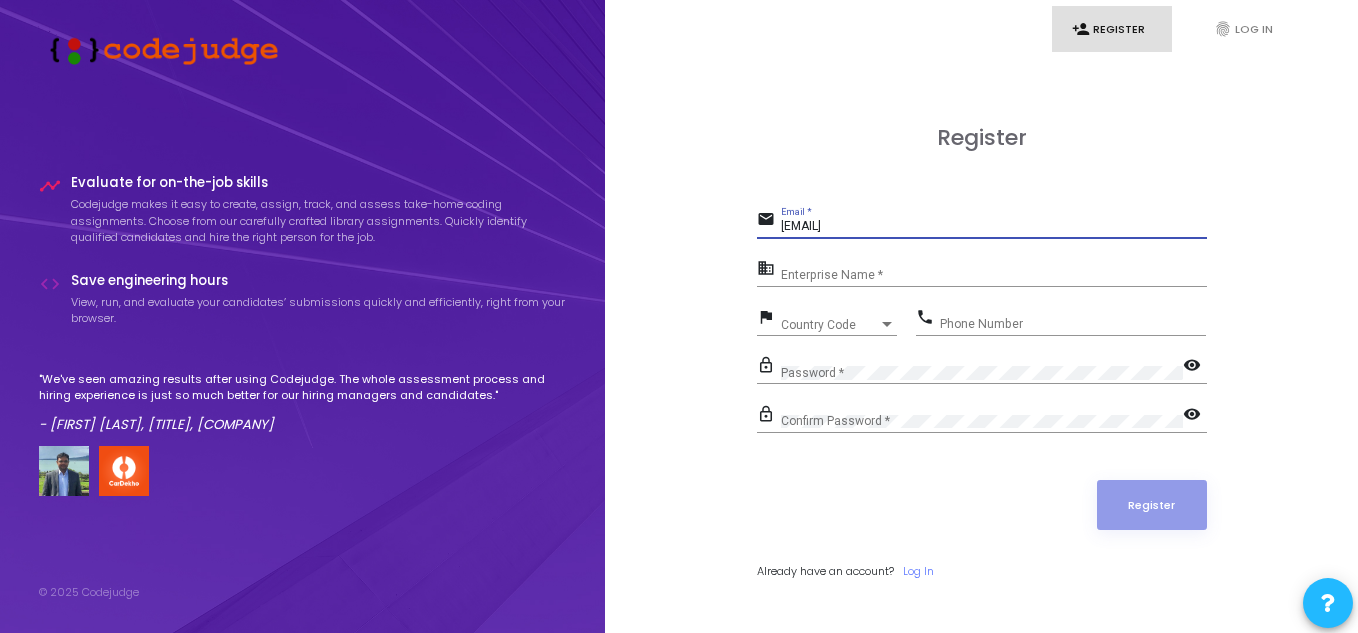 type on "[EMAIL]" 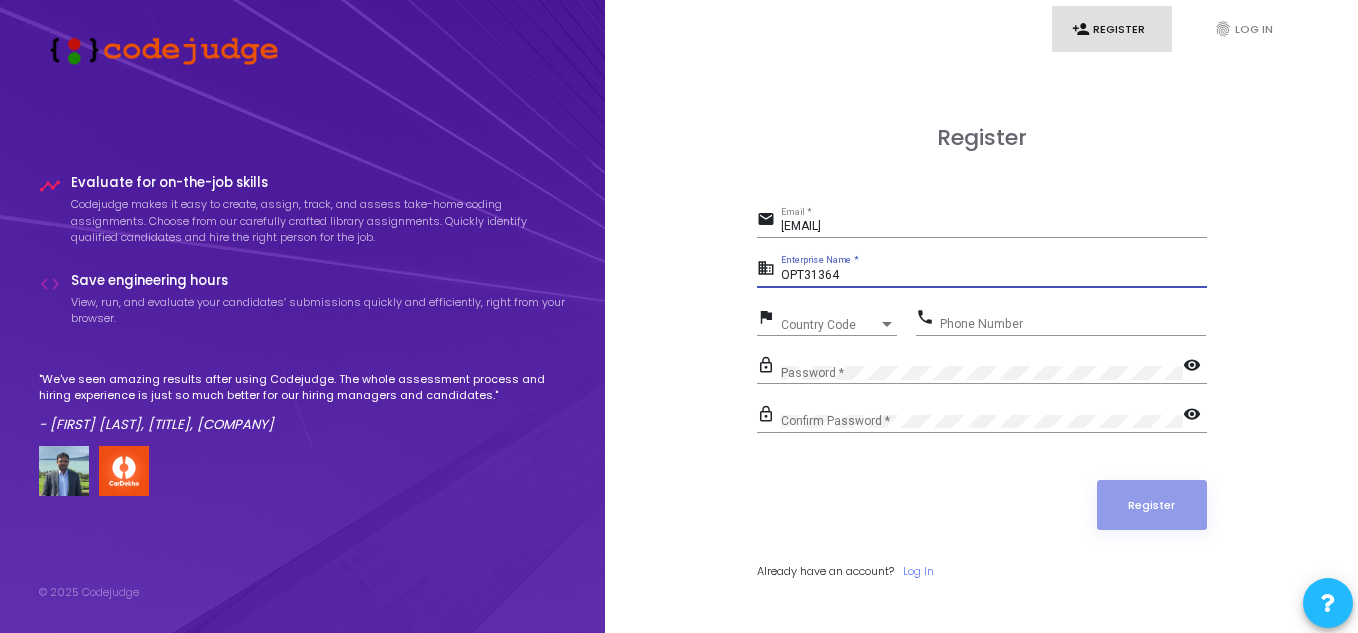 type on "OPT31364" 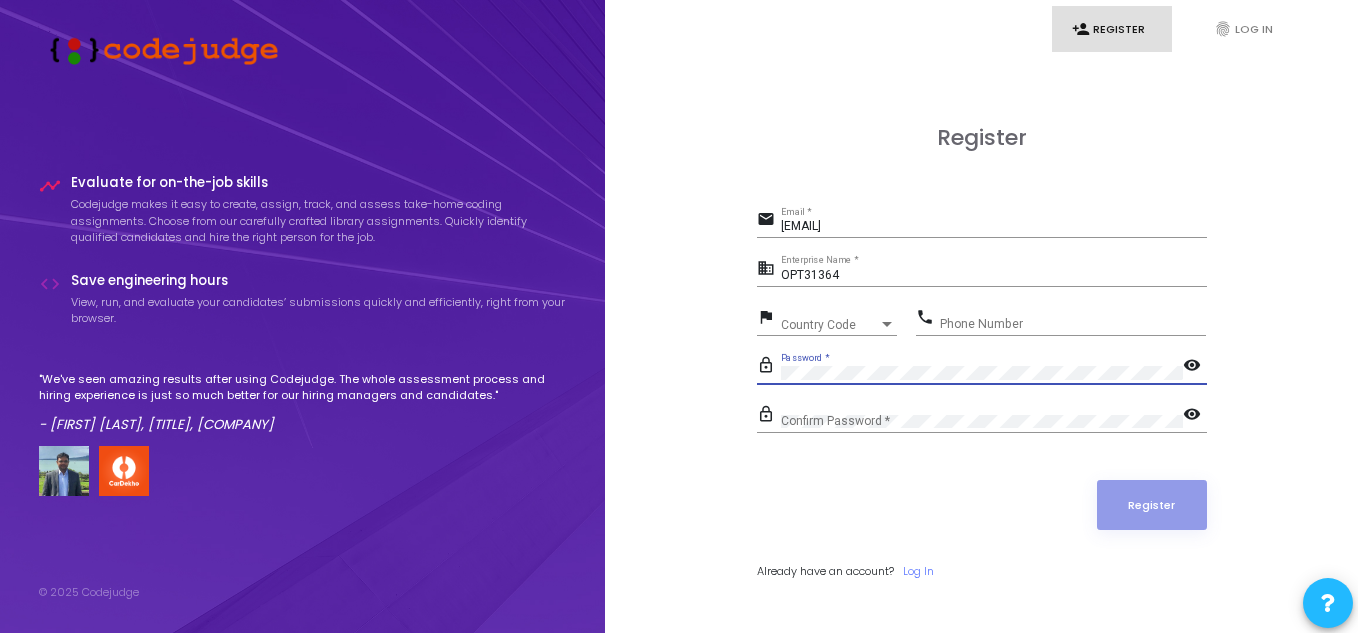 click on "visibility" 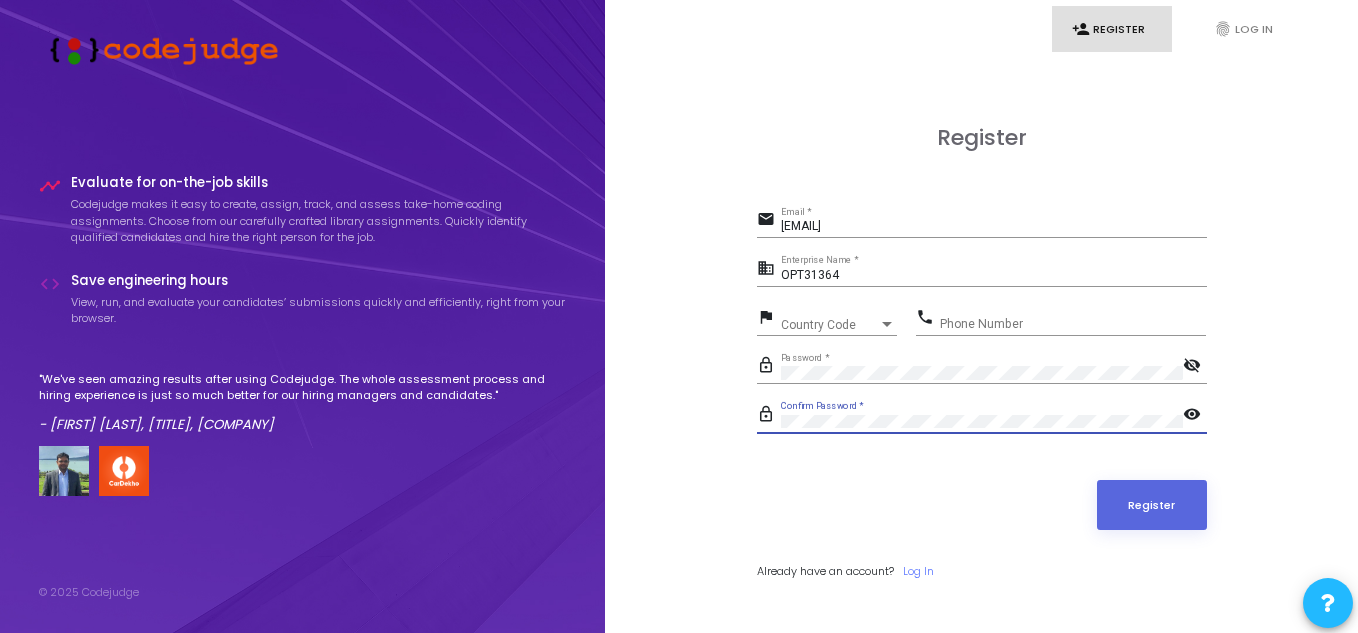 click on "lock_outline Password *  visibility_off" 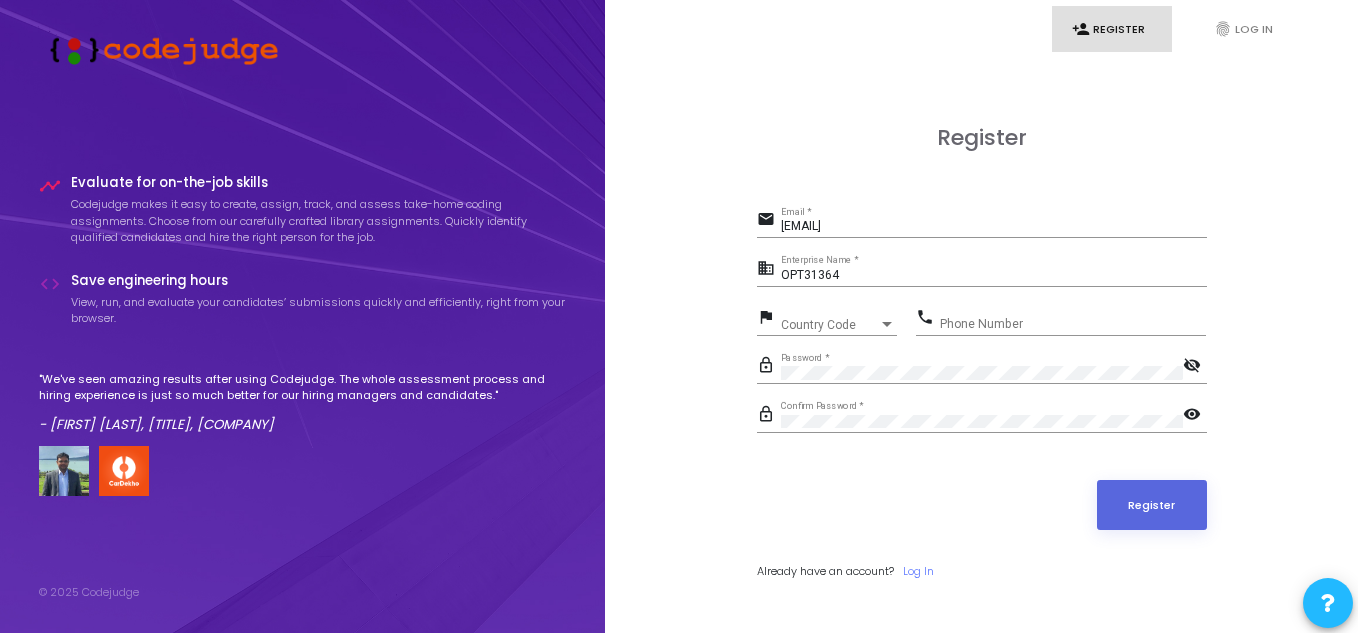 click on "visibility" 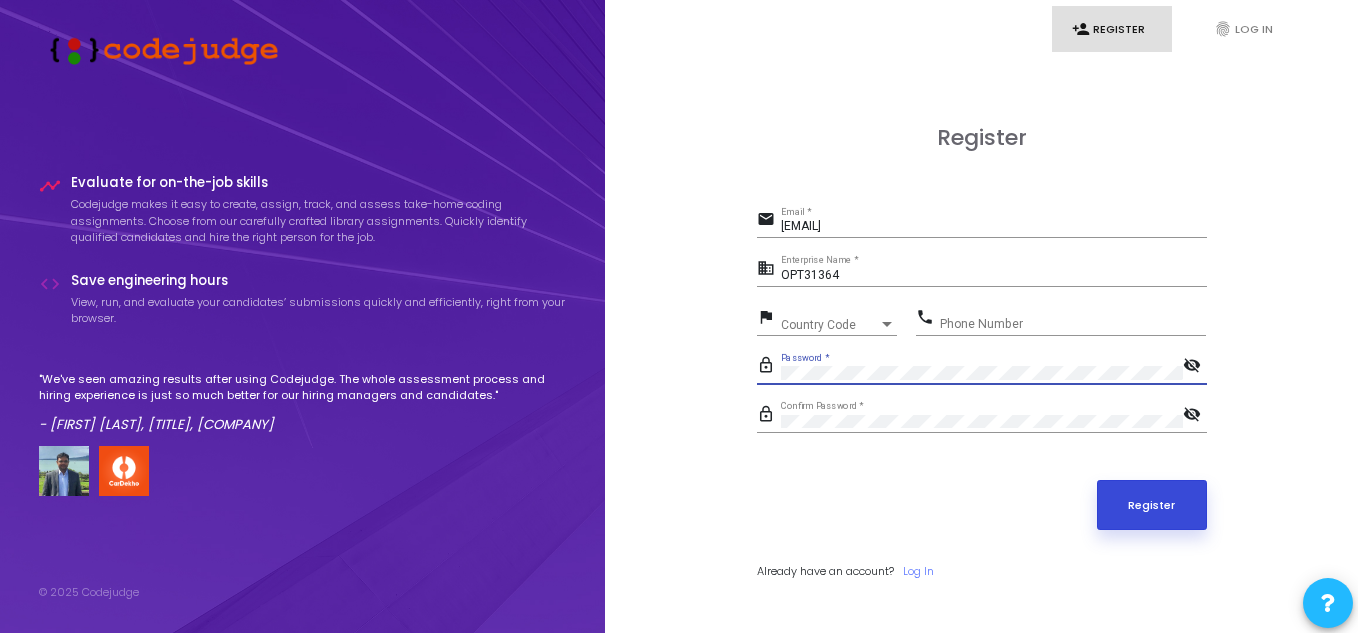 click on "Register" at bounding box center [1152, 505] 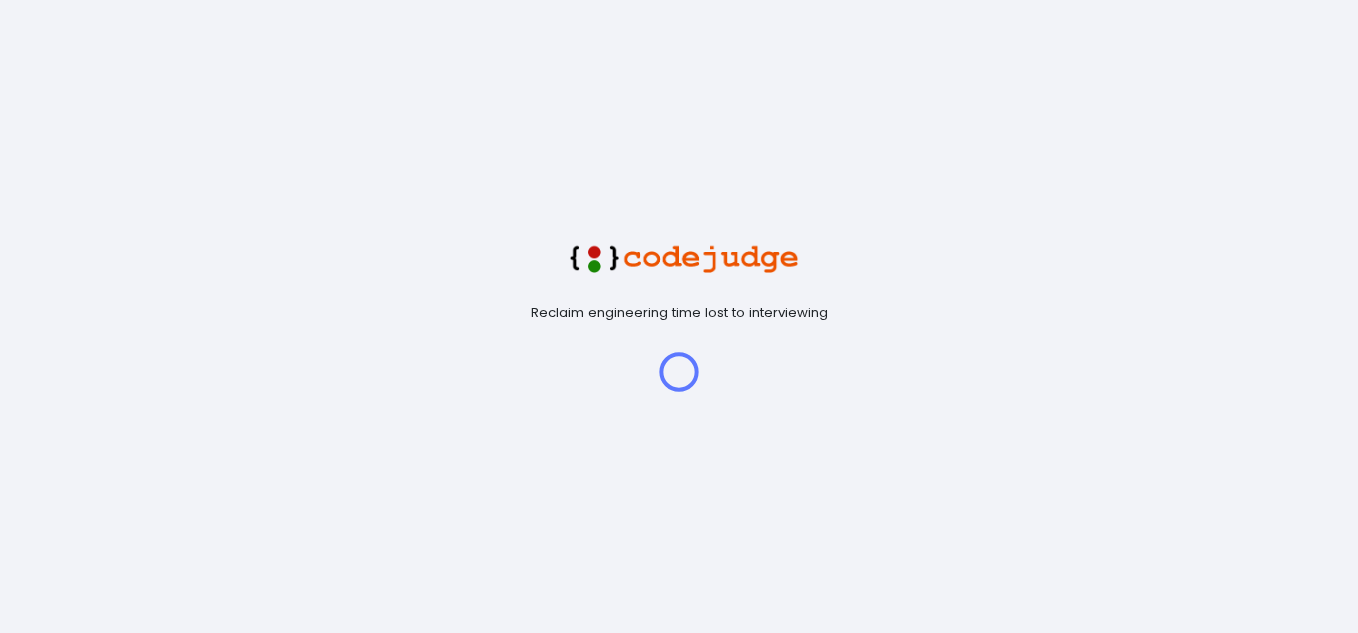scroll, scrollTop: 0, scrollLeft: 0, axis: both 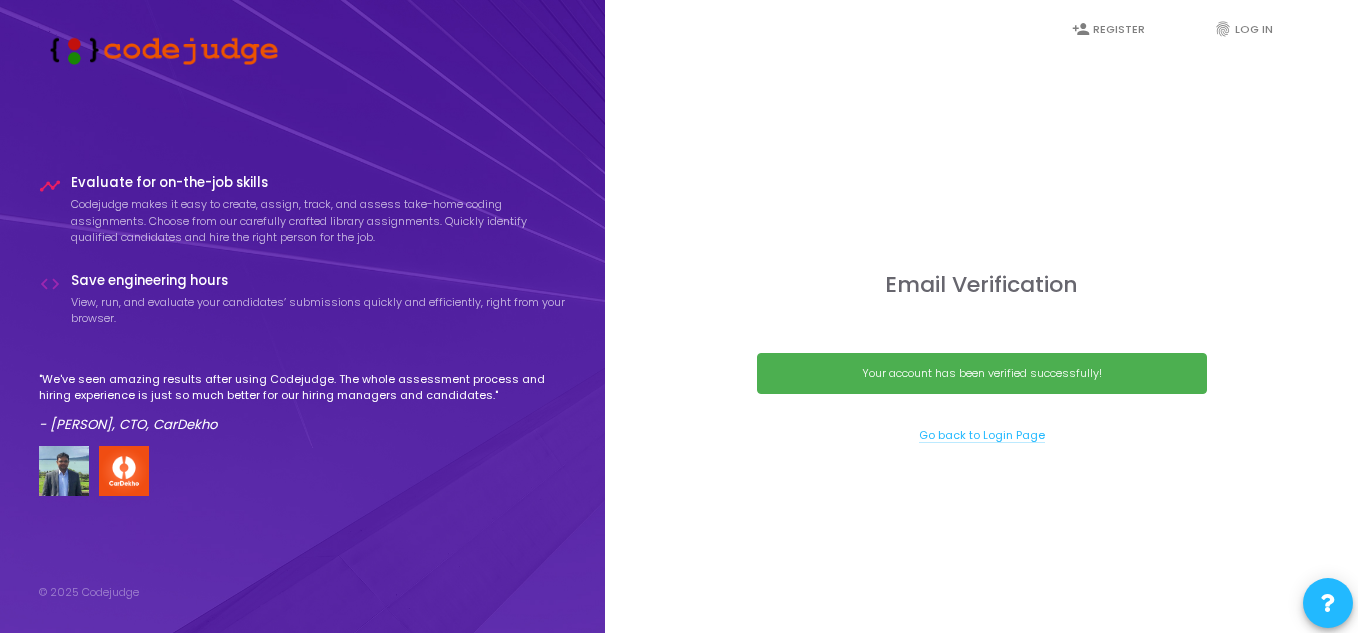 click on "Go back to Login Page" 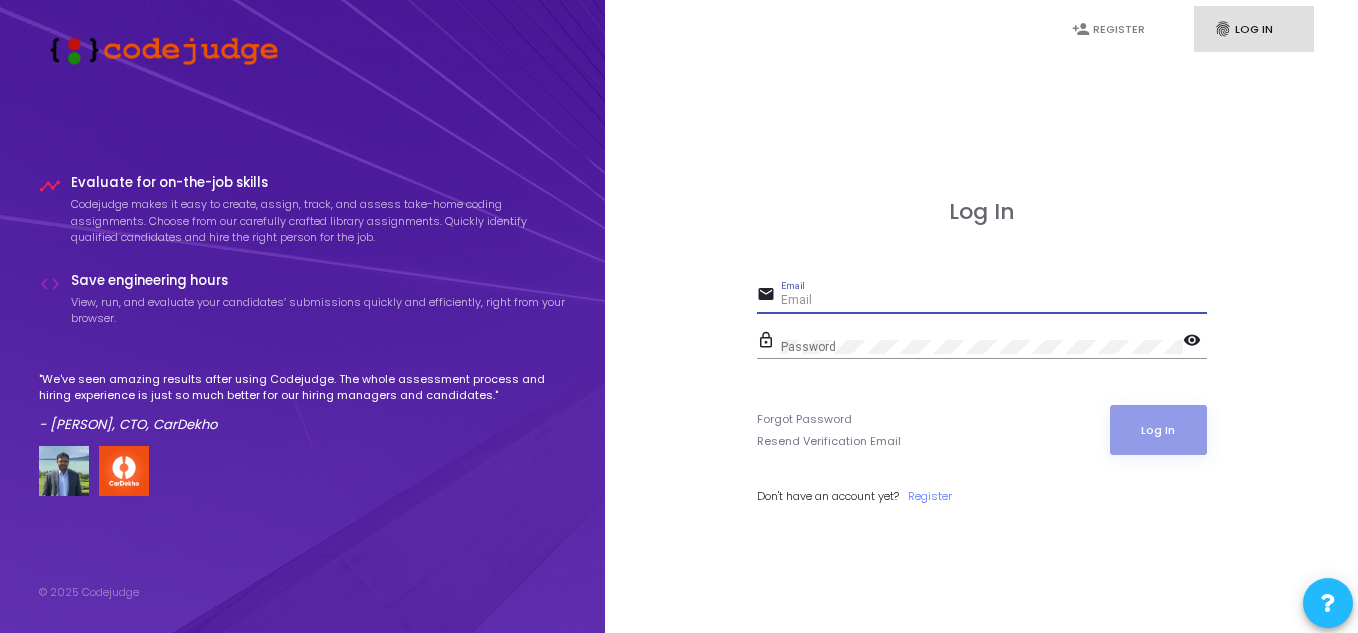 click on "Email" at bounding box center (994, 301) 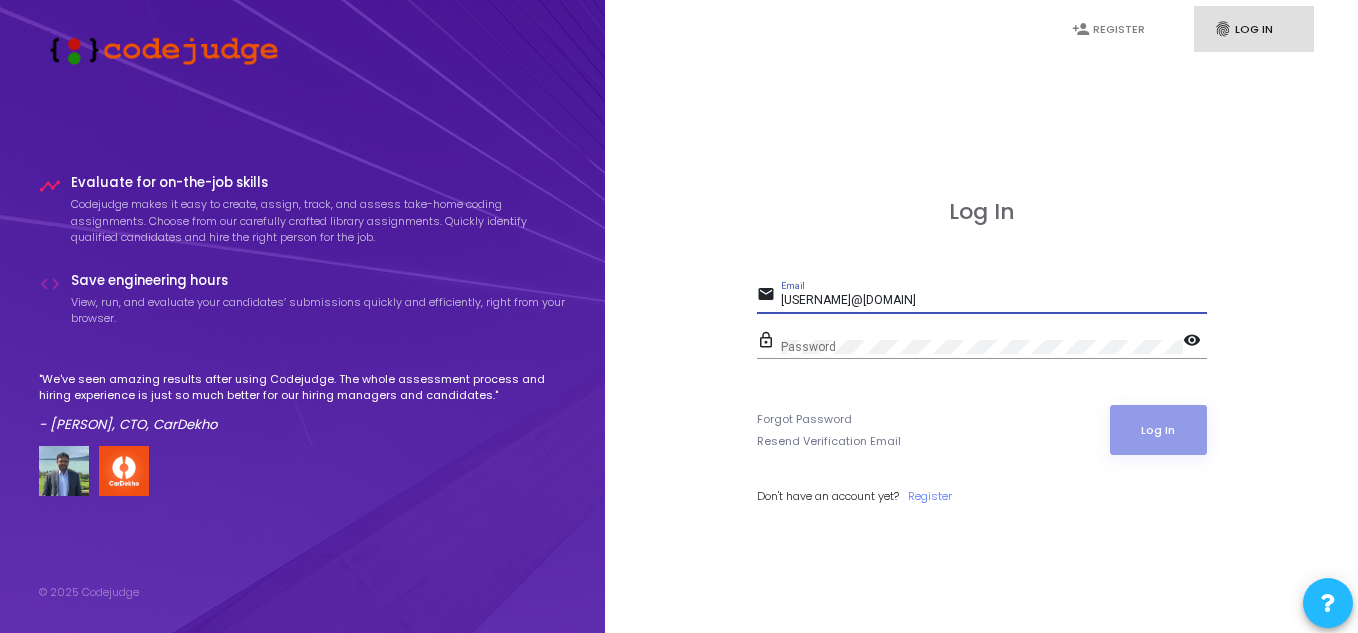 type on "[EMAIL]" 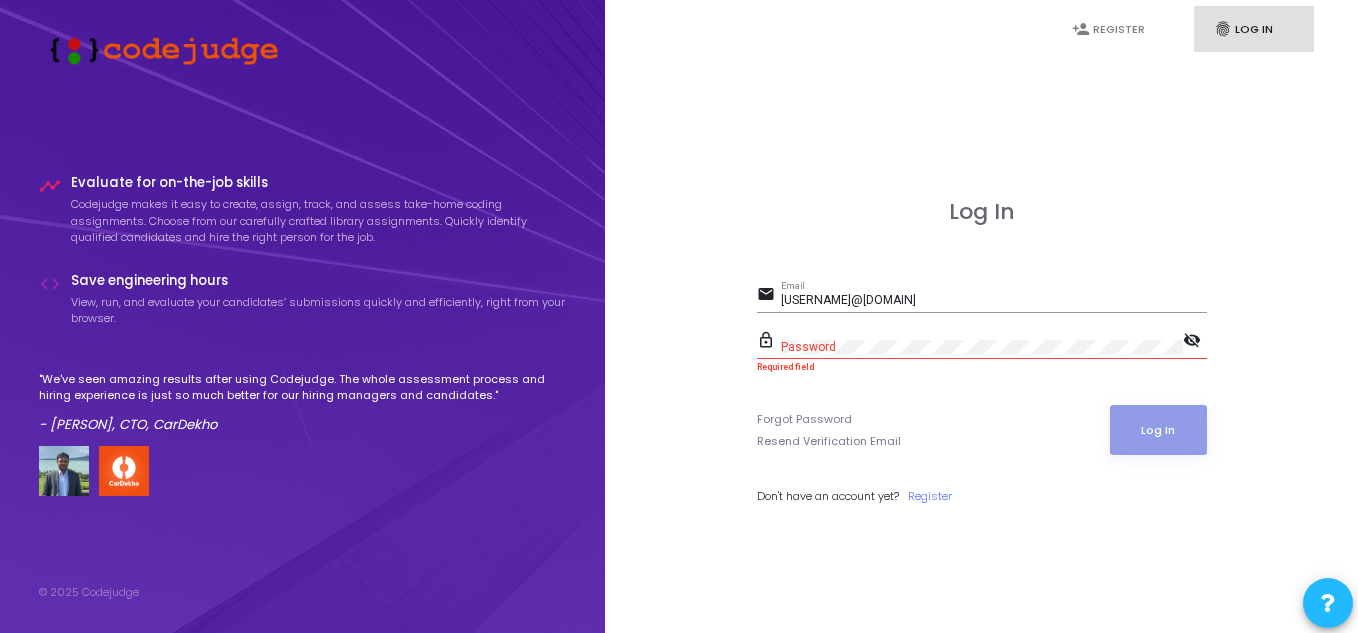 click on "Password" 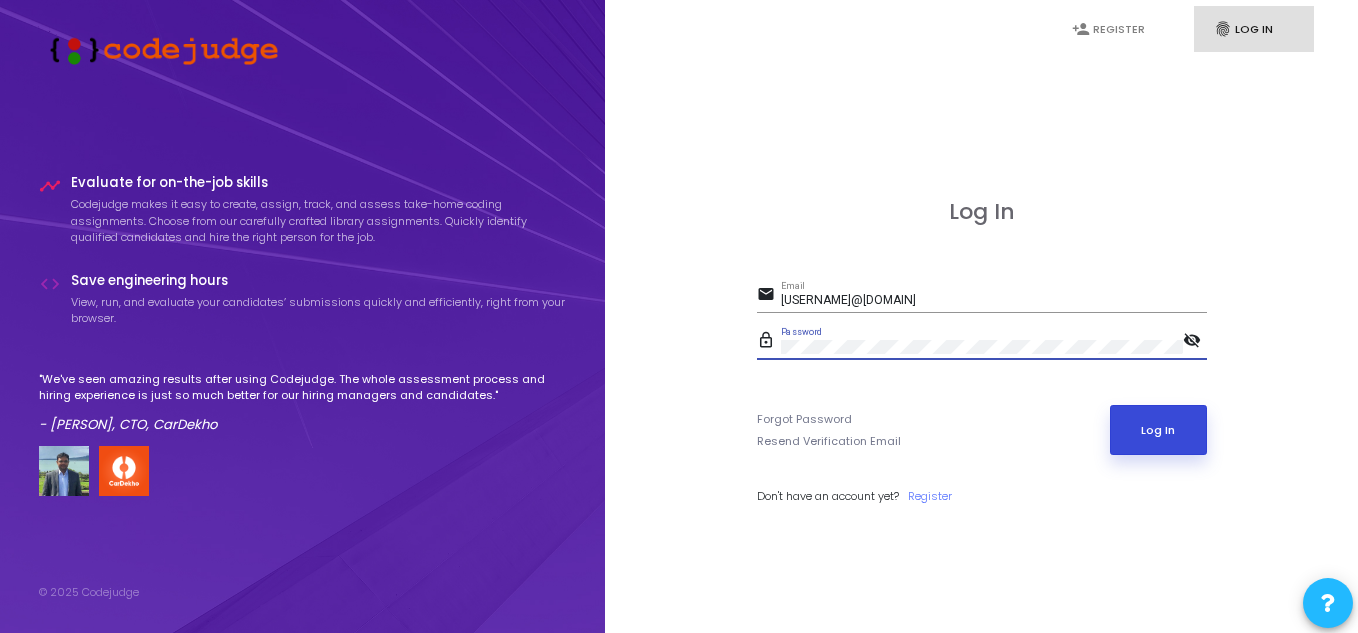 click on "Log In" at bounding box center (1158, 430) 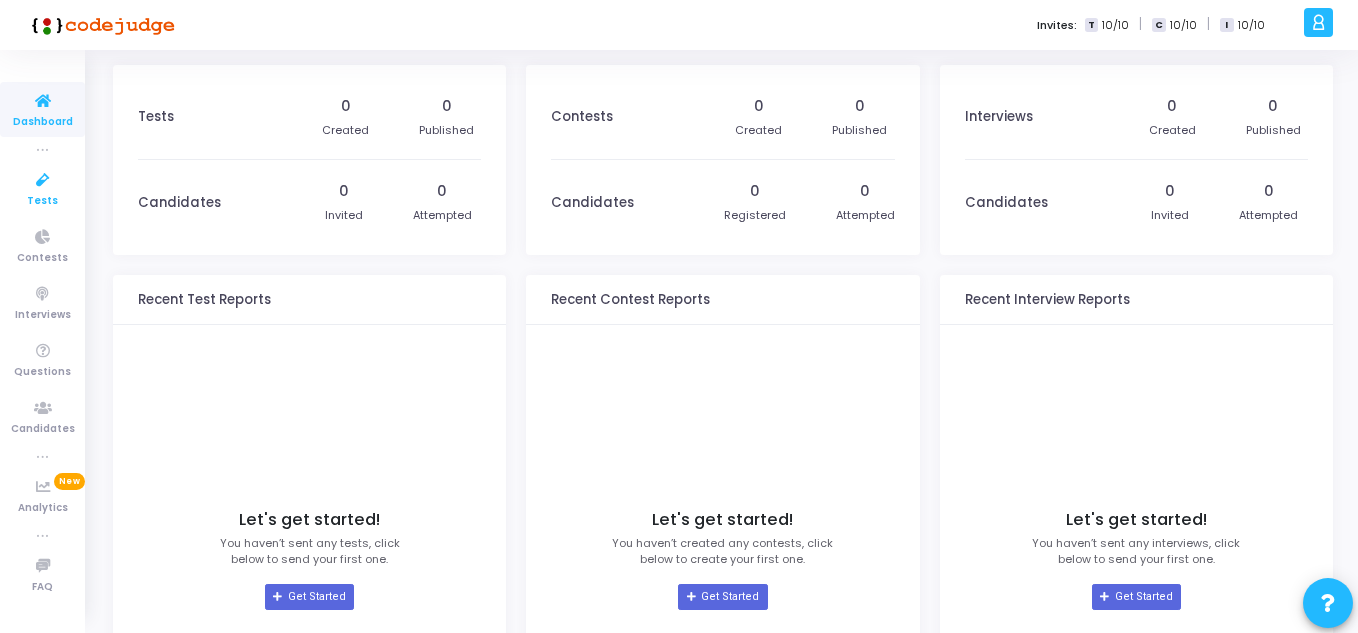 click at bounding box center (43, 180) 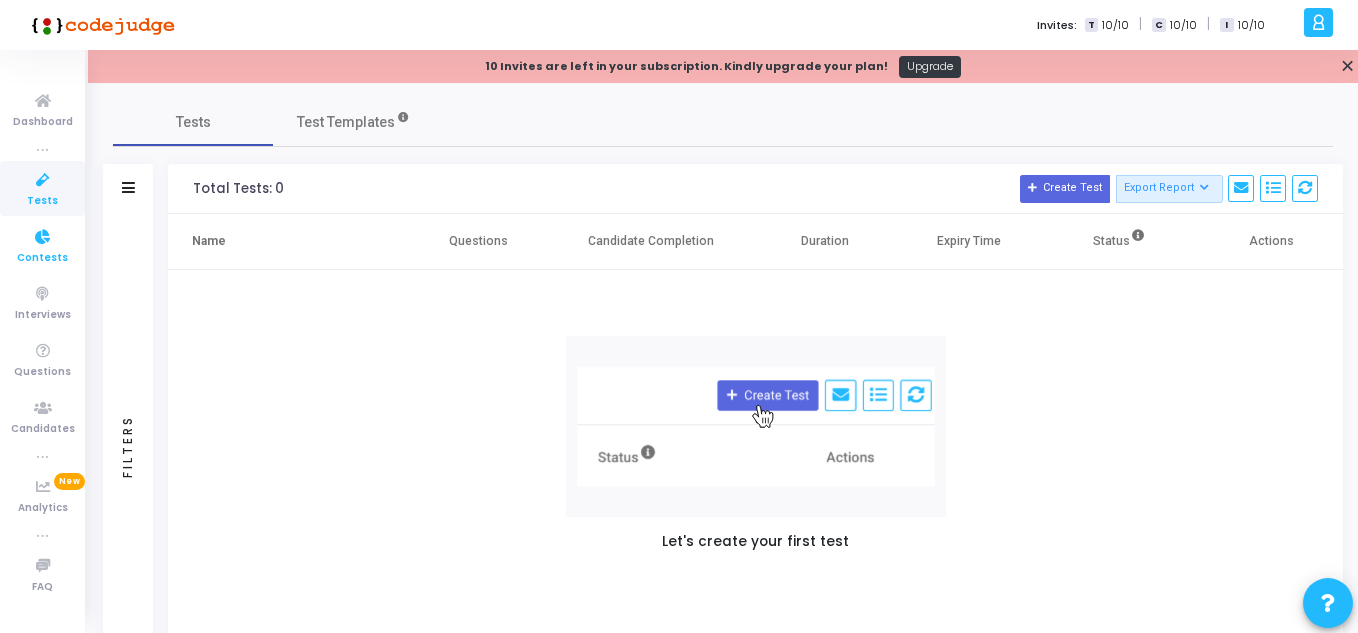 click at bounding box center (43, 237) 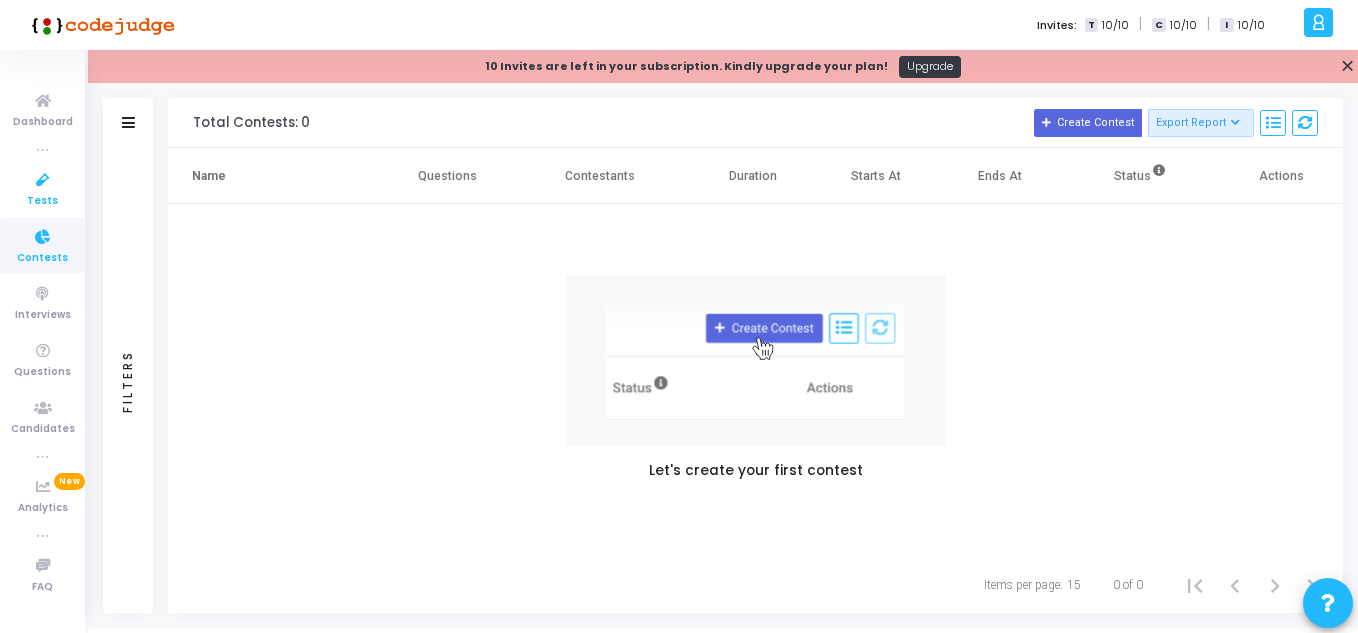 click on "Tests" at bounding box center [42, 188] 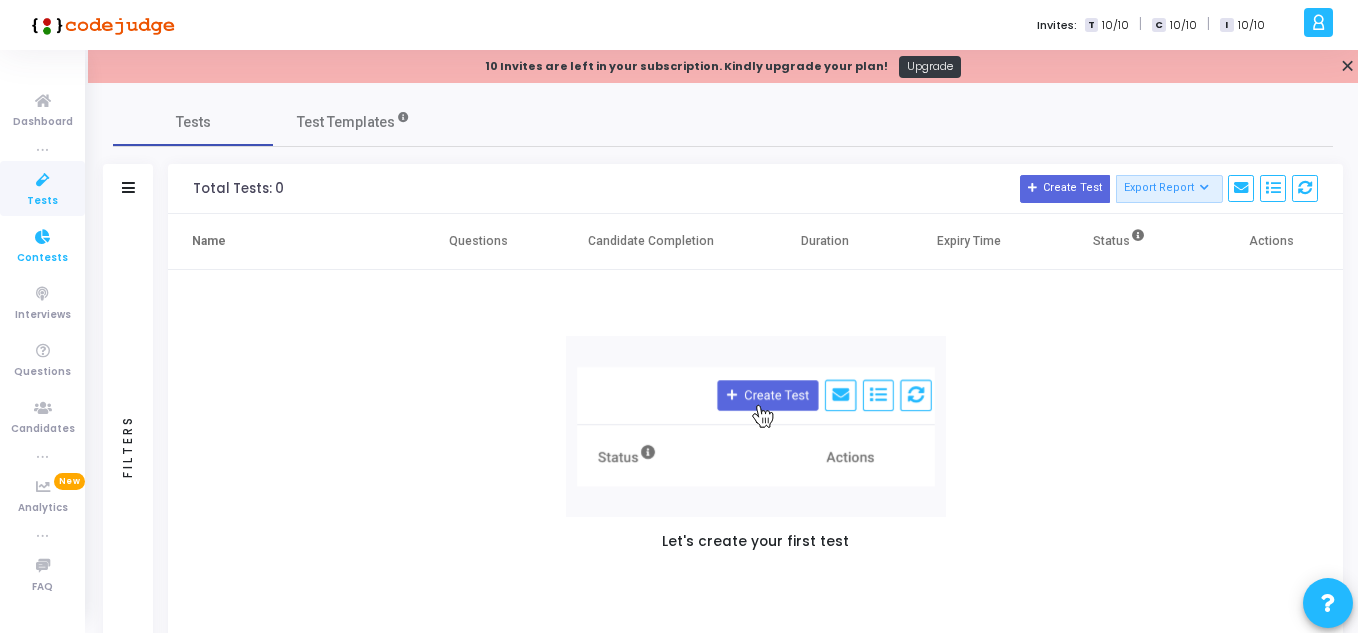 click at bounding box center (43, 237) 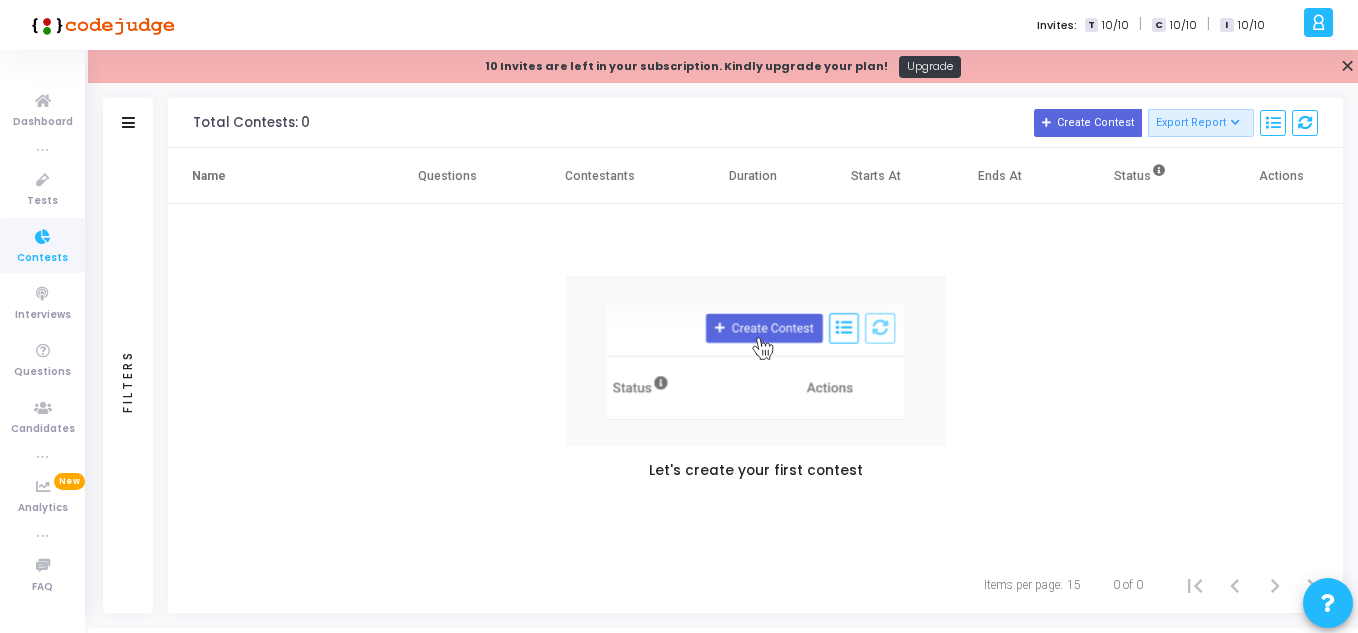 click on "Total Contests: 0  Create Contest   Export Report   Id   Name   Job Role   Questions   Candidate Completion   Duration   Starts At   Ends At   Status" 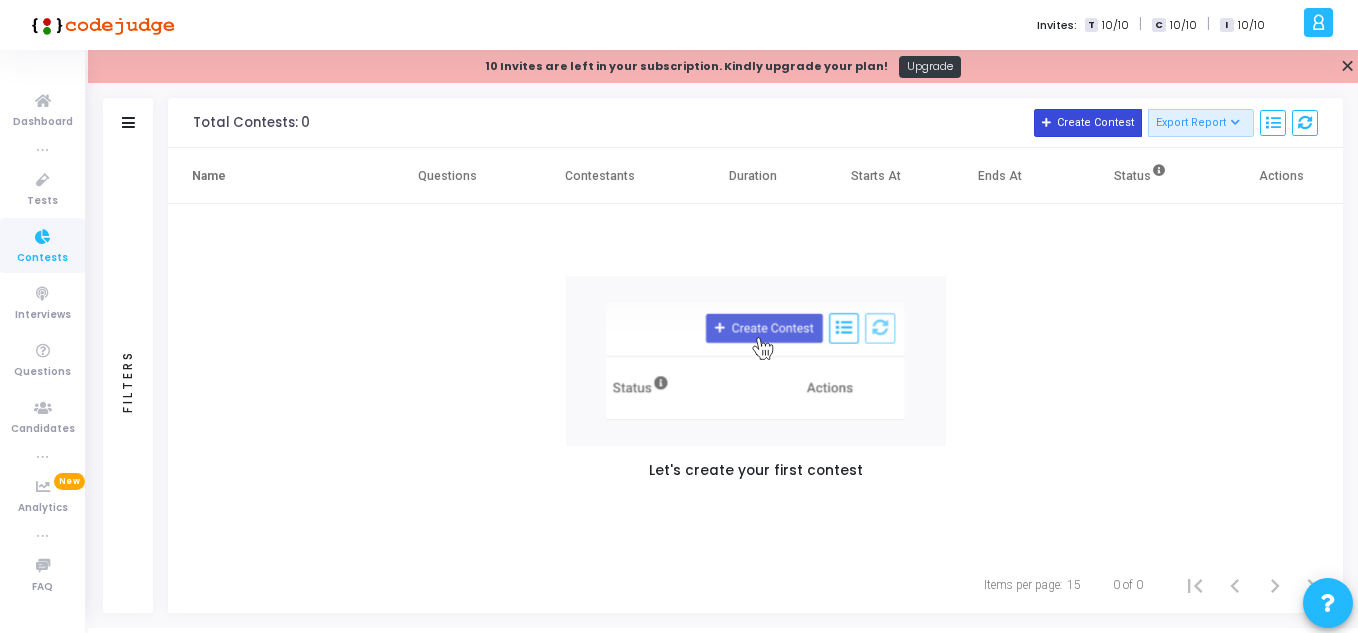 click at bounding box center [1047, 123] 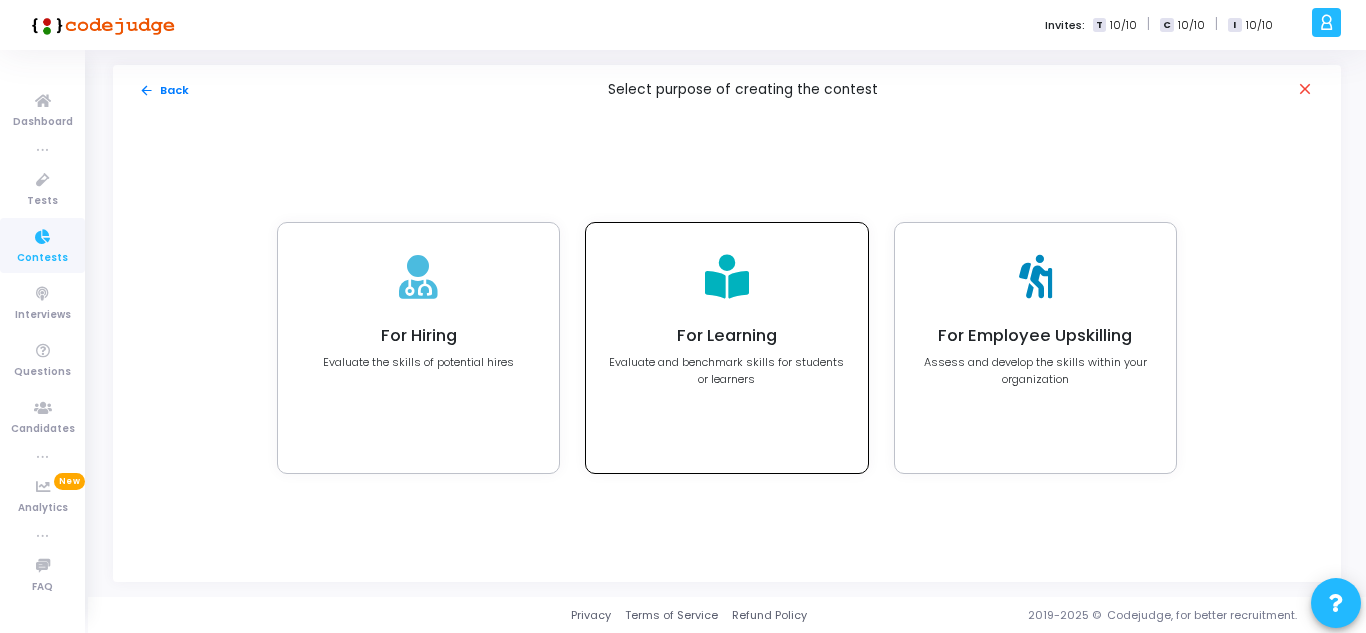click on "For Learning Evaluate and benchmark skills for students or learners" 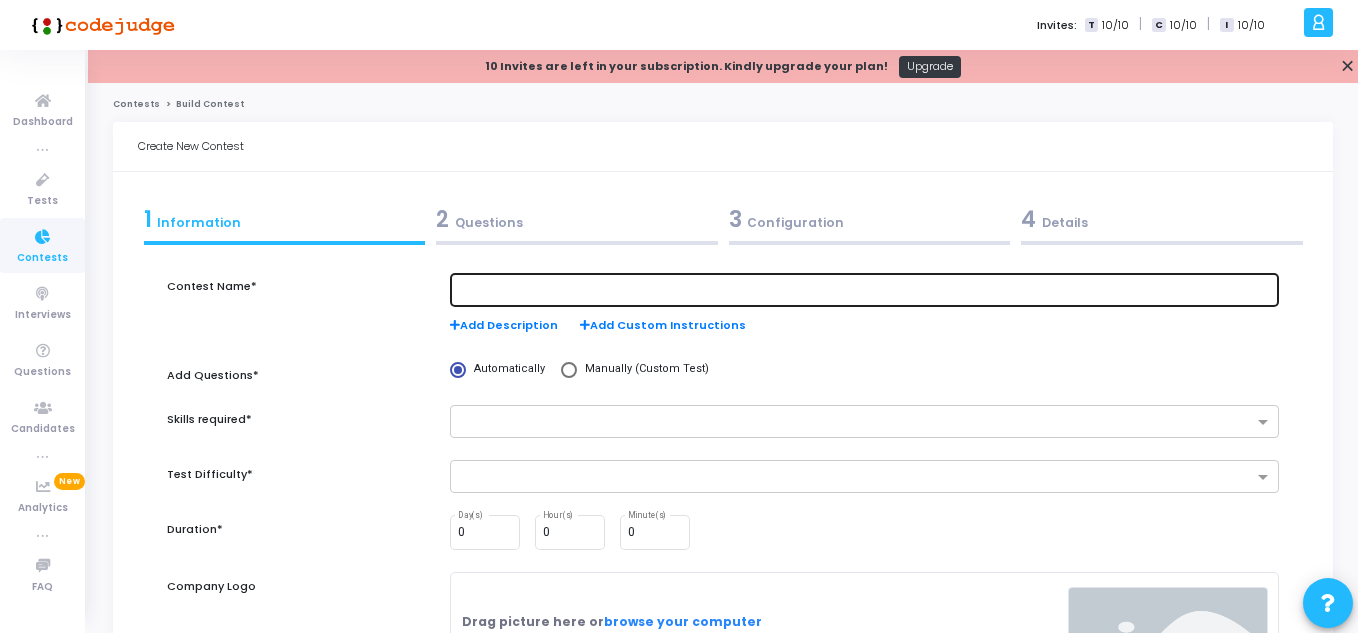 click at bounding box center (864, 290) 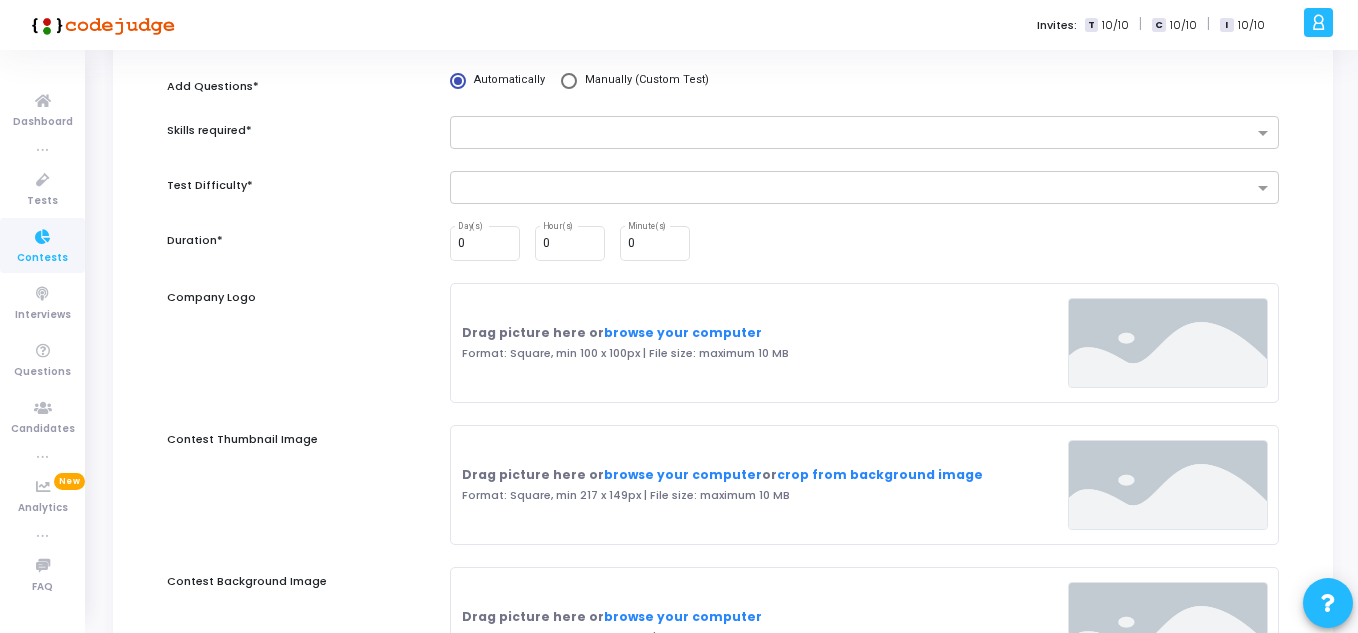 scroll, scrollTop: 300, scrollLeft: 0, axis: vertical 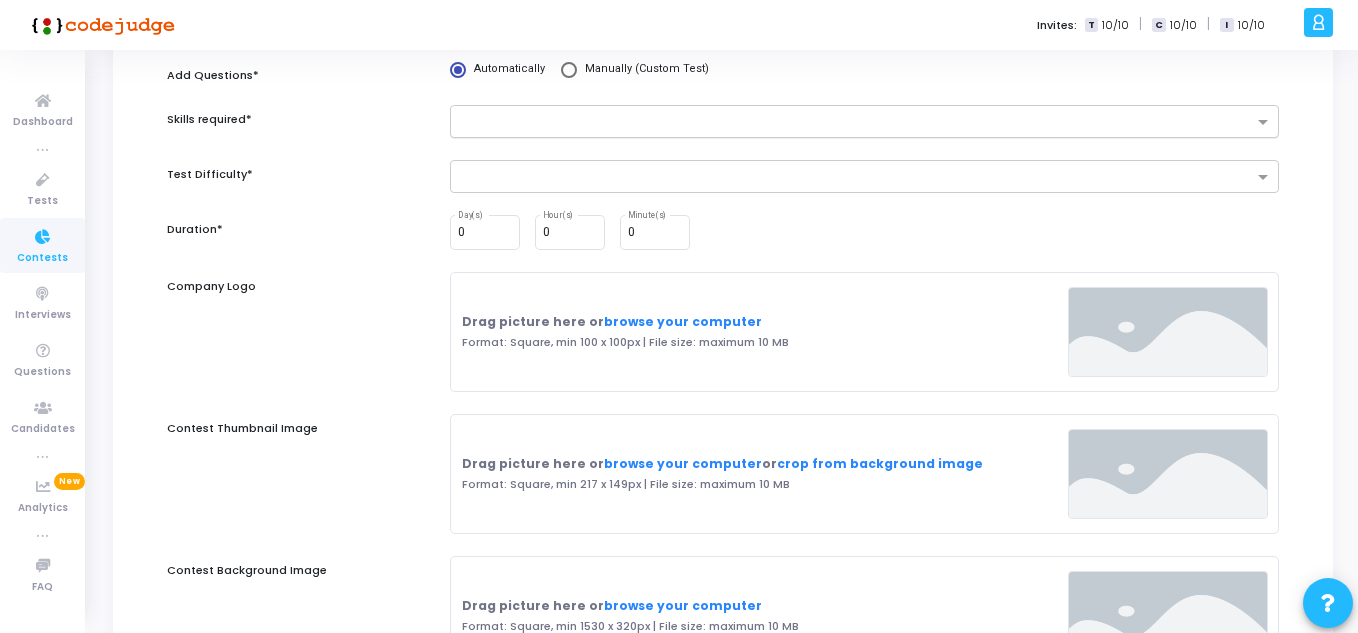 type on "dEMO" 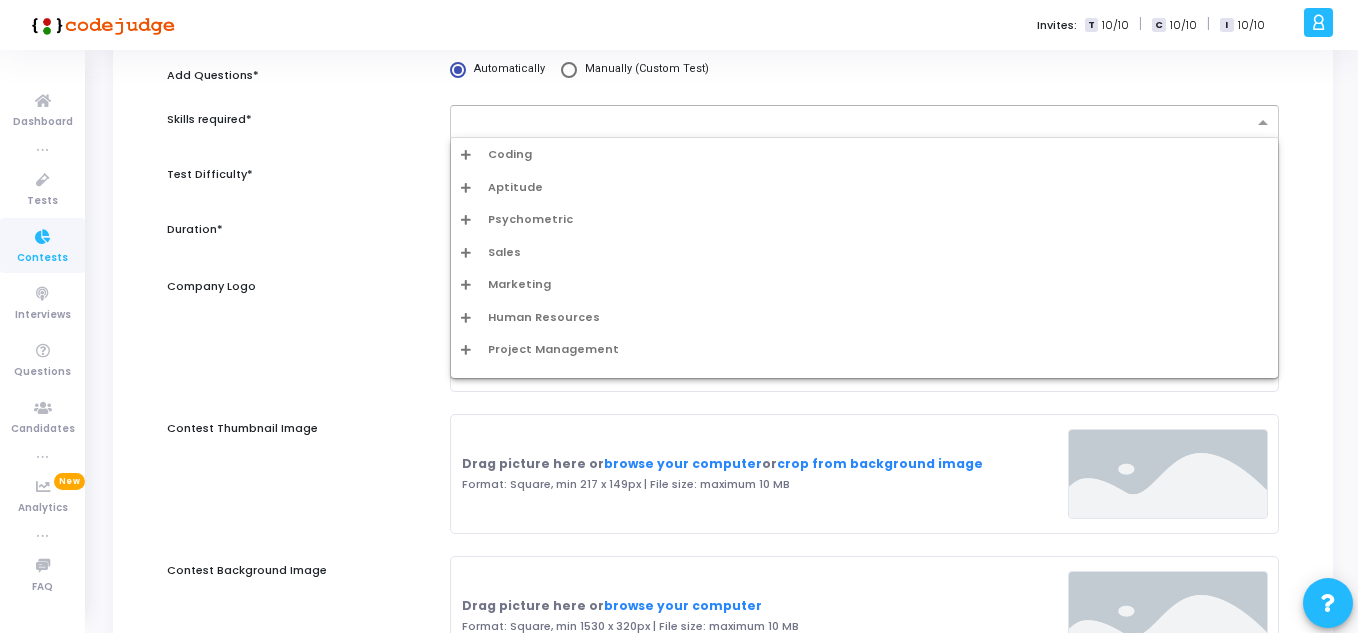 click at bounding box center [864, 121] 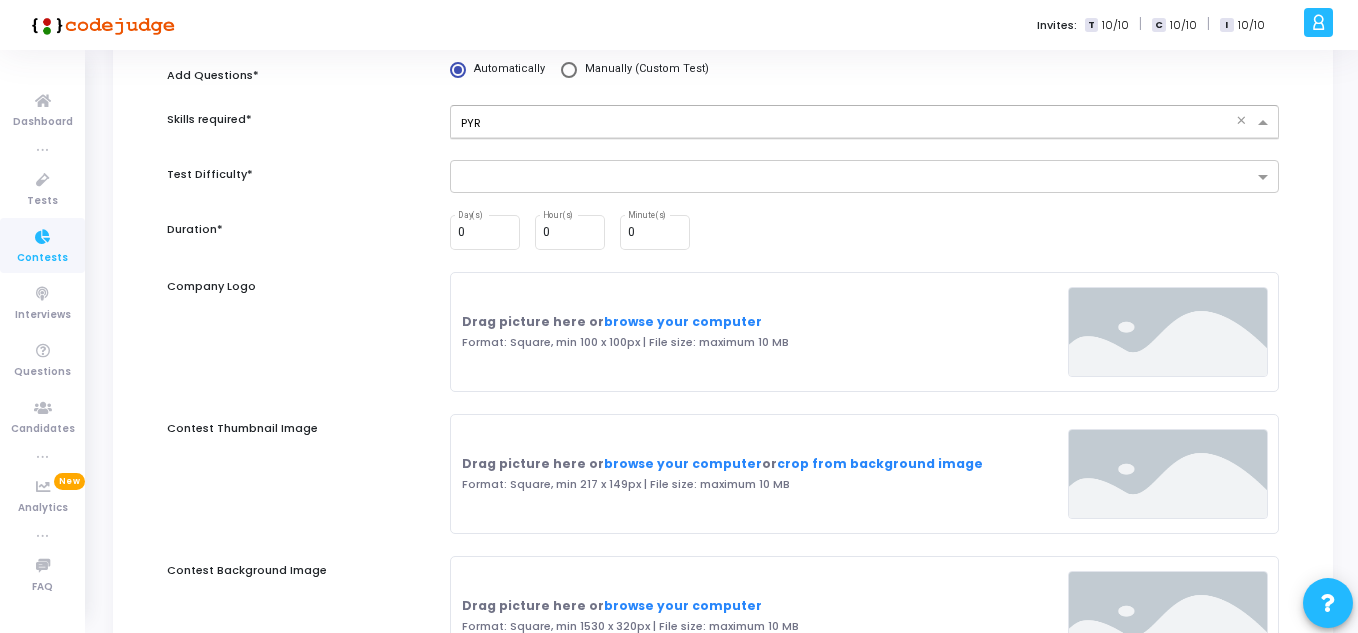 type on "PY" 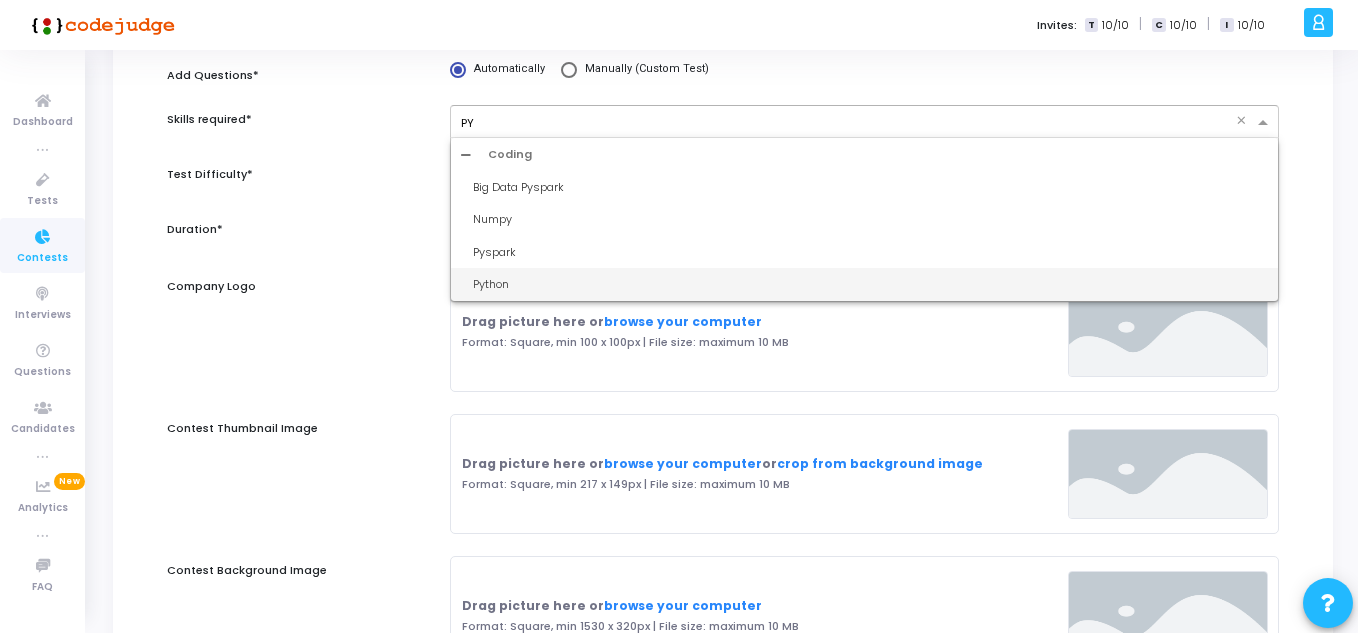 click on "Python" at bounding box center [870, 284] 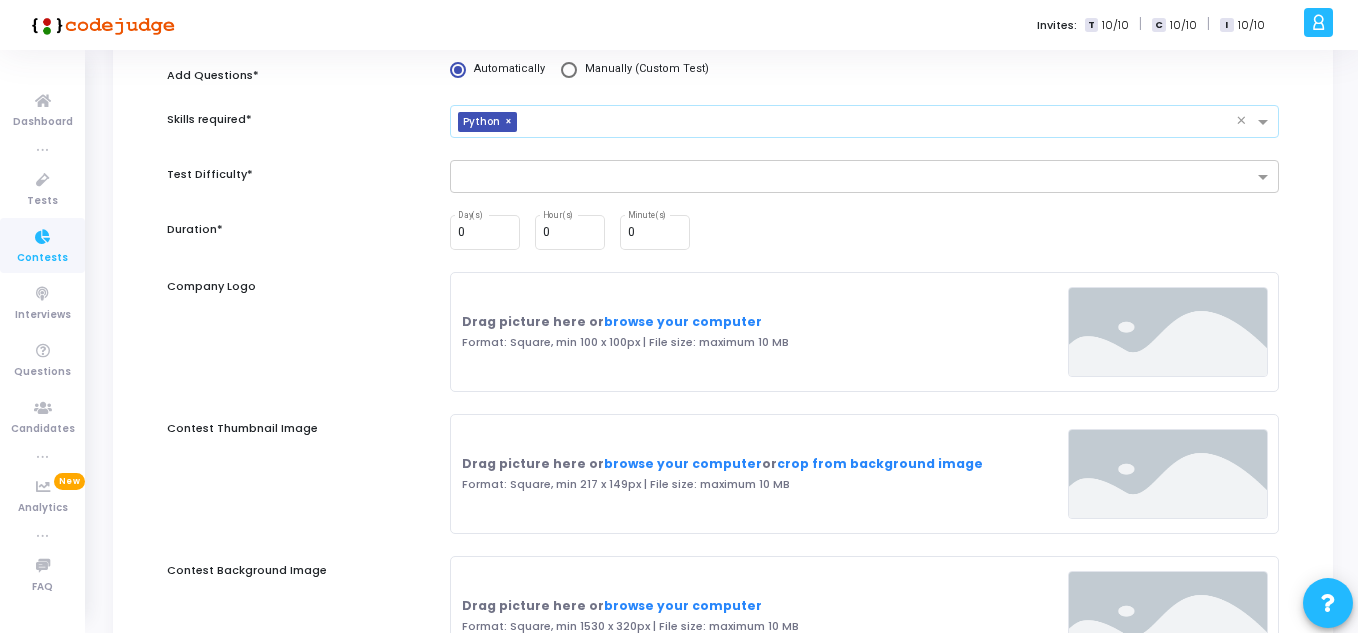 click at bounding box center (864, 187) 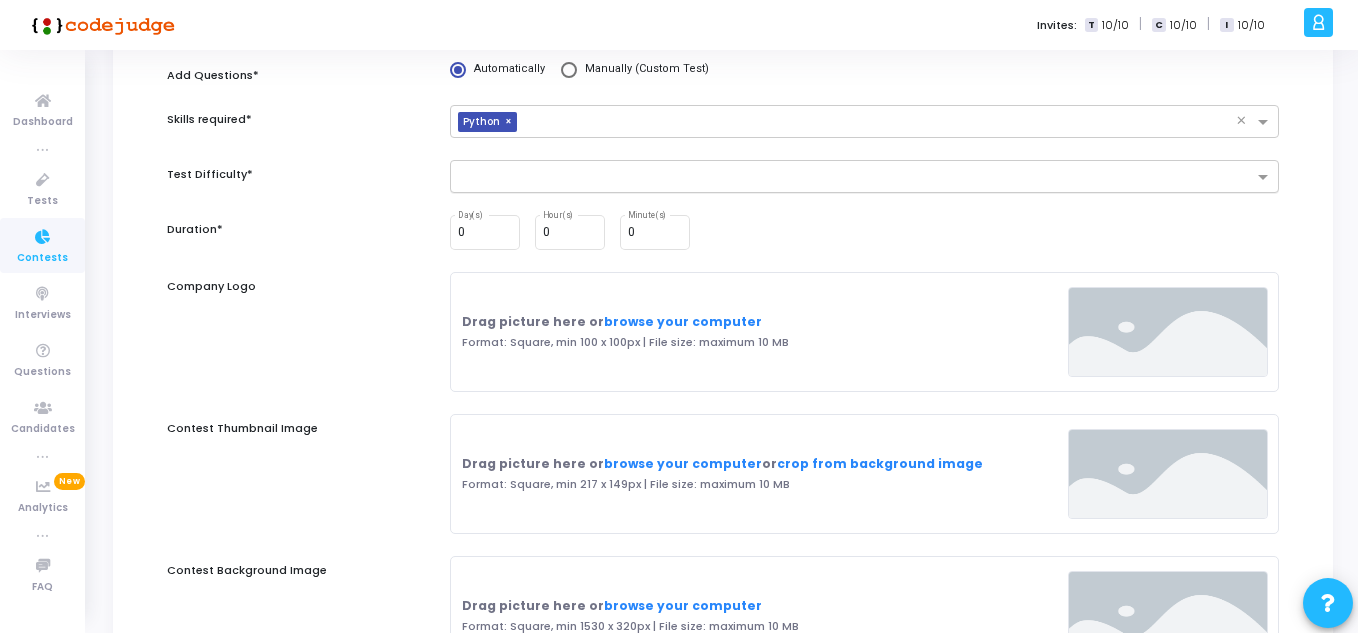 click at bounding box center [857, 178] 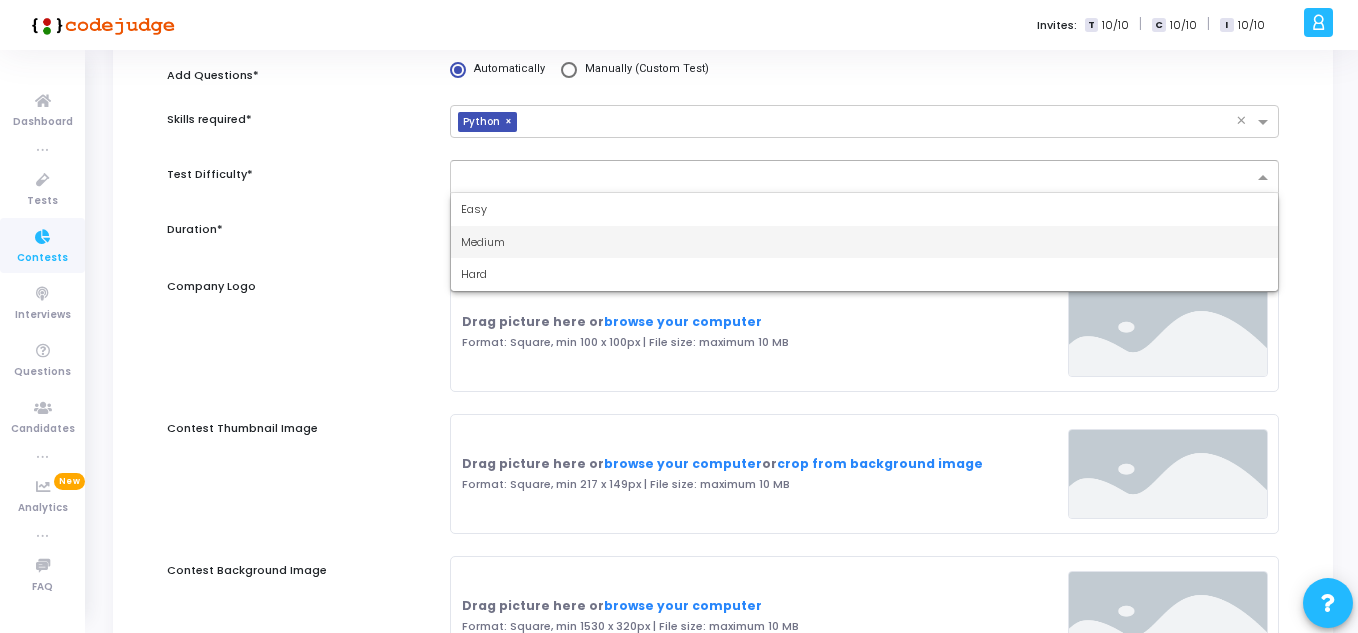 click on "Medium" at bounding box center (864, 242) 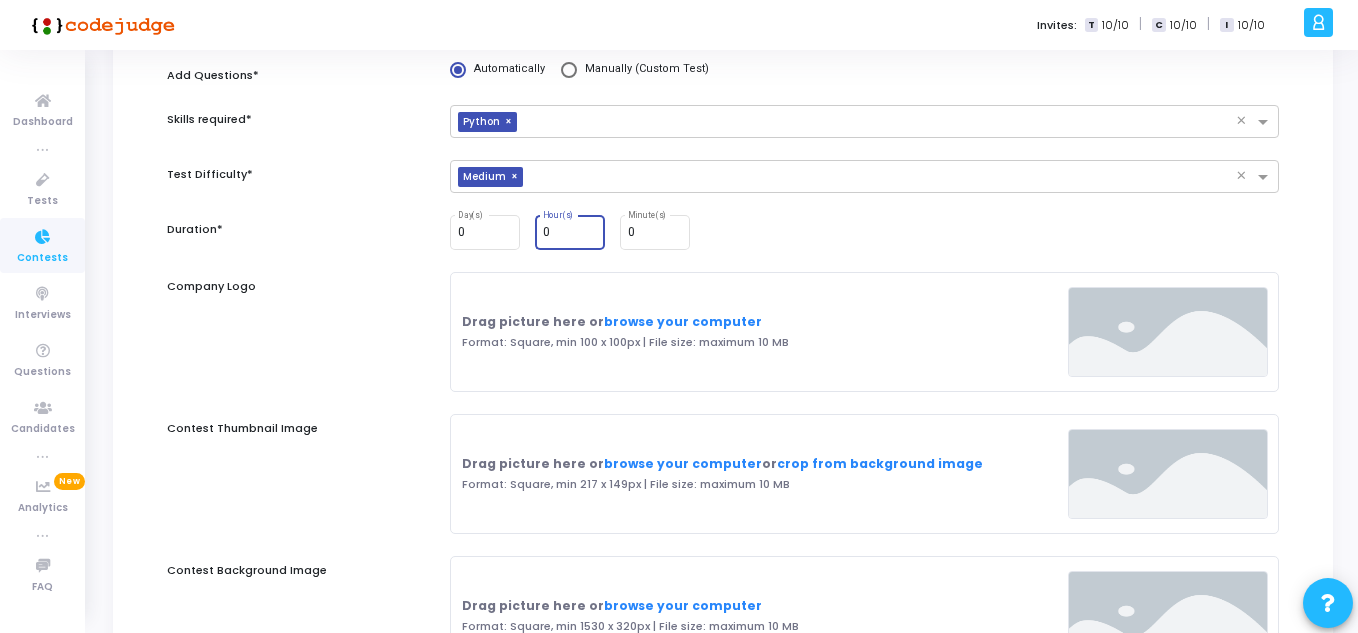 drag, startPoint x: 556, startPoint y: 229, endPoint x: 537, endPoint y: 229, distance: 19 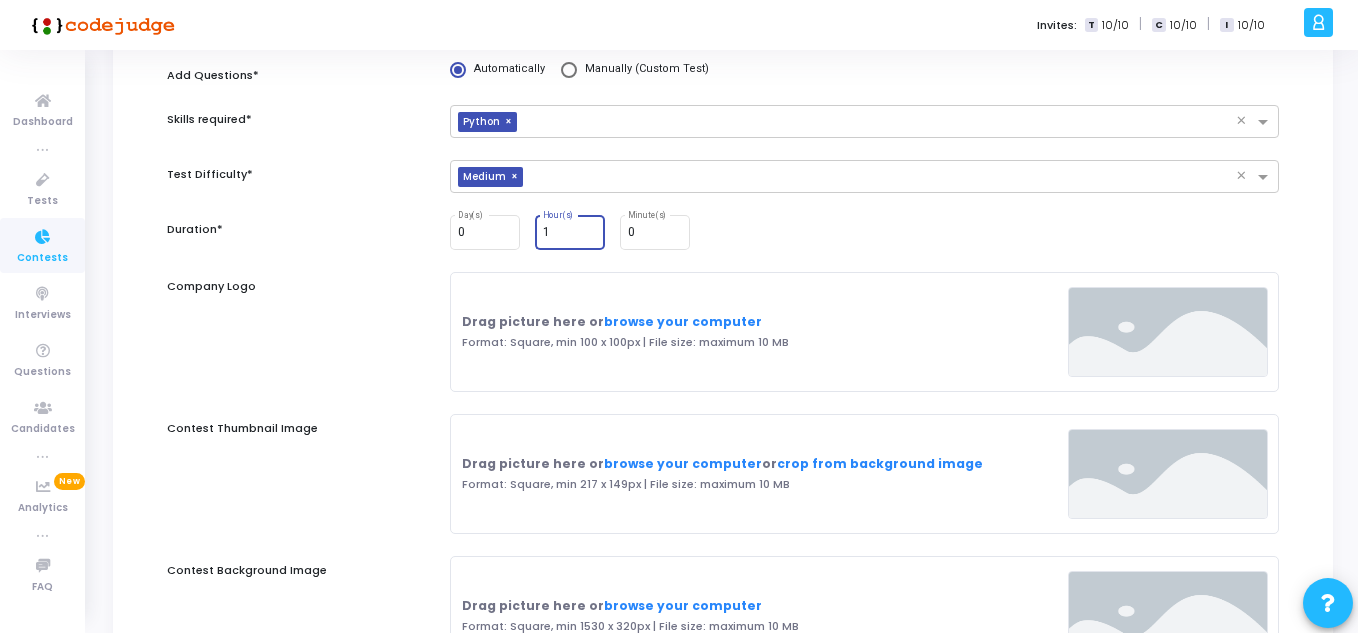 type on "1" 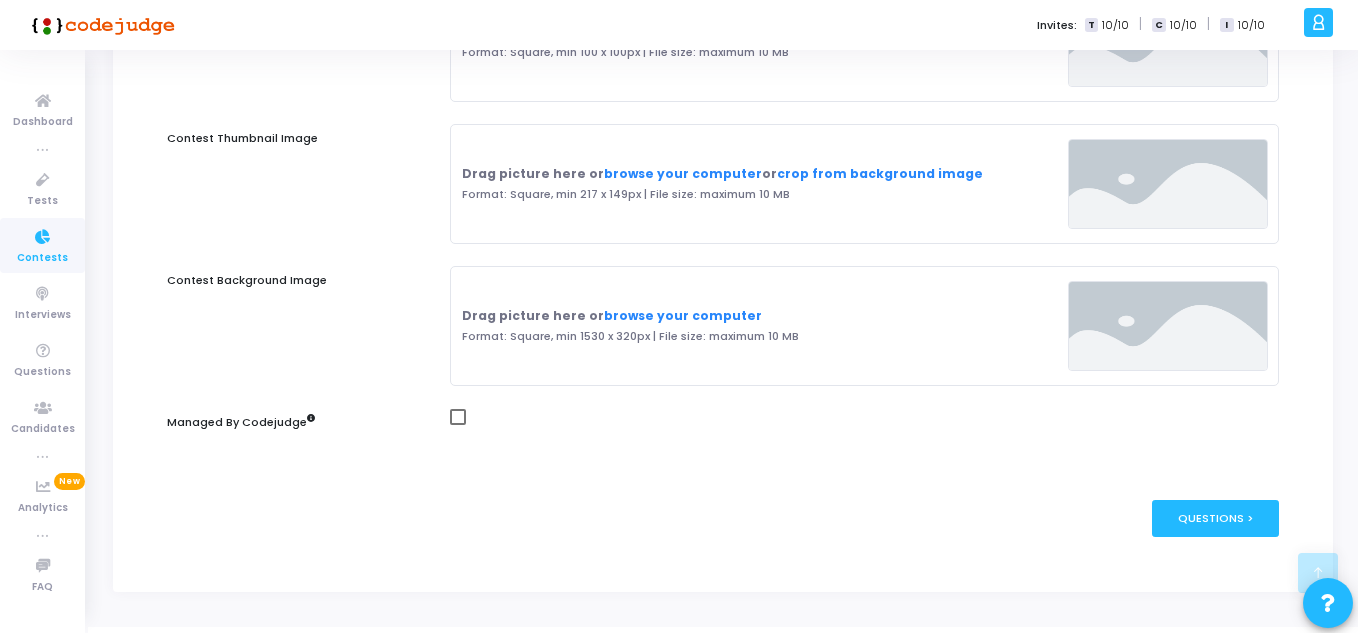 scroll, scrollTop: 620, scrollLeft: 0, axis: vertical 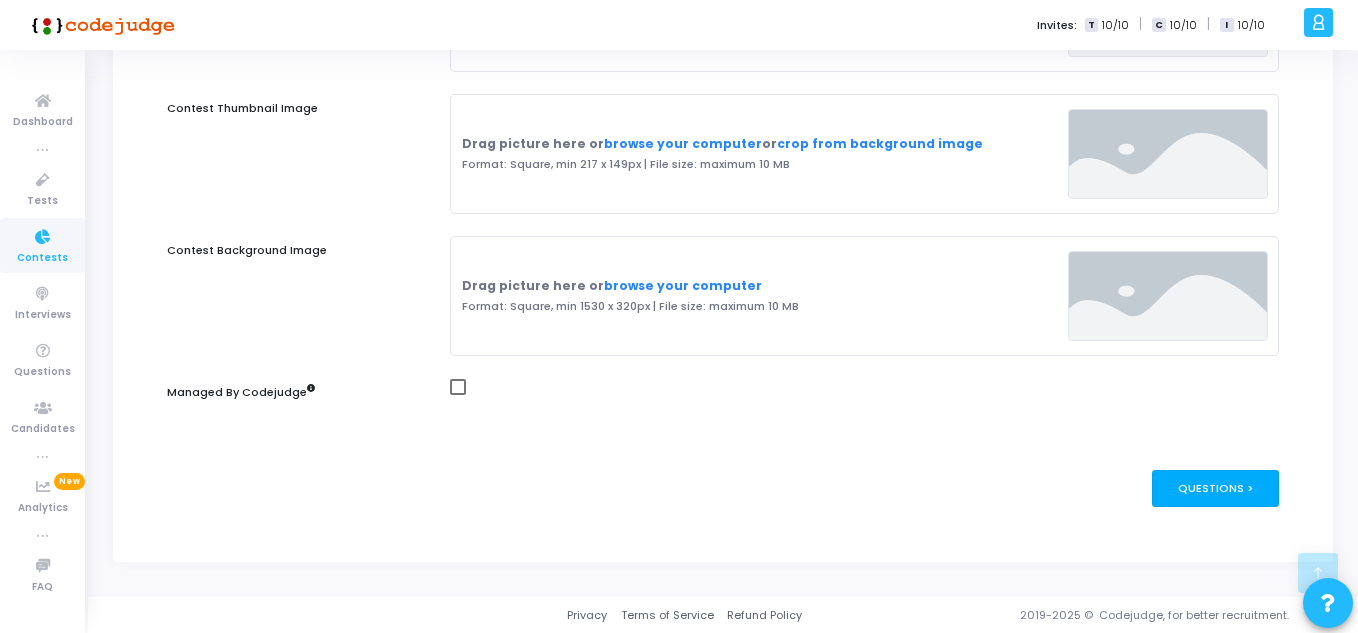 click on "Questions >" at bounding box center [1215, 488] 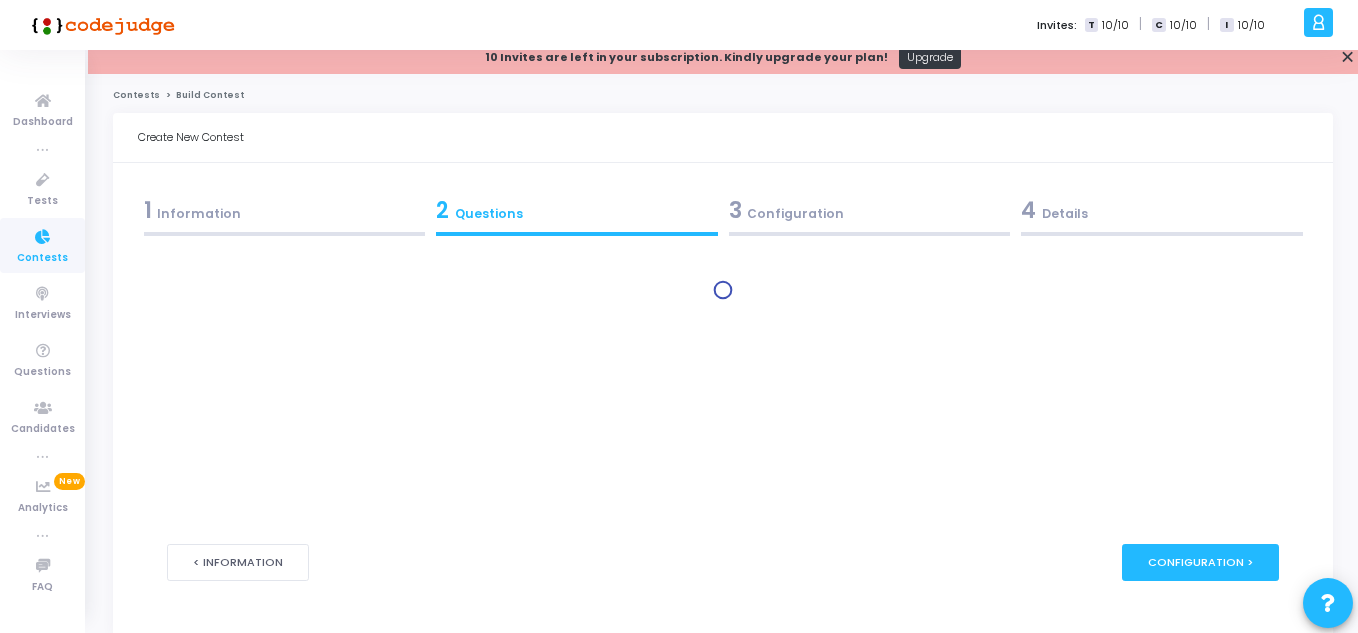scroll, scrollTop: 0, scrollLeft: 0, axis: both 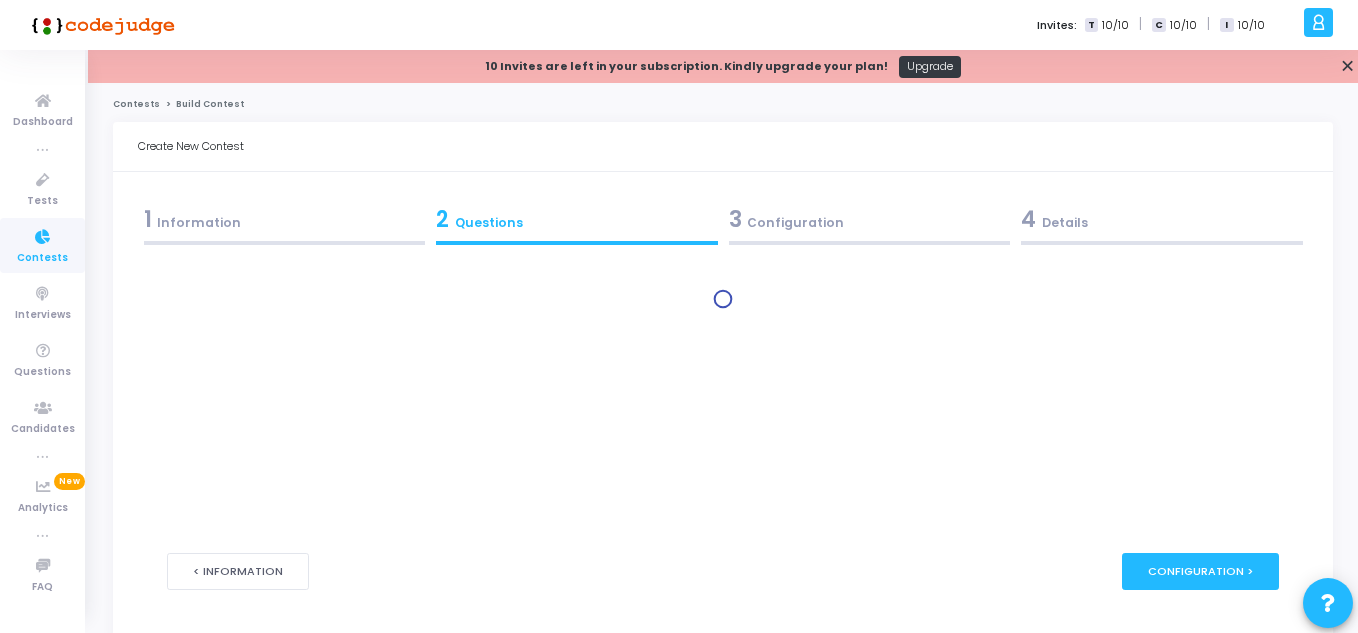 click at bounding box center (723, 398) 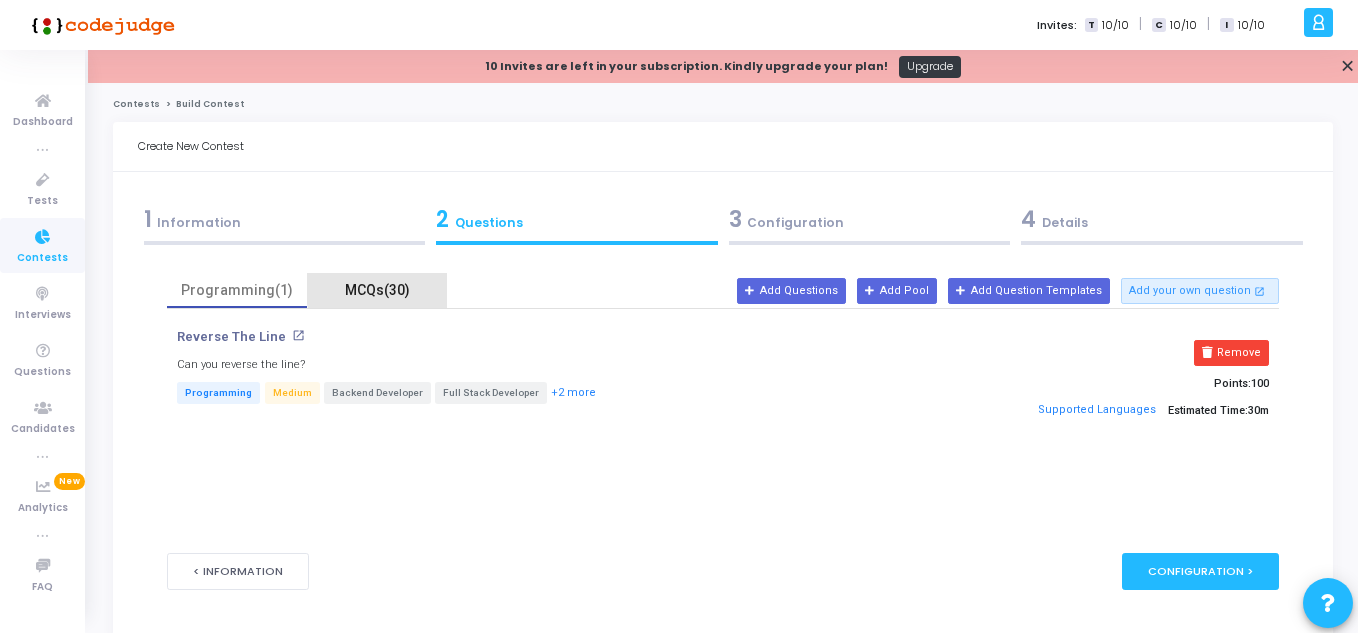 click on "MCQs(30)" at bounding box center [377, 290] 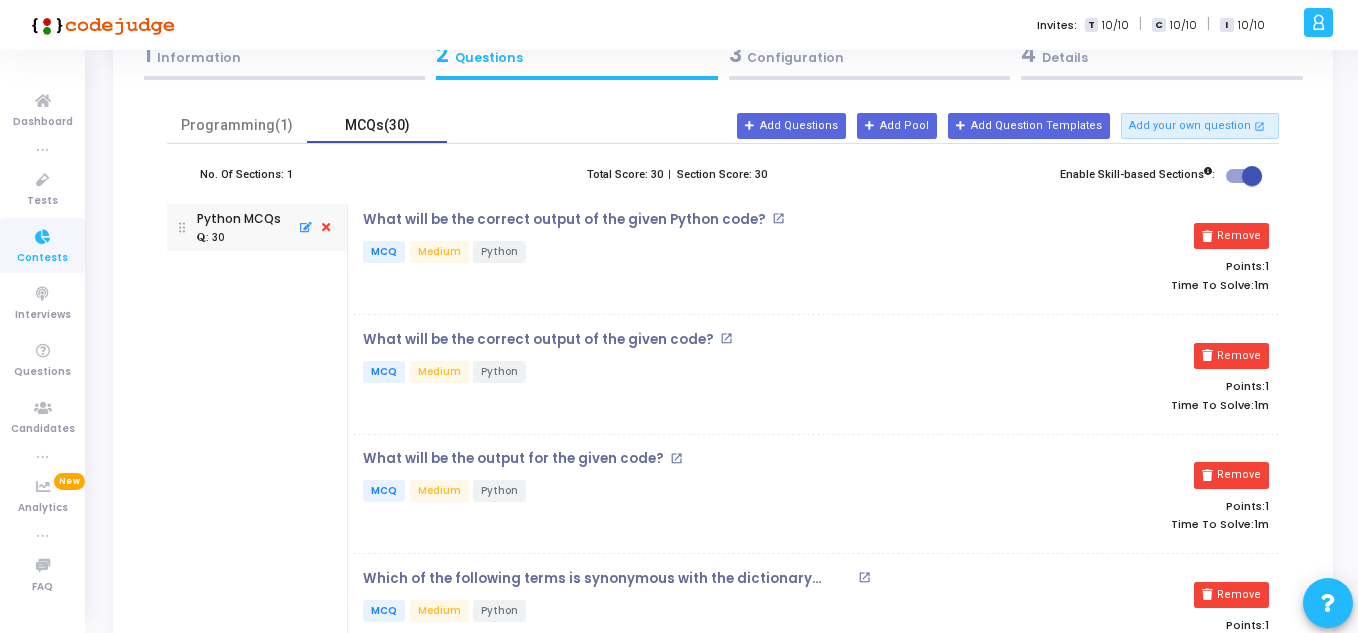 scroll, scrollTop: 200, scrollLeft: 0, axis: vertical 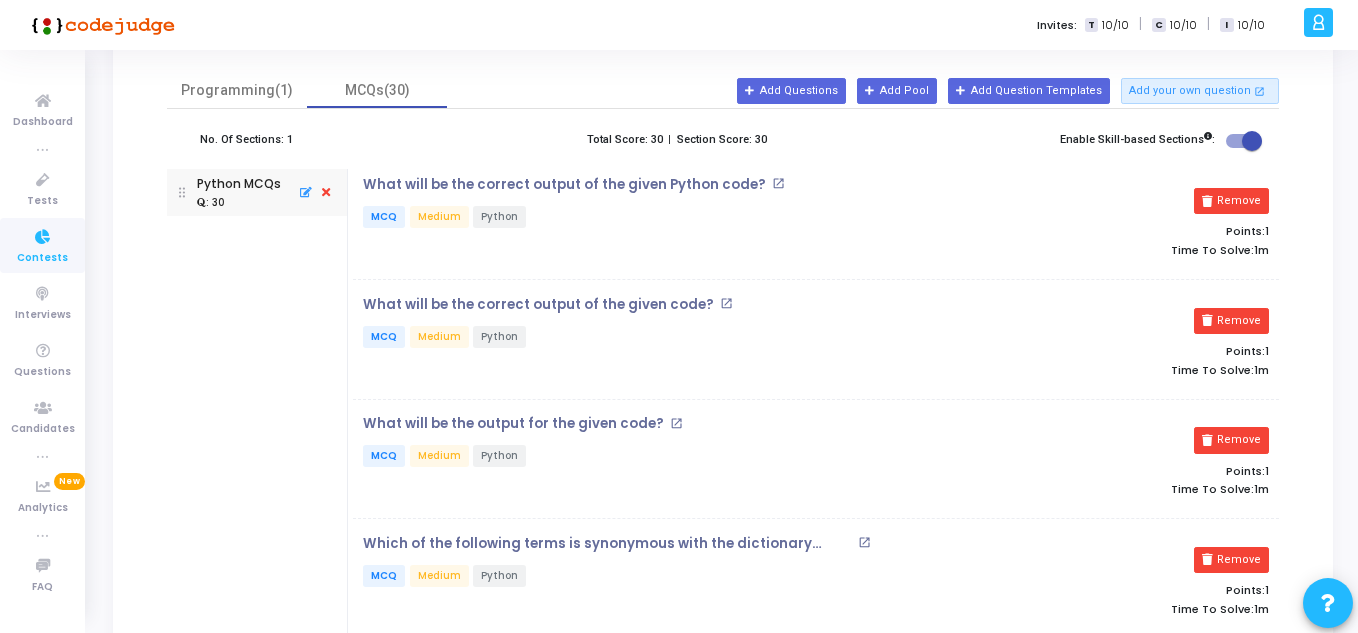 click on "open_in_new" at bounding box center (726, 303) 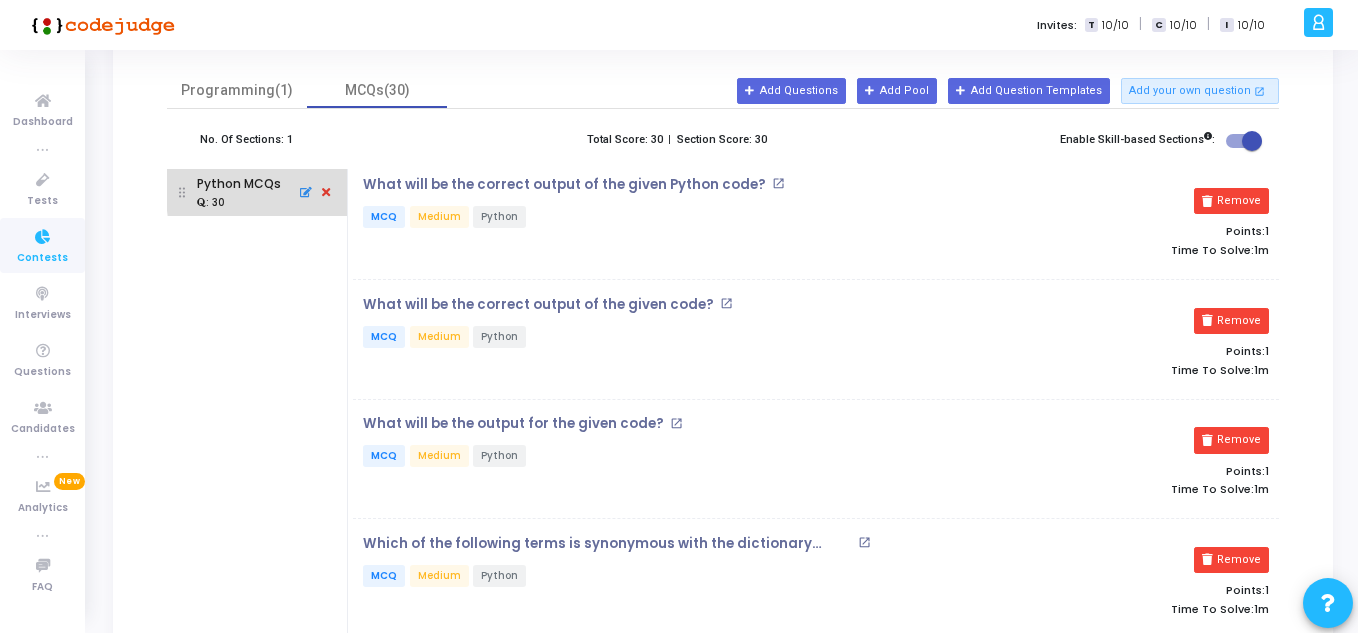 click at bounding box center (326, 193) 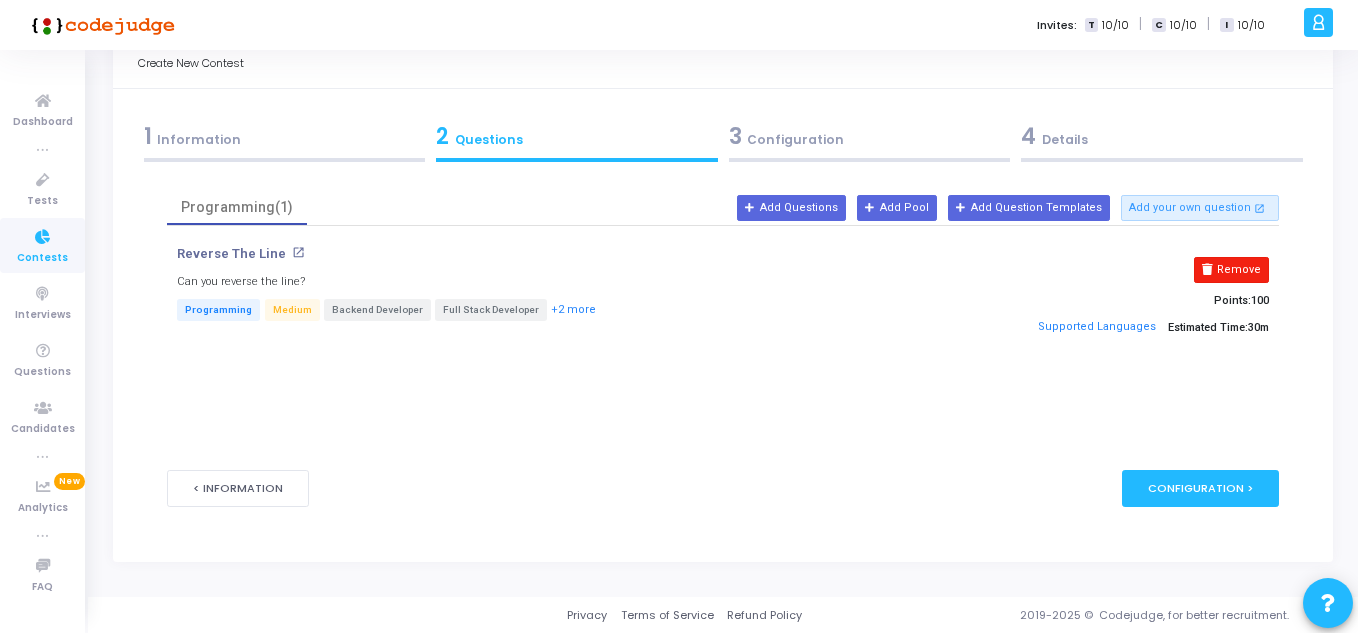 click on "Remove" at bounding box center (1231, 270) 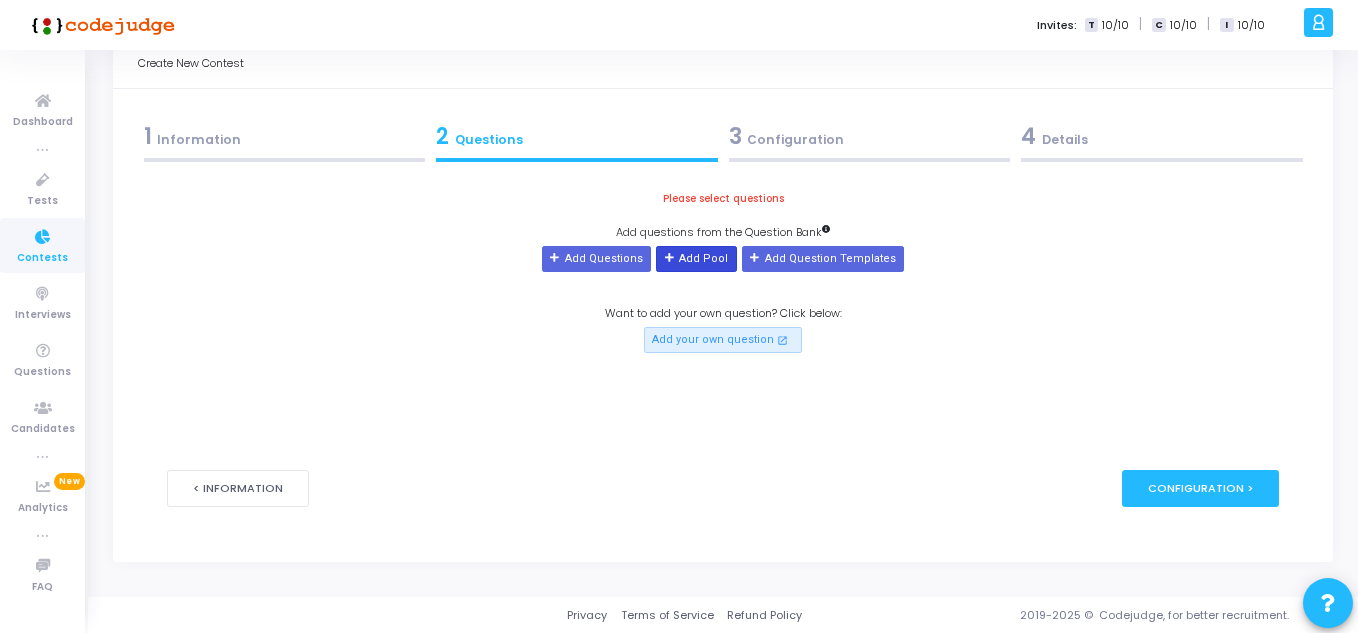 click on "Add Pool" at bounding box center [696, 259] 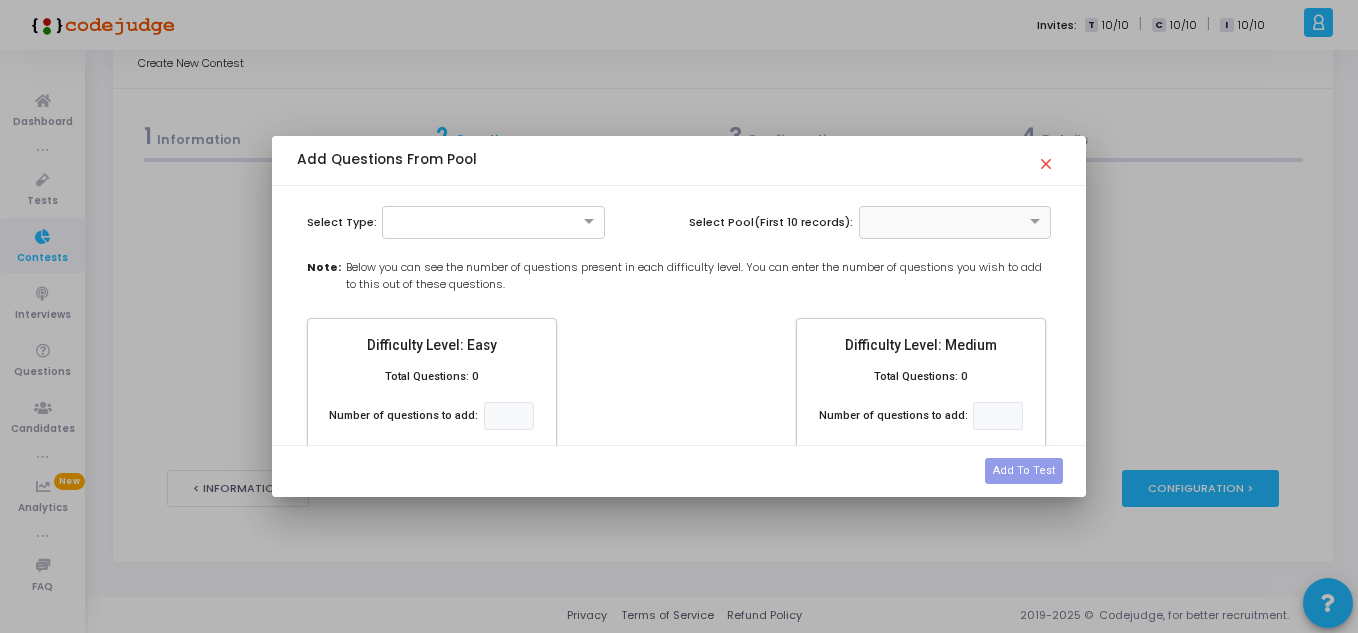 scroll, scrollTop: 0, scrollLeft: 0, axis: both 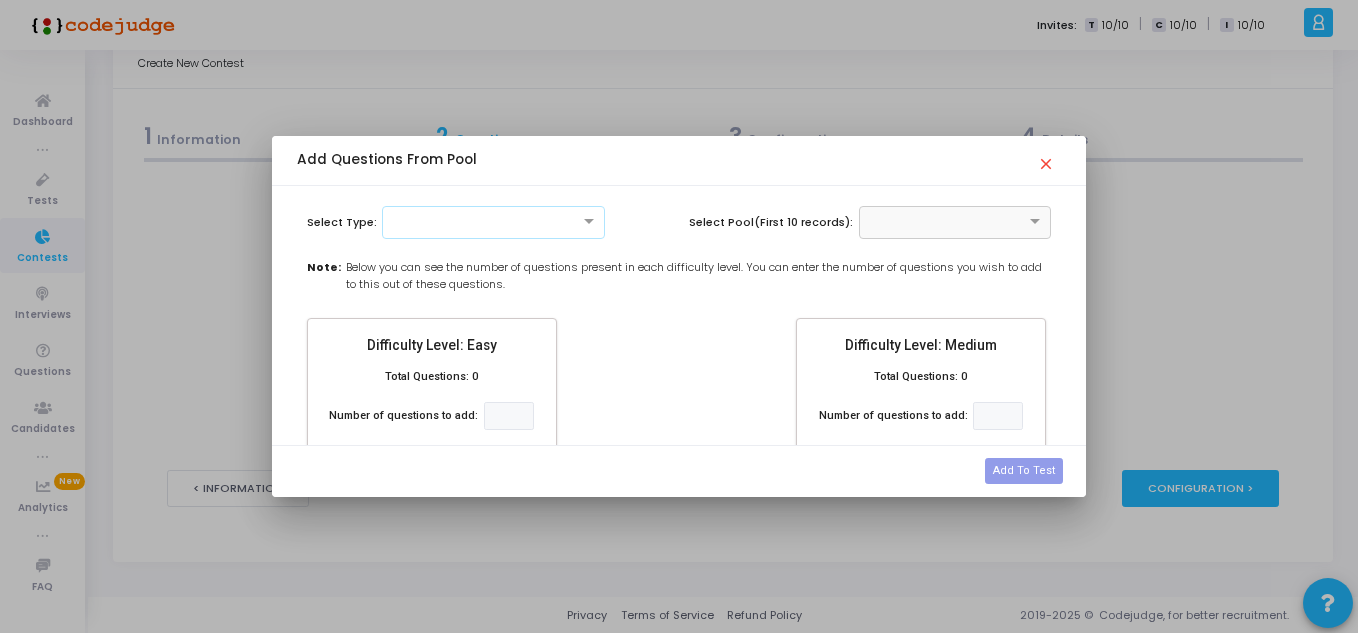 click on "Select Type:   Select Pool(First 10 records):   Note: Below you can see the number of questions present in each difficulty level. You can enter the number of questions you wish to add to this out of these questions. Difficulty Level: Easy Total Questions: 0 Number of questions to add: Difficulty Level: Medium Total Questions: 0 Number of questions to add: Difficulty Level: Hard Total Questions: 0 Number of questions to add:" at bounding box center [679, 315] 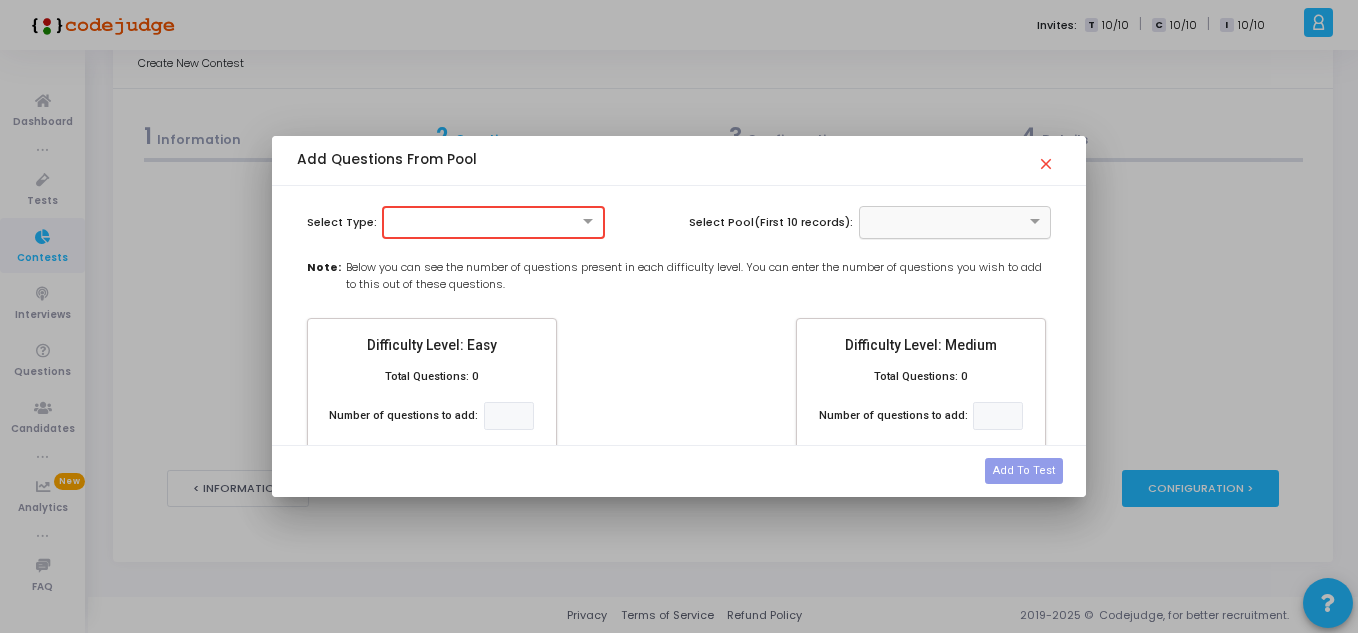 click at bounding box center (955, 222) 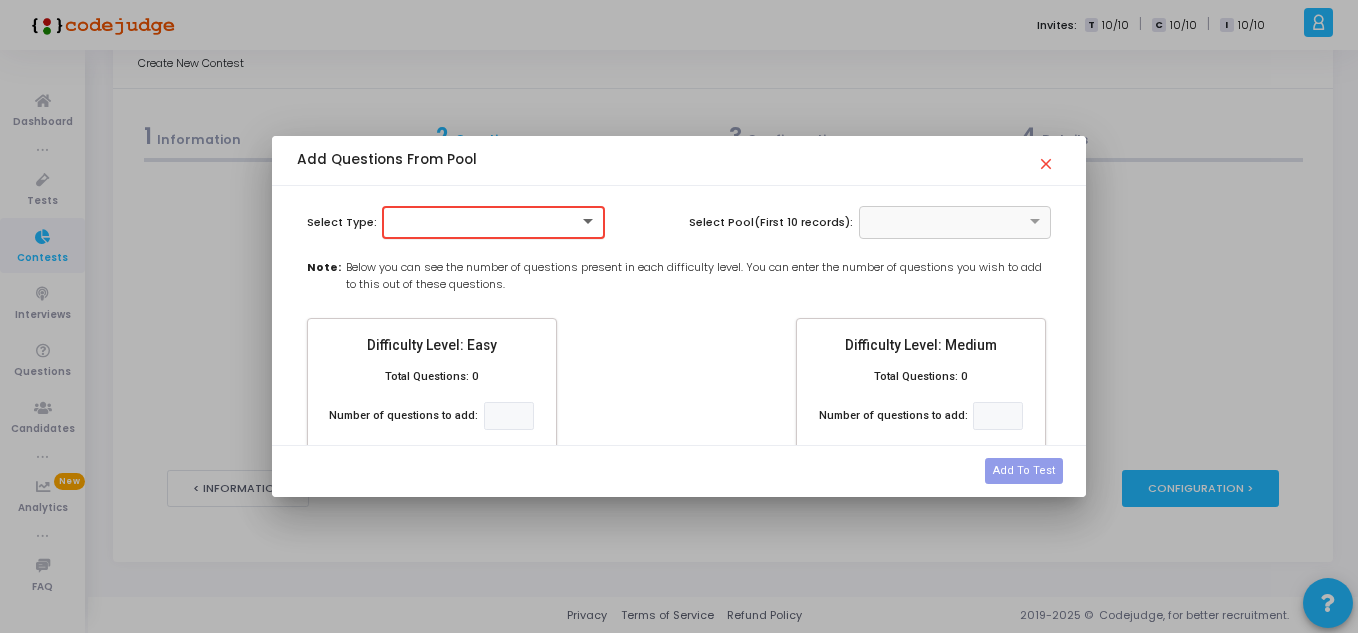 click at bounding box center [590, 222] 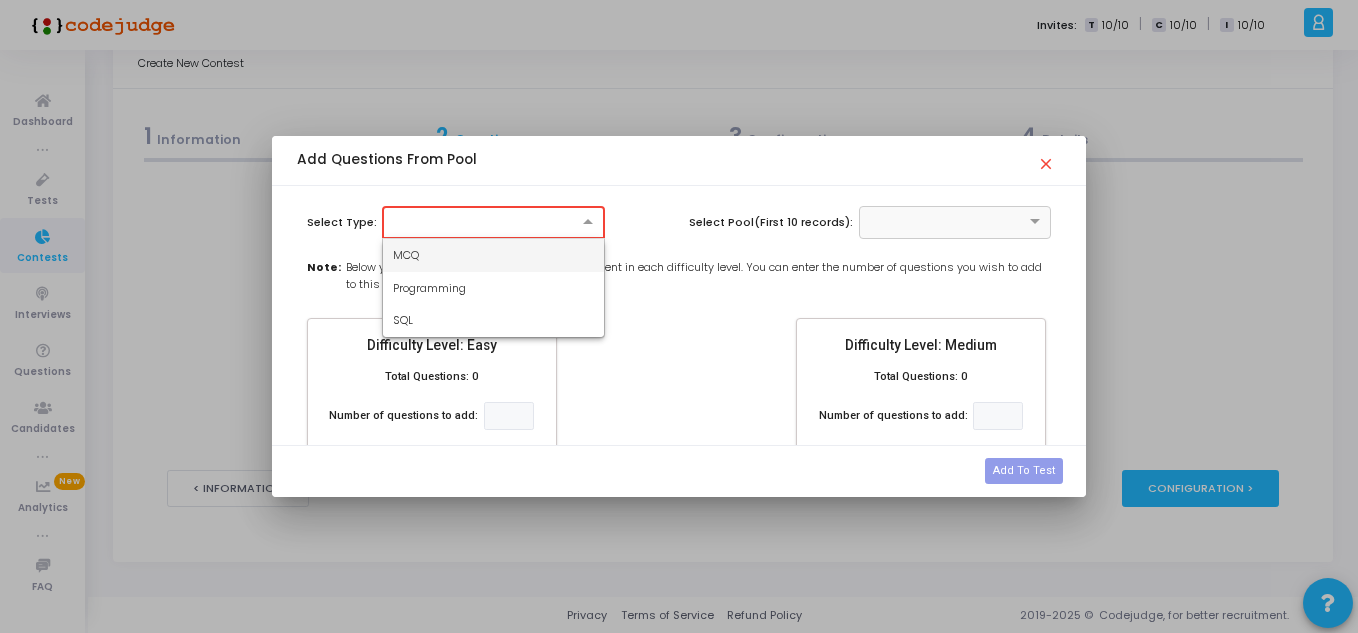 click on "Select Type:  MCQ Programming SQL  Select Pool(First 10 records):   Note: Below you can see the number of questions present in each difficulty level. You can enter the number of questions you wish to add to this out of these questions. Difficulty Level: Easy Total Questions: 0 Number of questions to add: Difficulty Level: Medium Total Questions: 0 Number of questions to add: Difficulty Level: Hard Total Questions: 0 Number of questions to add:" at bounding box center (679, 315) 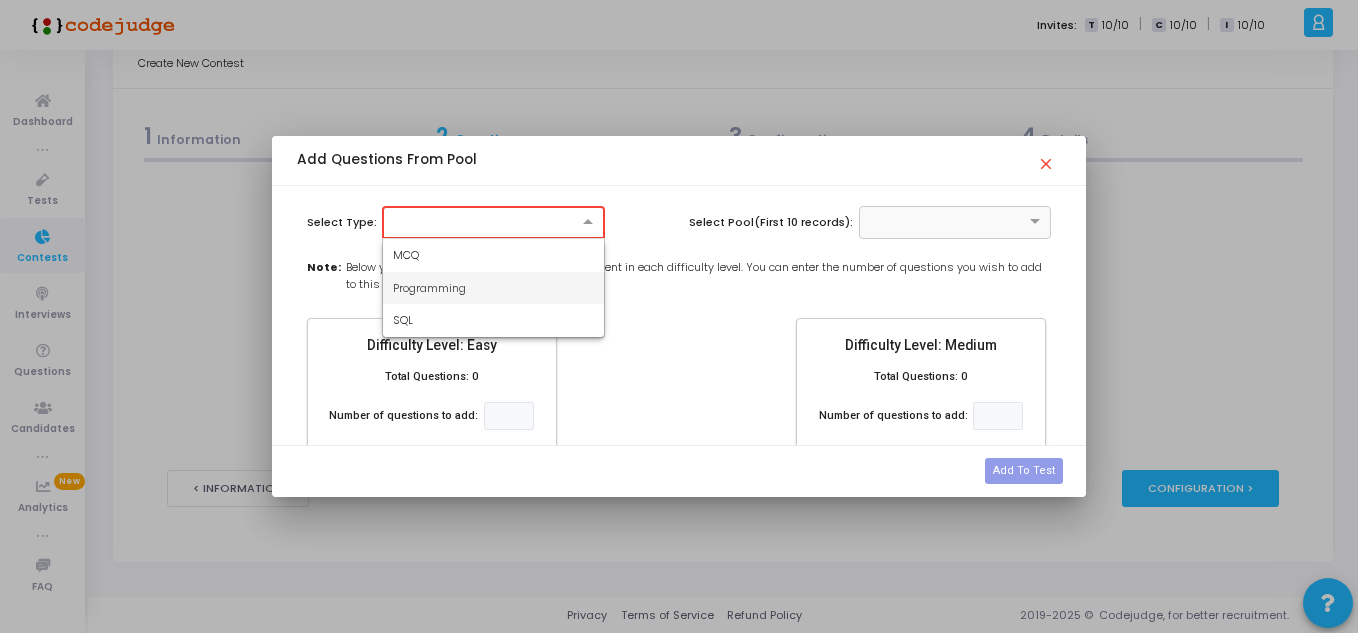 click on "Programming" at bounding box center [493, 288] 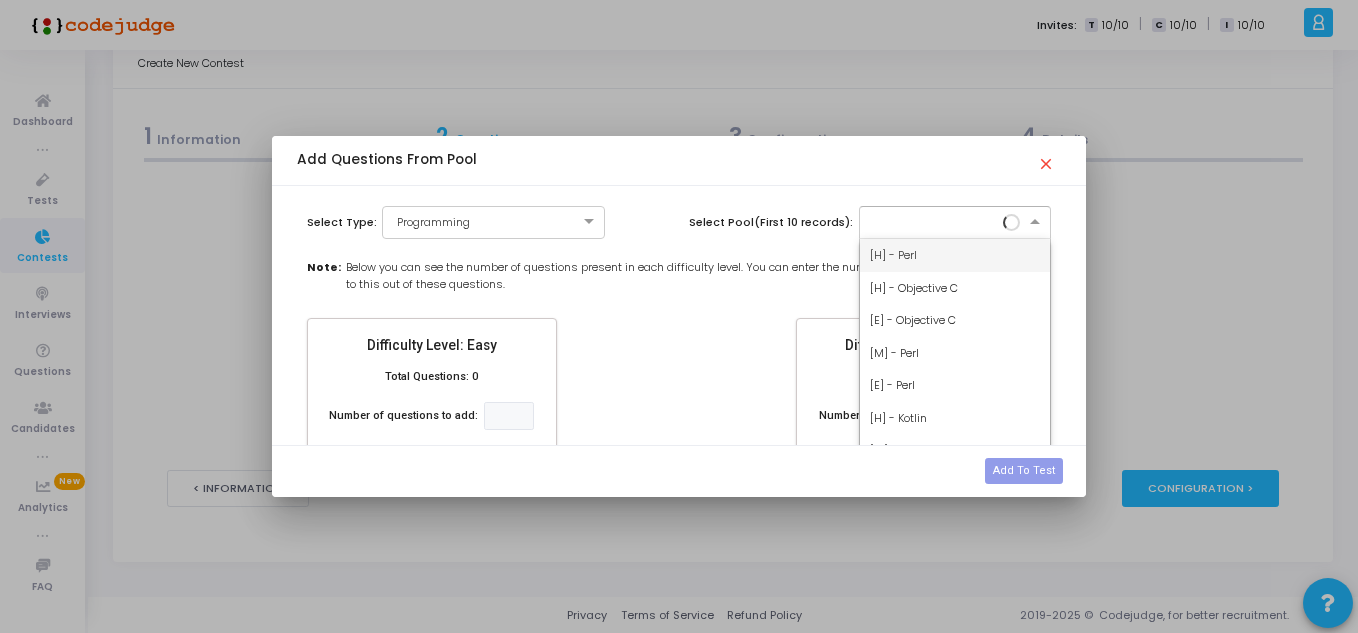 click at bounding box center [935, 220] 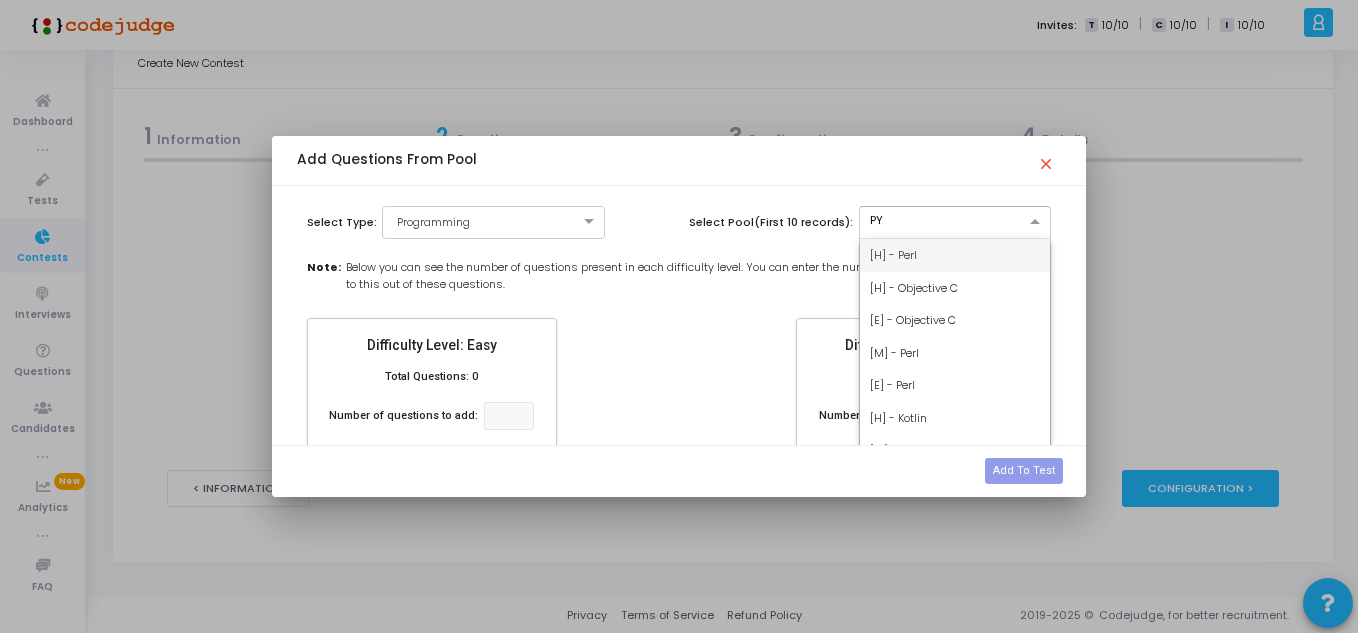 type on "PYT" 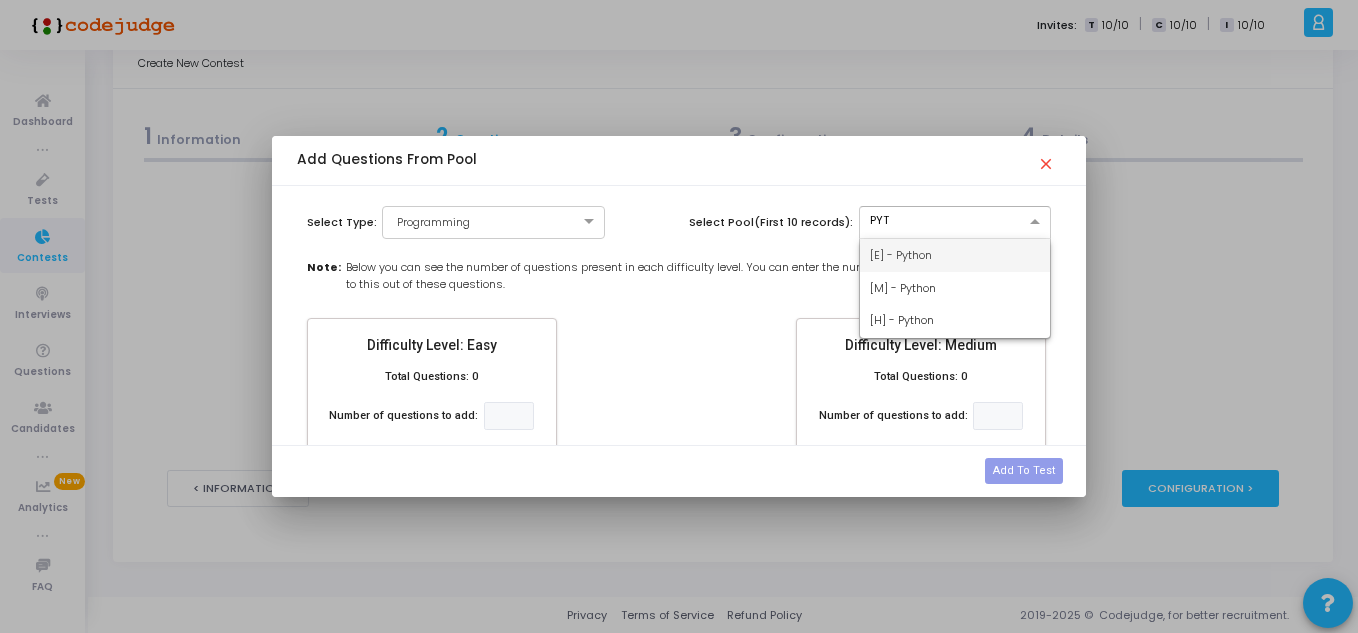 click on "[E] - Python" at bounding box center (955, 255) 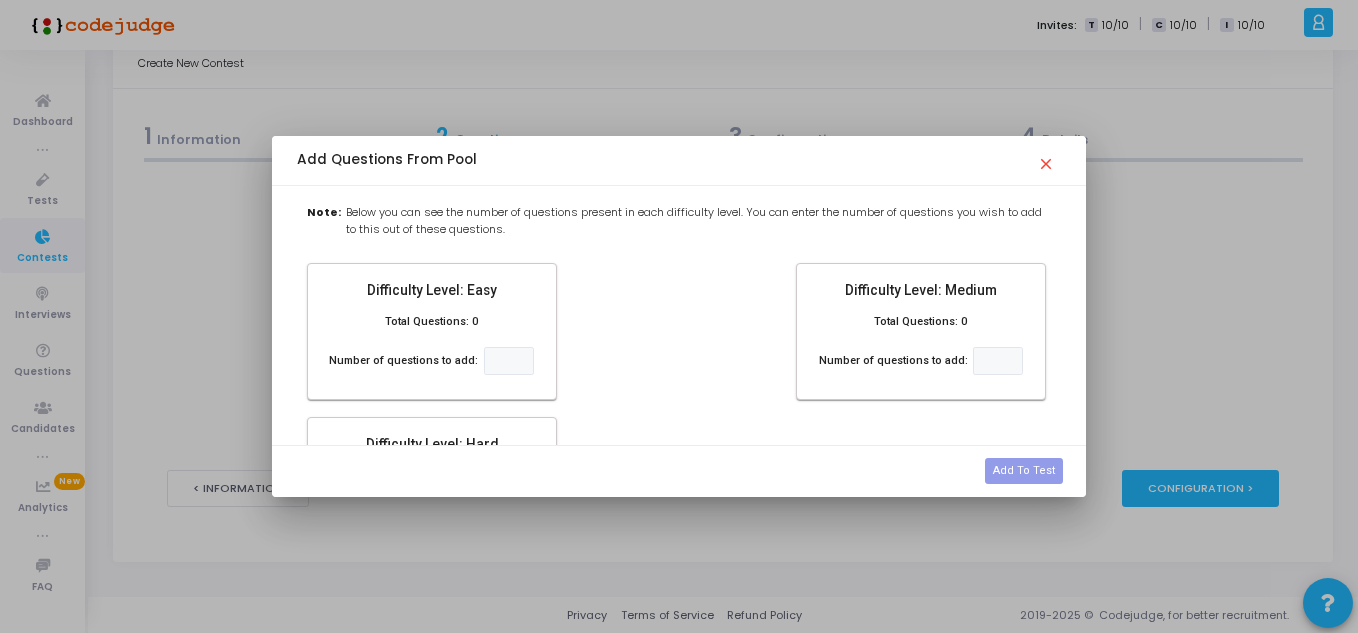 scroll, scrollTop: 100, scrollLeft: 0, axis: vertical 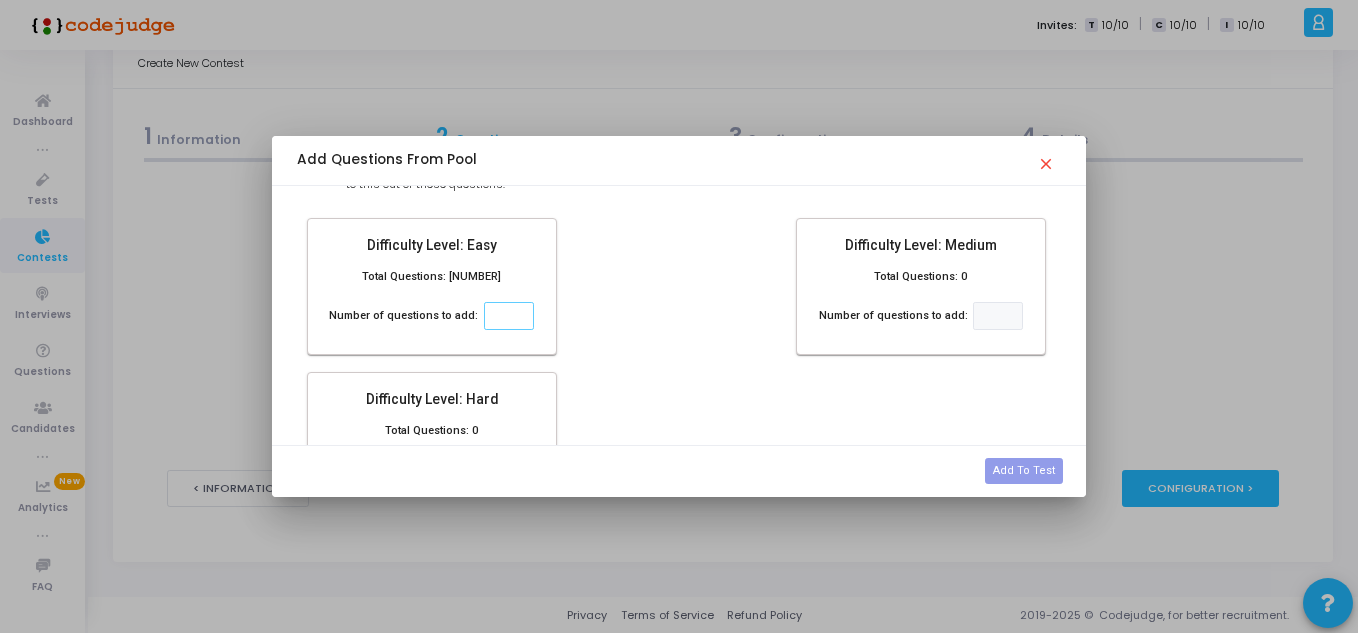 click 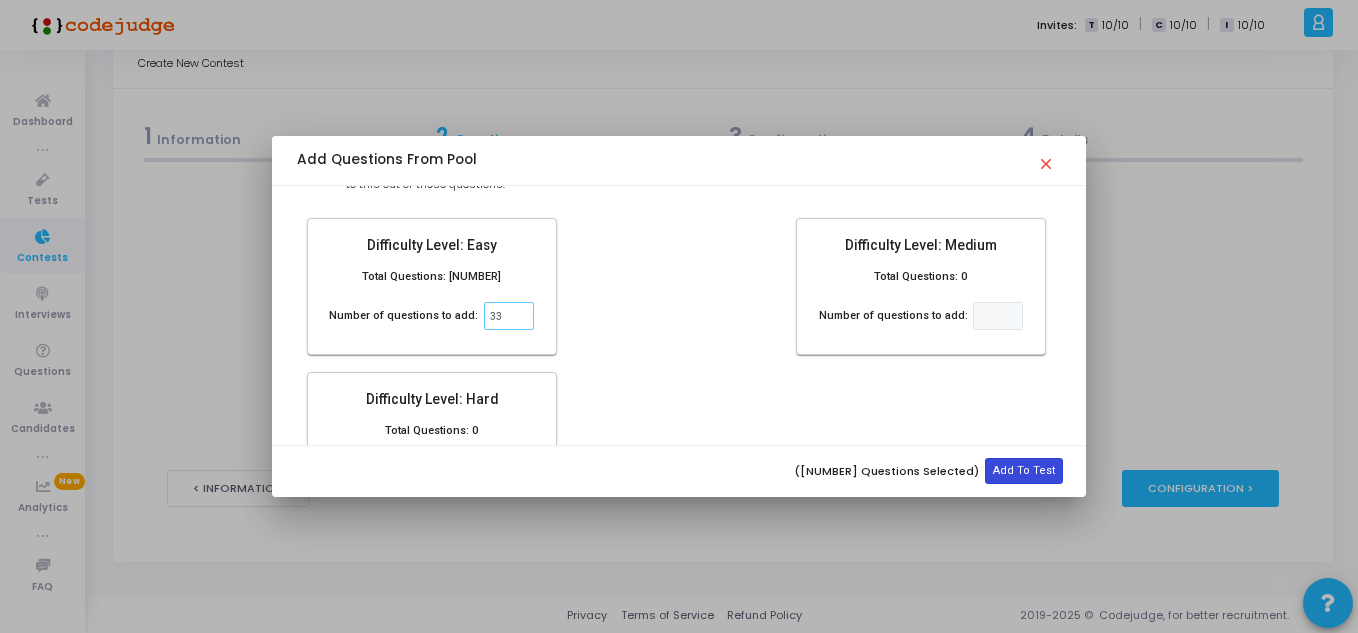 type on "33" 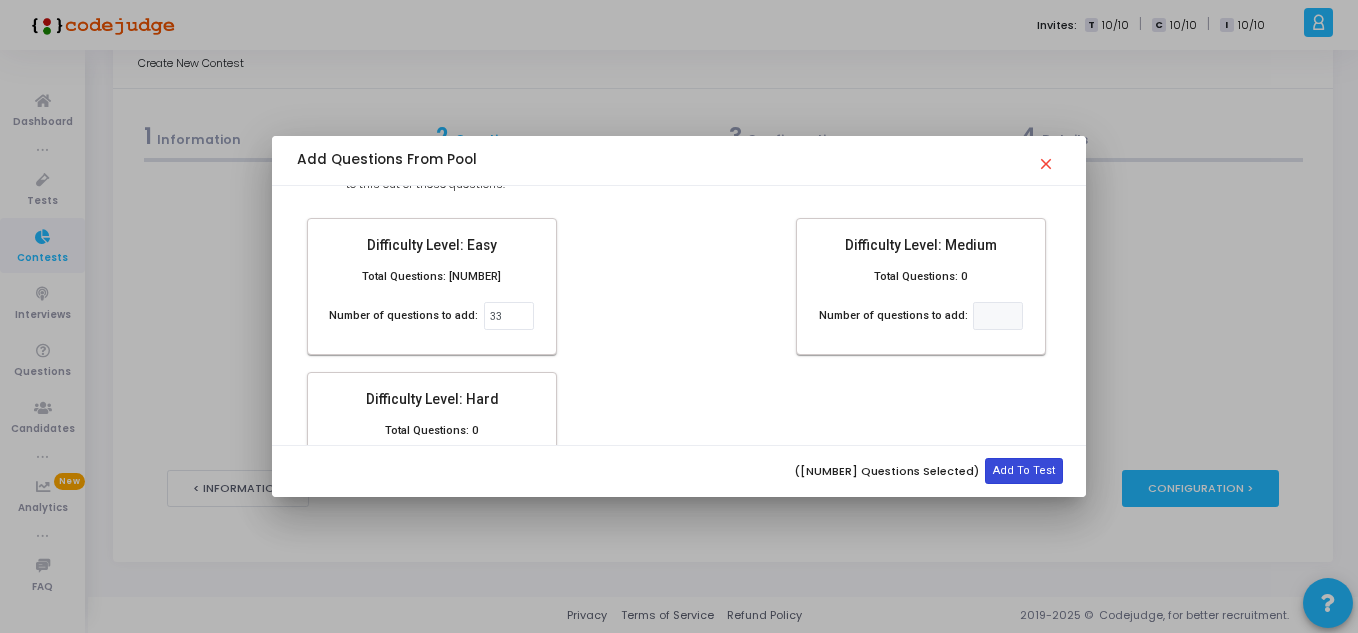 click on "Add To Test" at bounding box center [1024, 471] 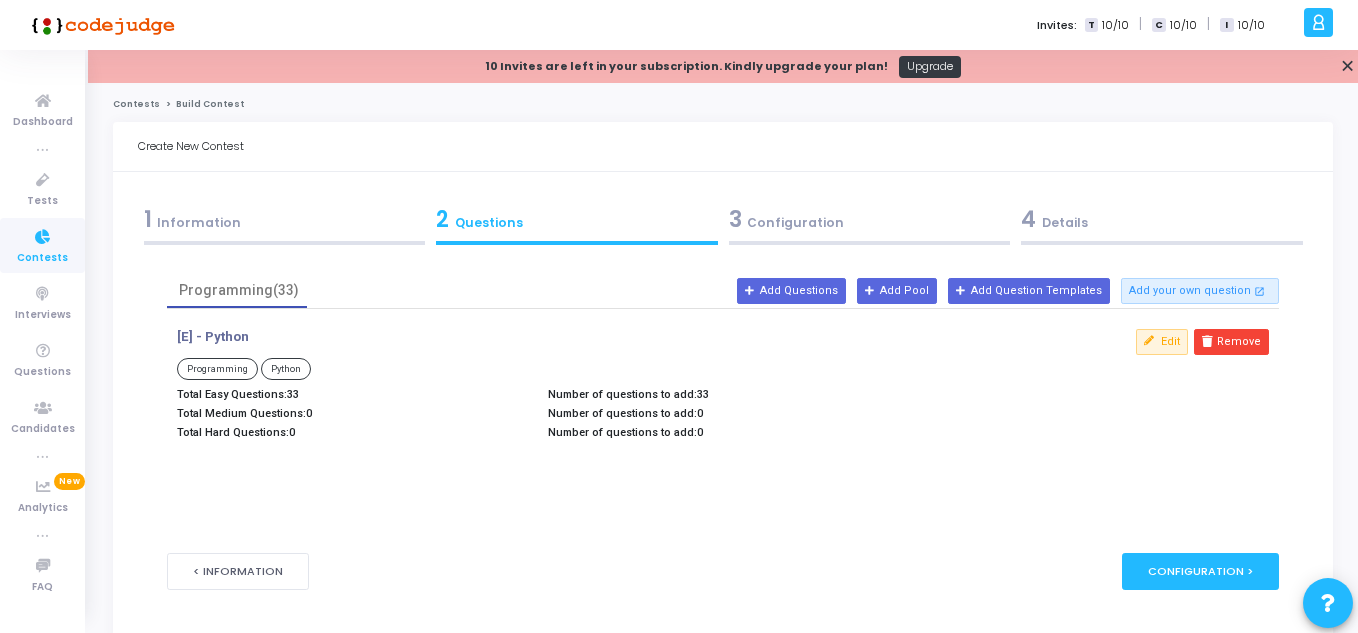 scroll, scrollTop: 83, scrollLeft: 0, axis: vertical 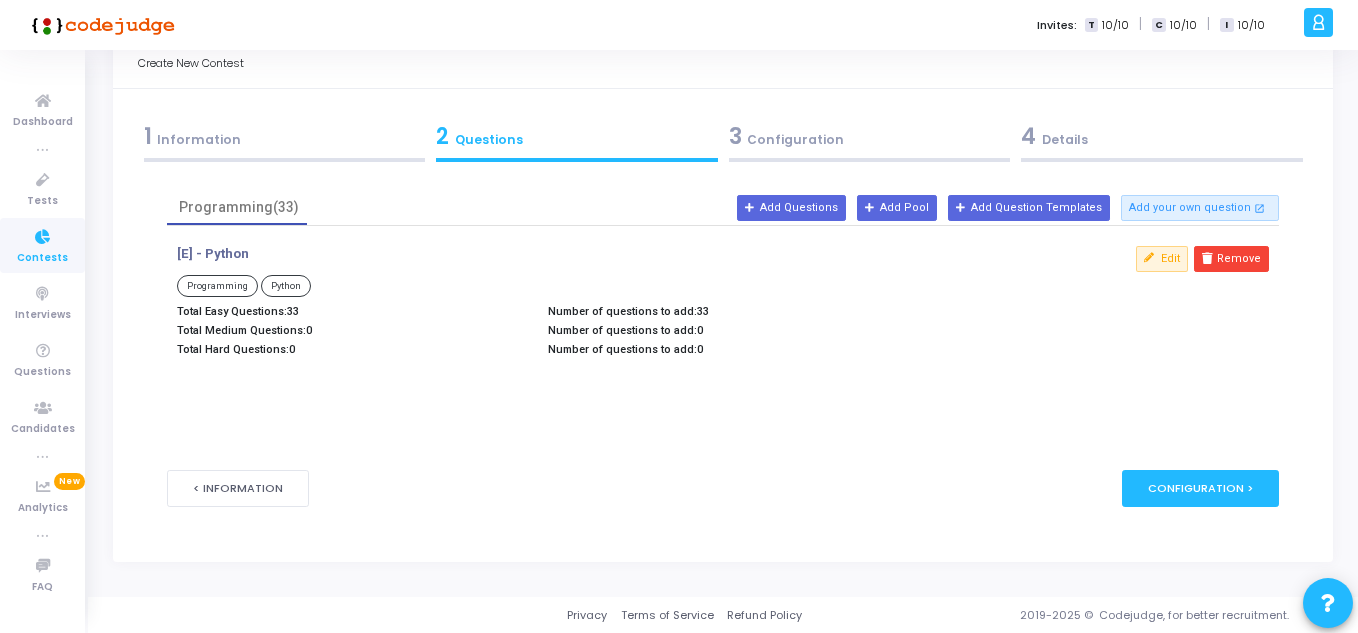 click on "< Information  publish  Publish Now   Configuration >" at bounding box center [723, 488] 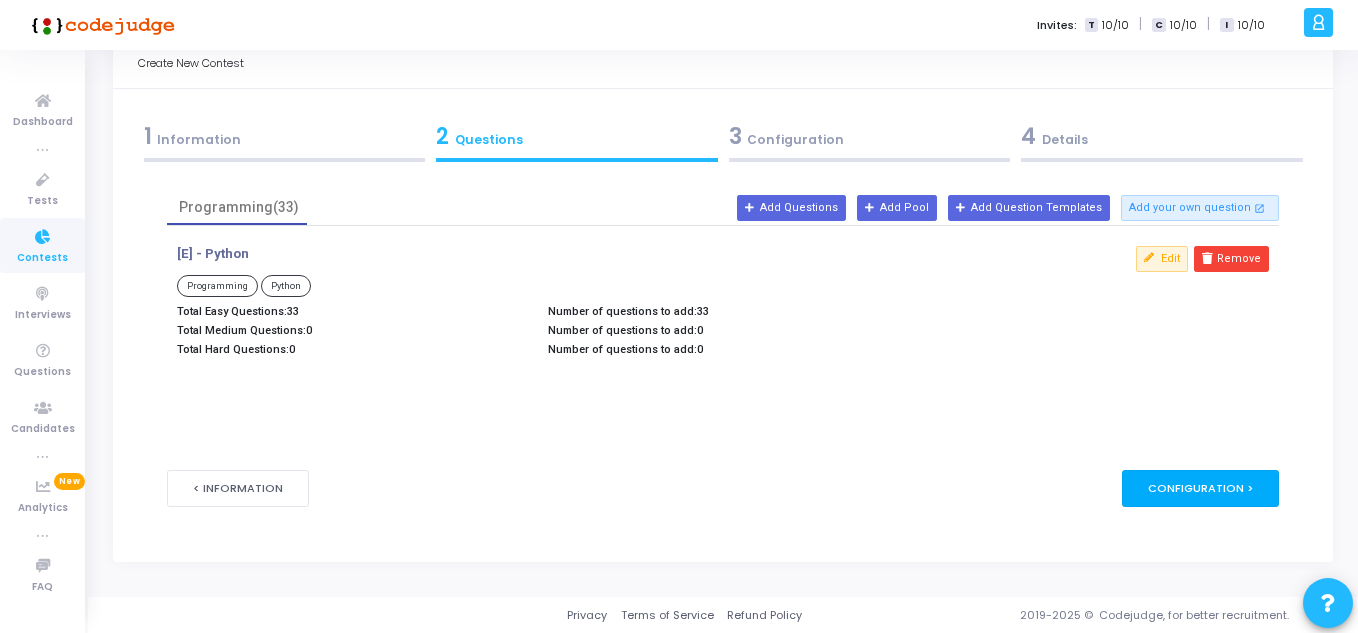click on "Configuration >" at bounding box center (1200, 488) 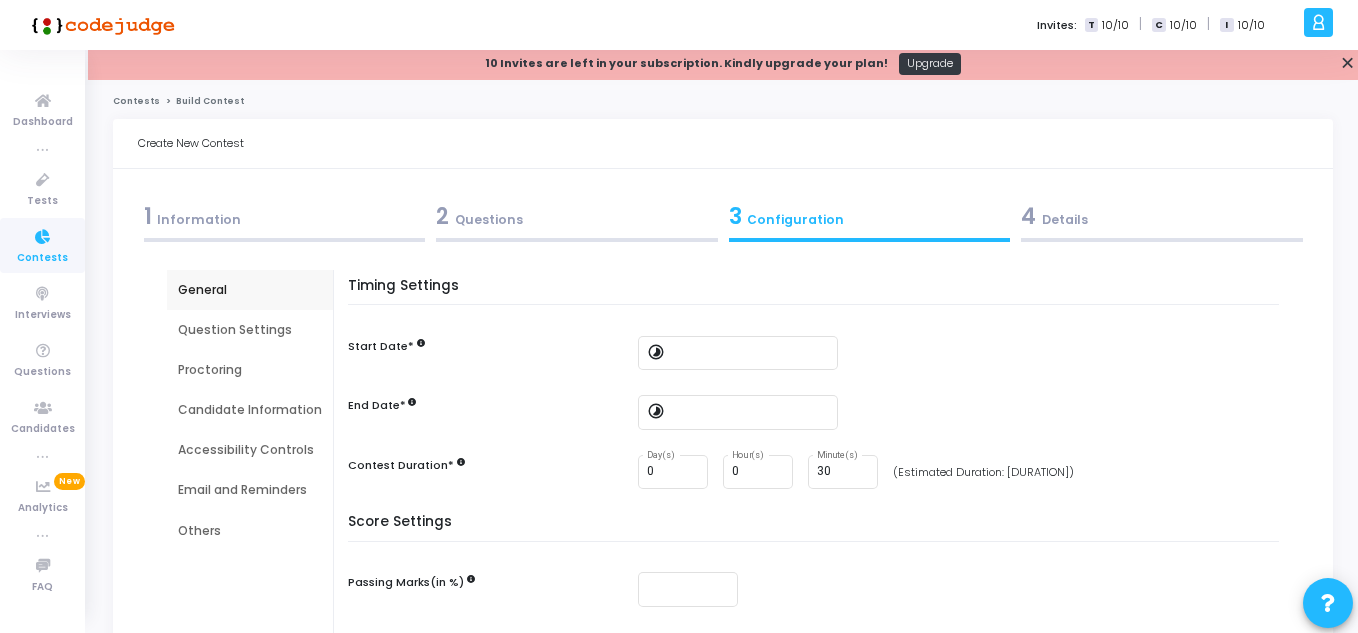 scroll, scrollTop: 0, scrollLeft: 0, axis: both 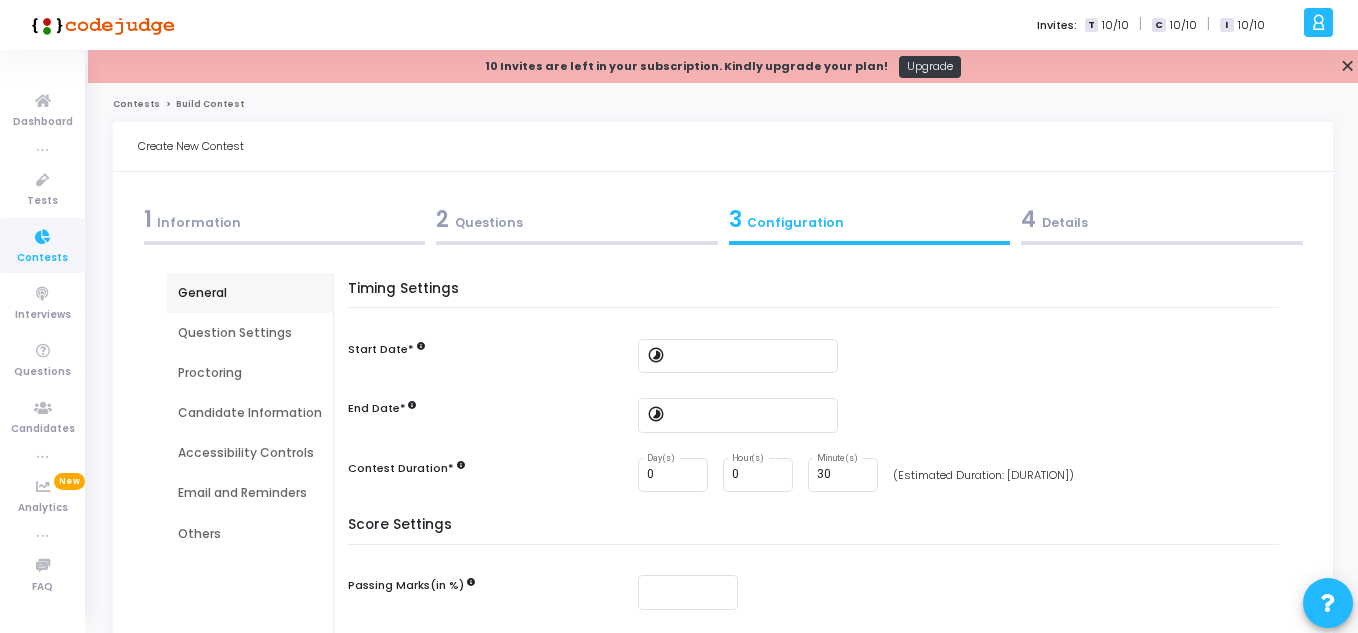 click at bounding box center (751, 356) 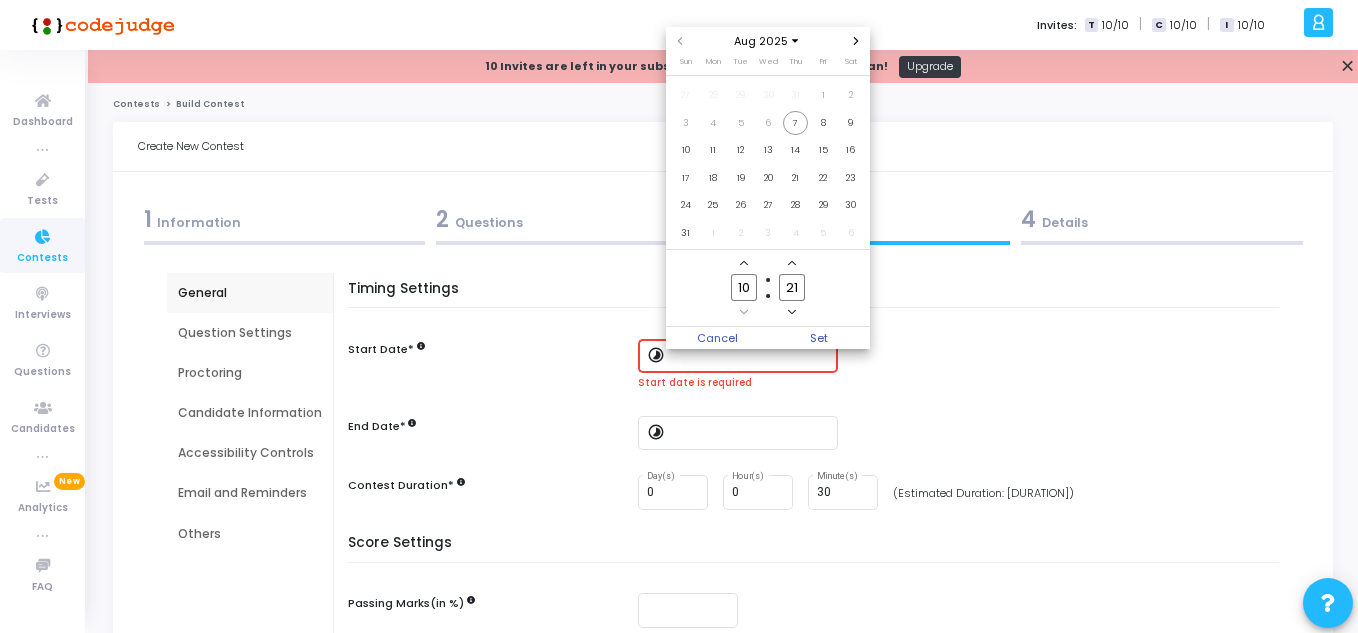 click on "6" at bounding box center (768, 123) 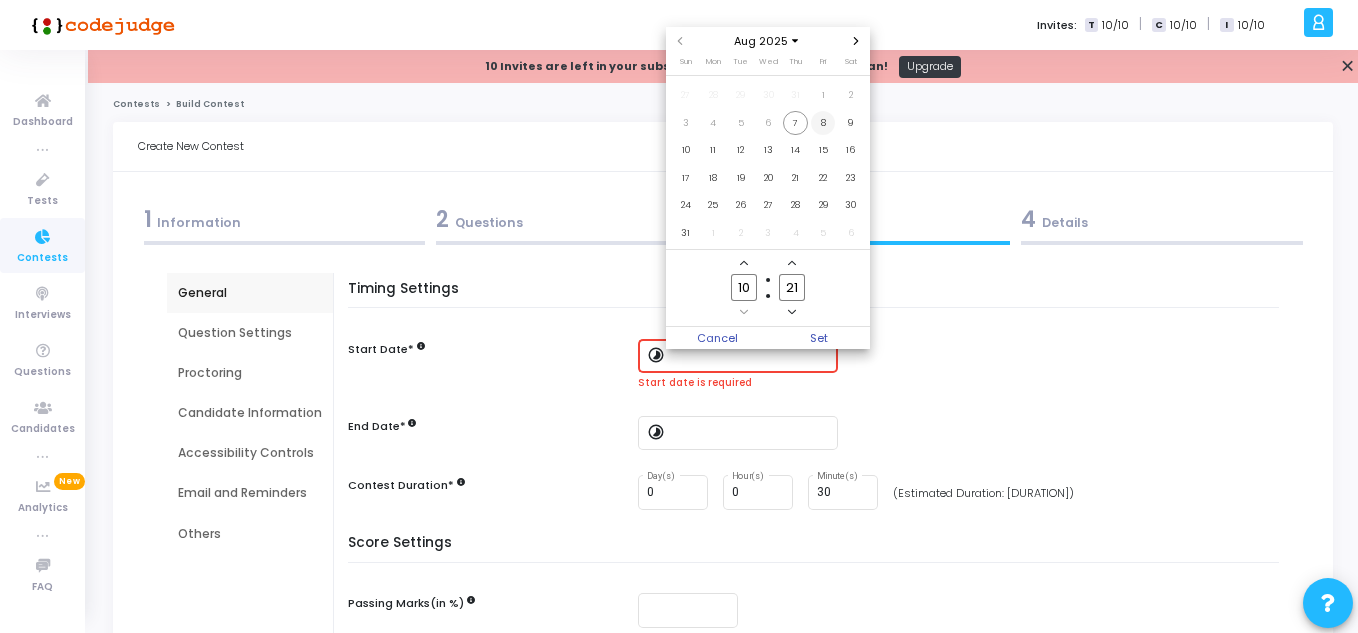 click on "8" at bounding box center (823, 123) 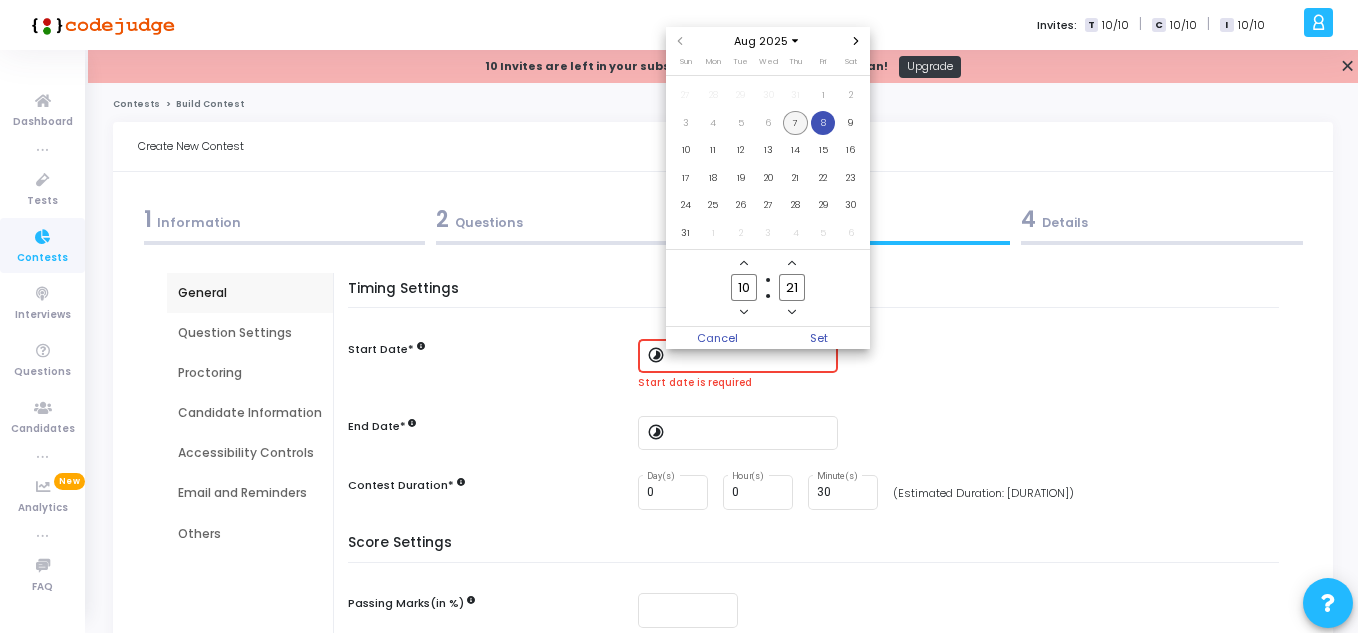 click on "7" at bounding box center [795, 123] 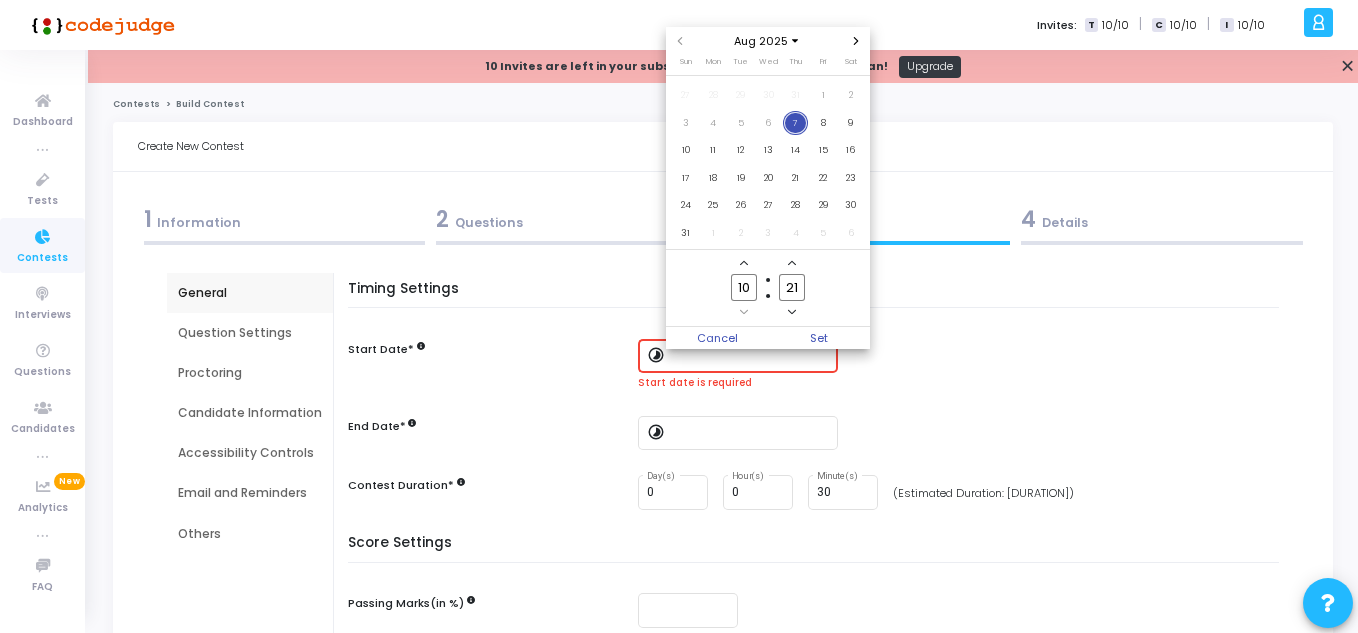 click 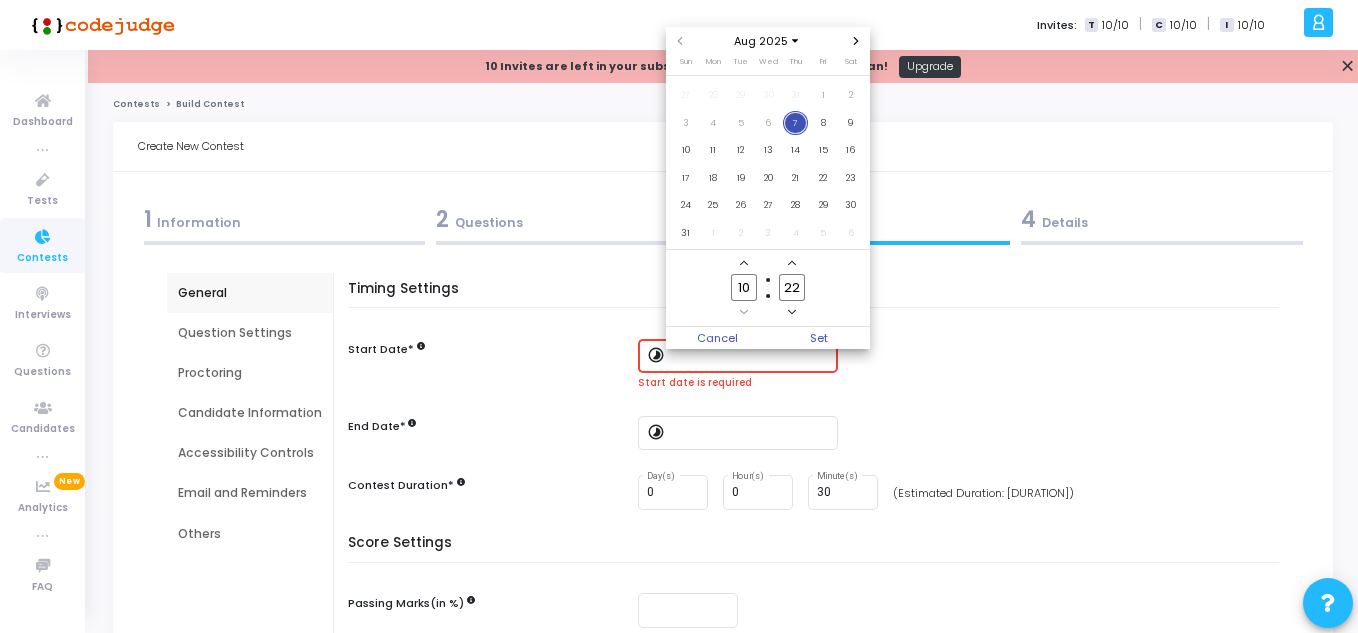 click 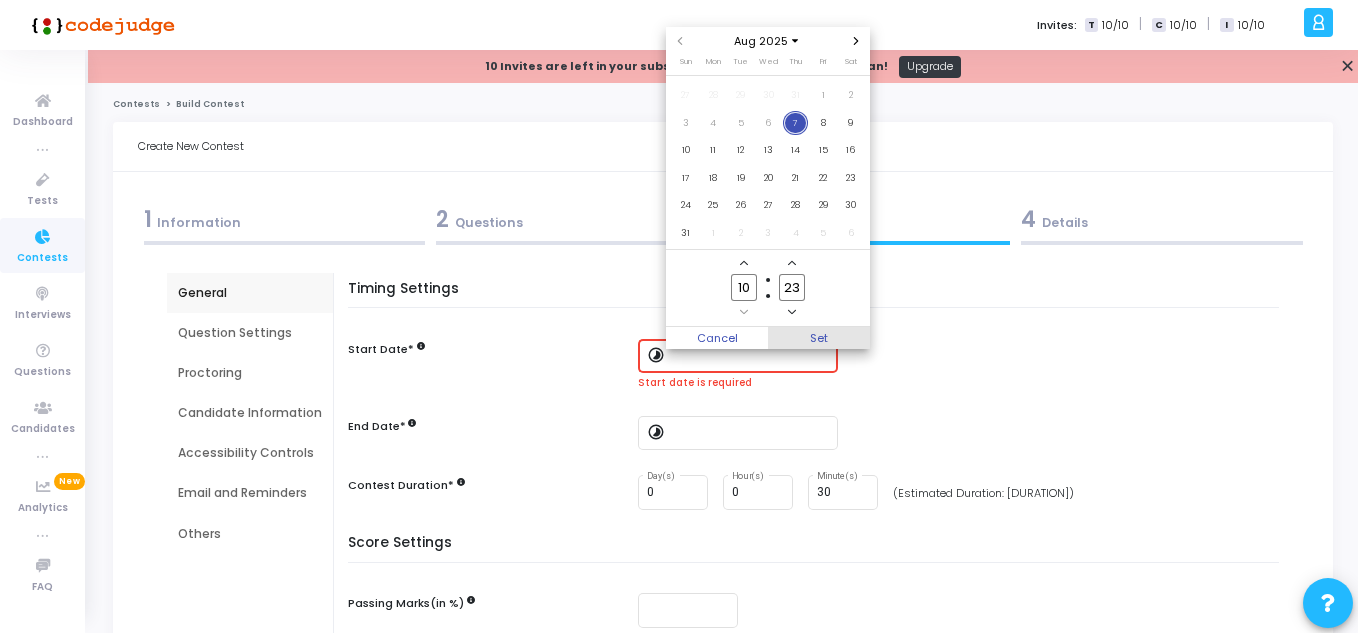 click on "Set" at bounding box center (819, 338) 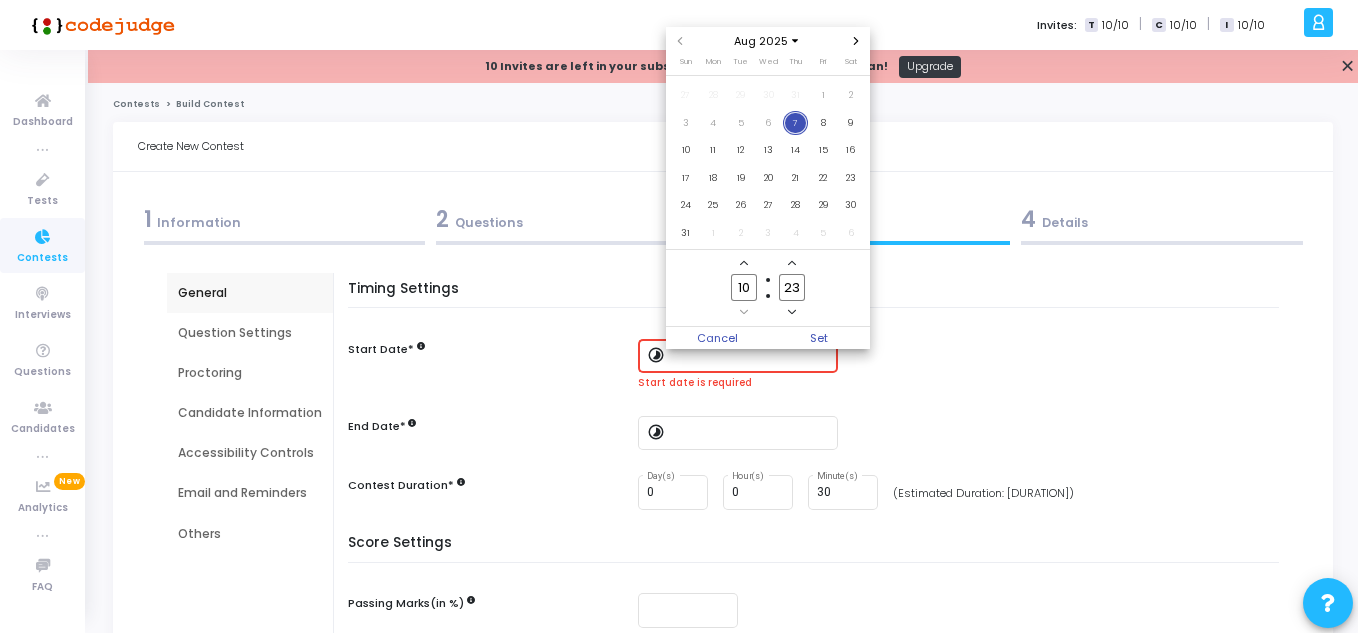 type on "8/7/2025, 10:23 AM" 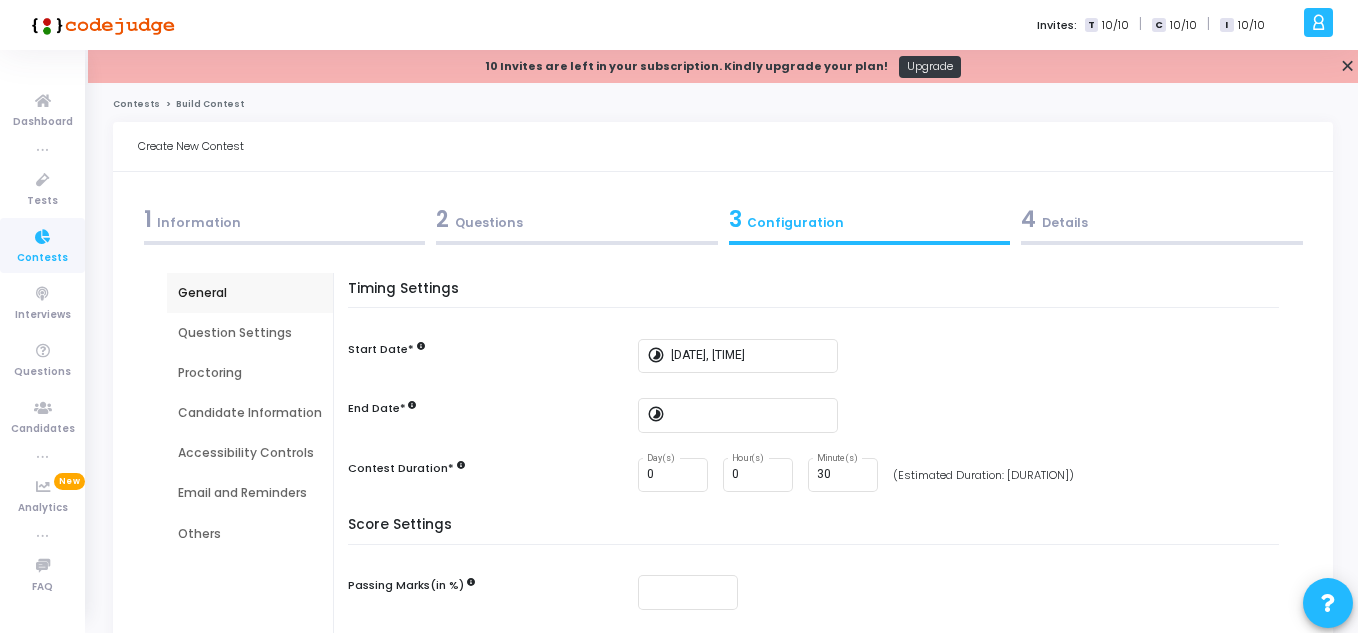 click on "Timing Settings  Start Date* timelapse 8/7/2025, 10:23 AM  End Date*  timelapse  Contest Duration*  0 Day(s) 0 Hour(s) 30 Minute(s)  (Estimated Duration: 8h 15m)" at bounding box center [818, 399] 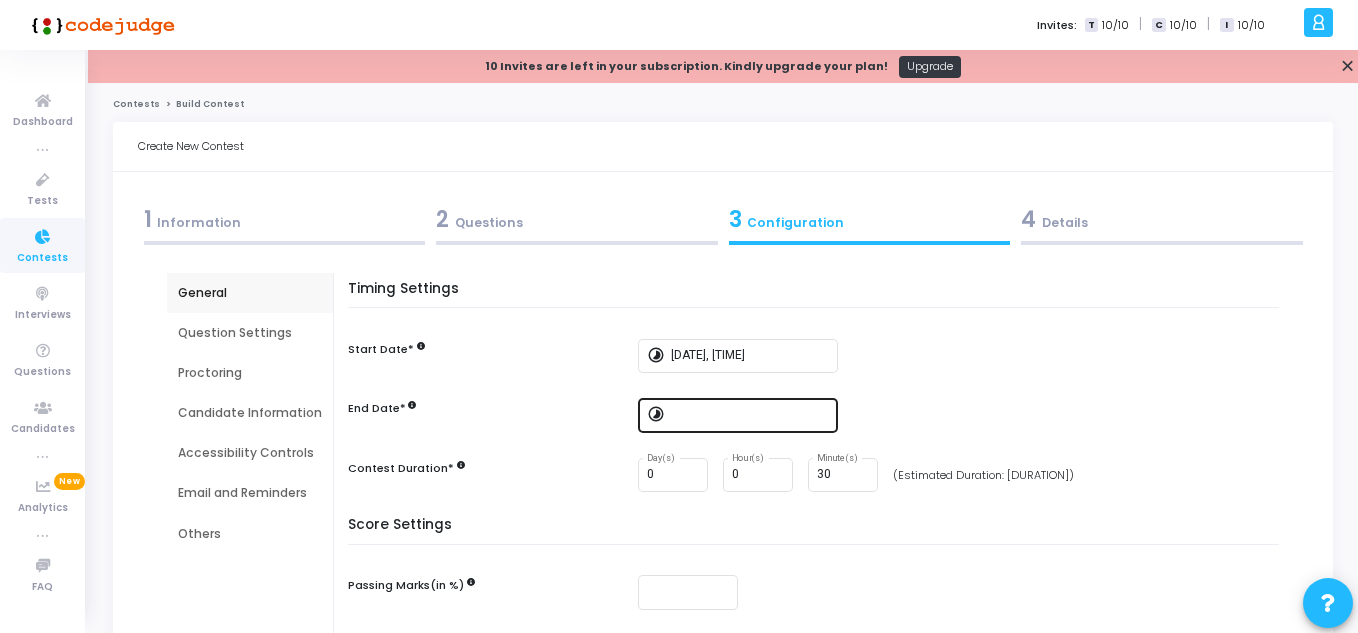 click at bounding box center (751, 415) 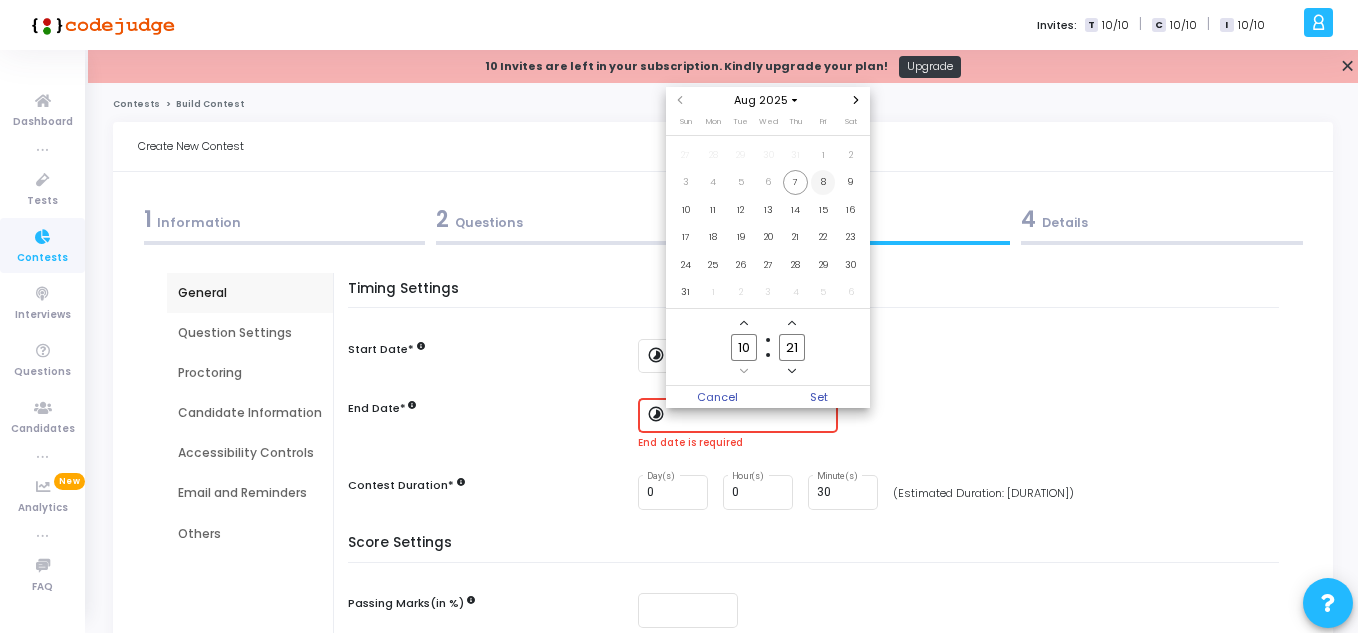 click on "8" at bounding box center [823, 182] 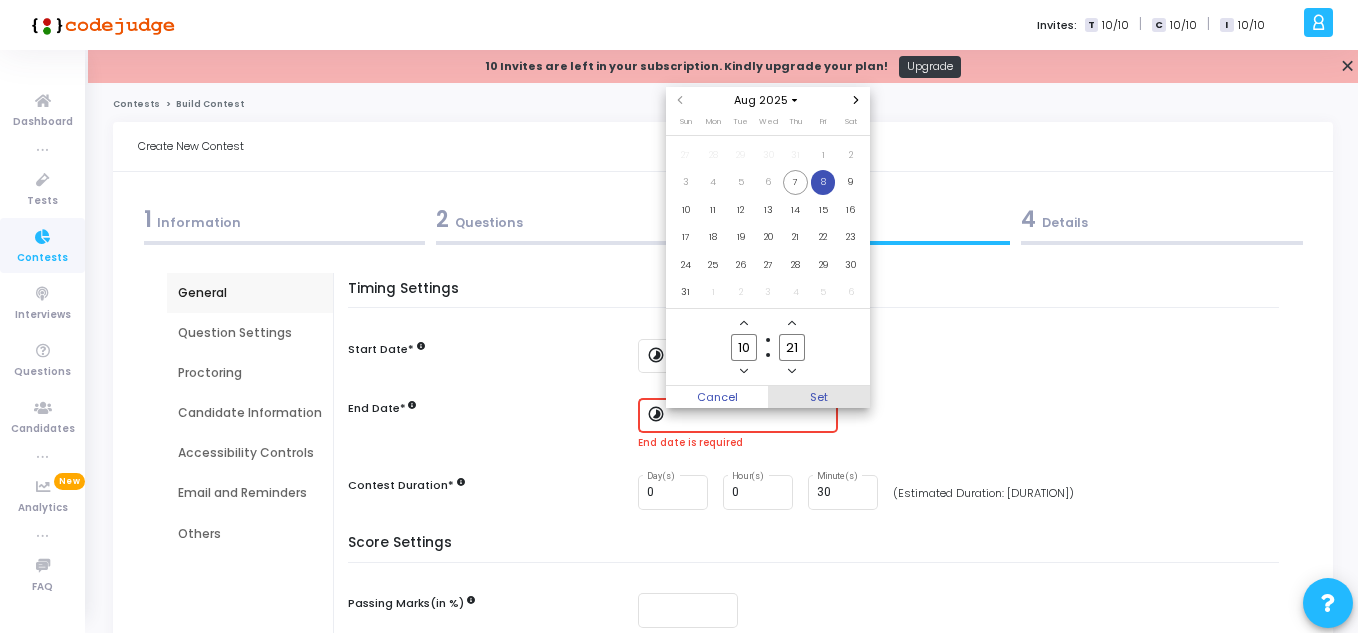 click on "Set" at bounding box center [819, 397] 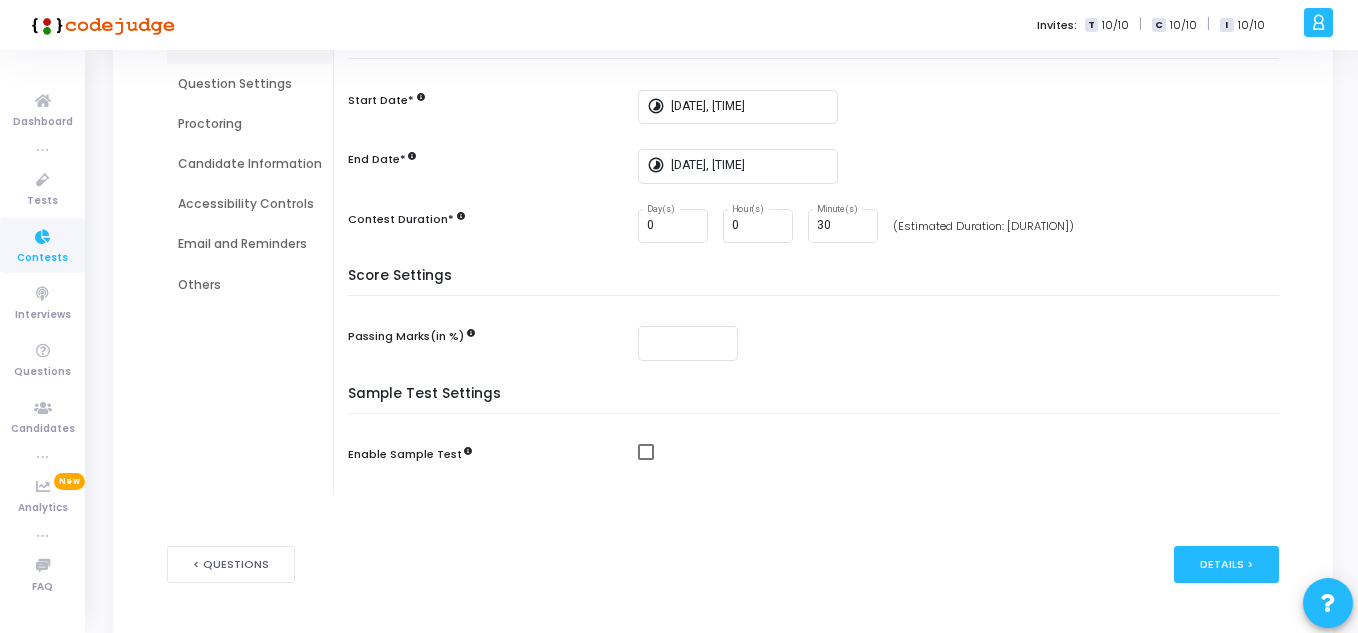 scroll, scrollTop: 263, scrollLeft: 0, axis: vertical 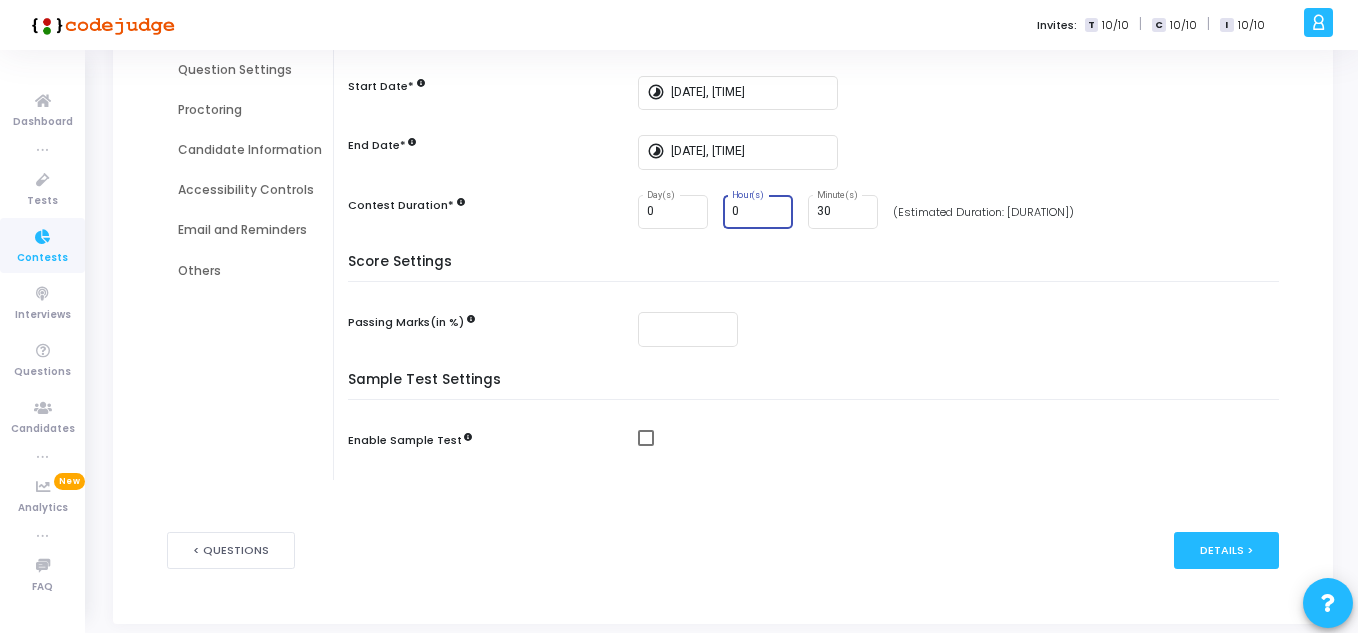 drag, startPoint x: 758, startPoint y: 217, endPoint x: 556, endPoint y: 244, distance: 203.79646 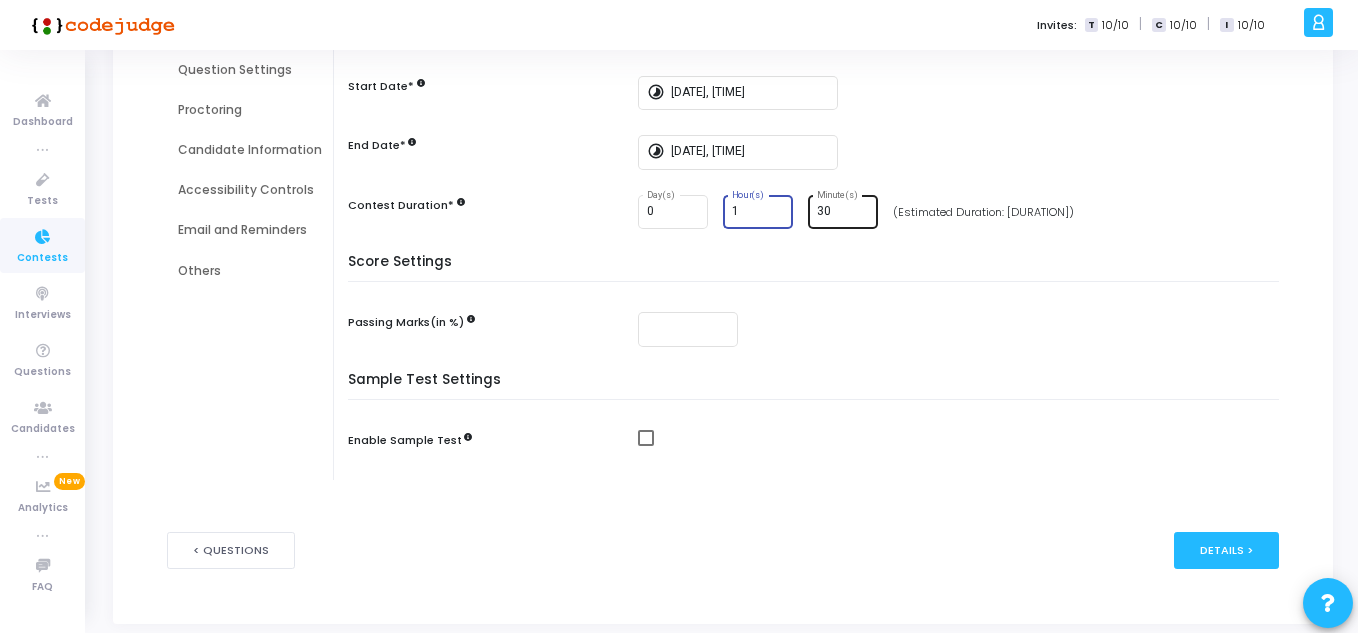 type on "1" 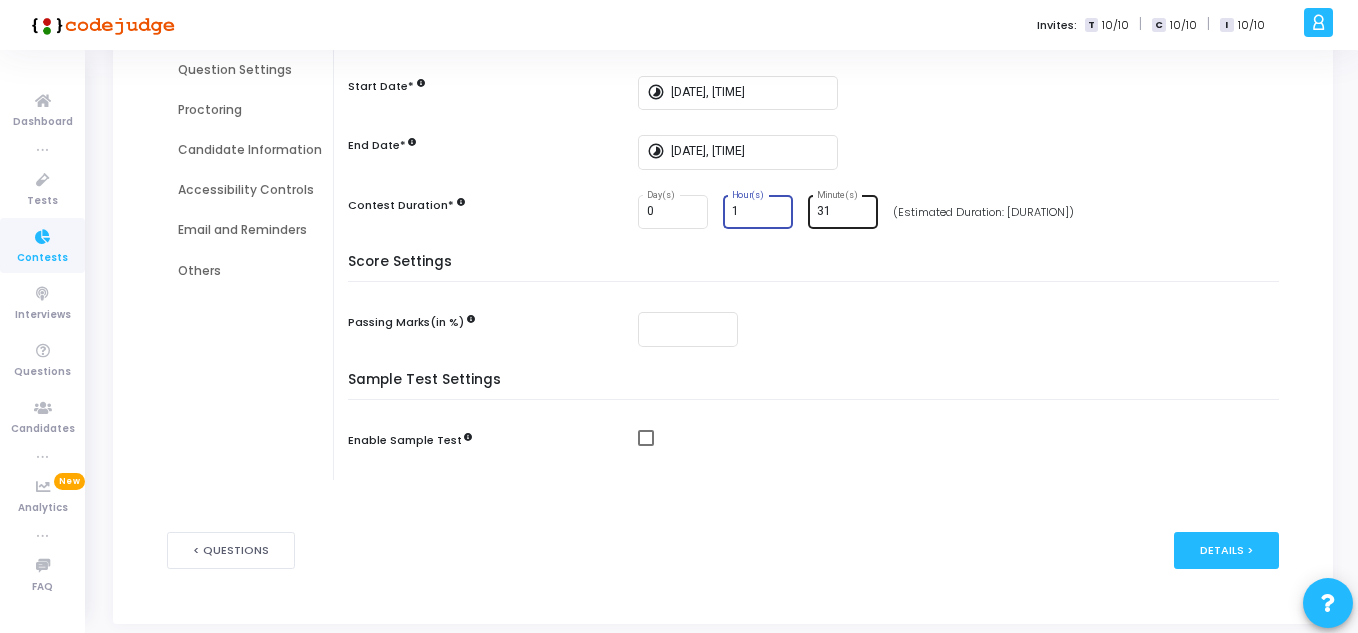click on "31" at bounding box center (844, 212) 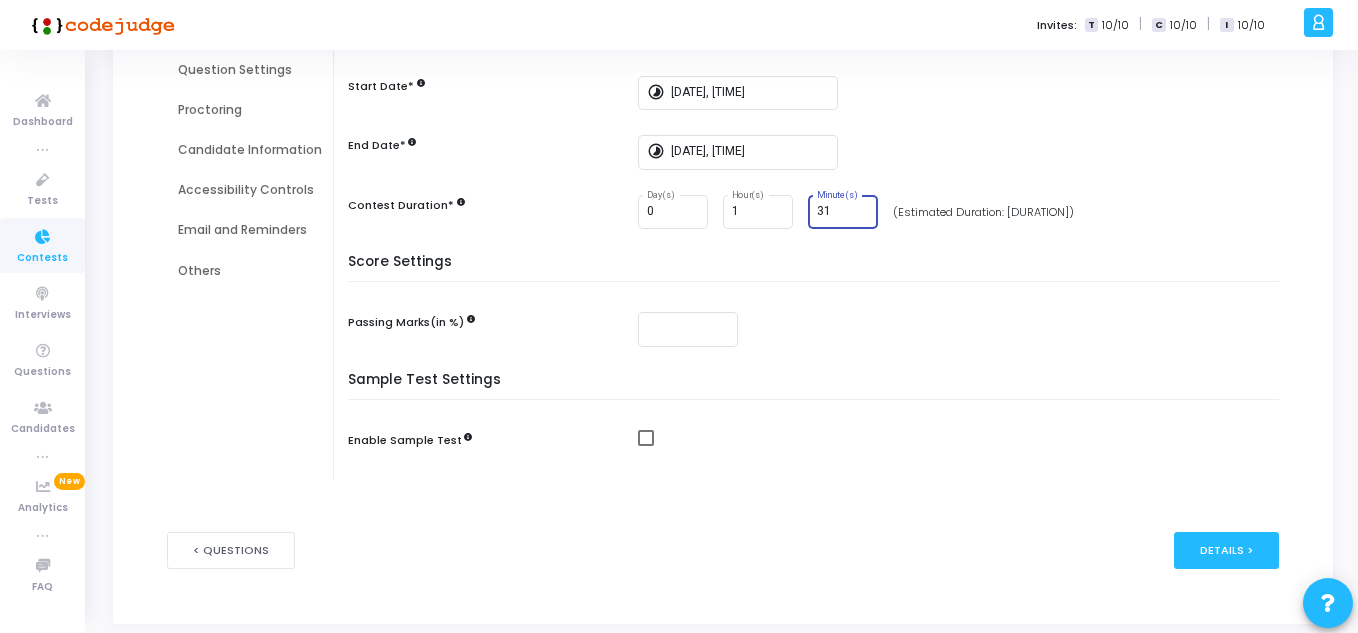 type on "3" 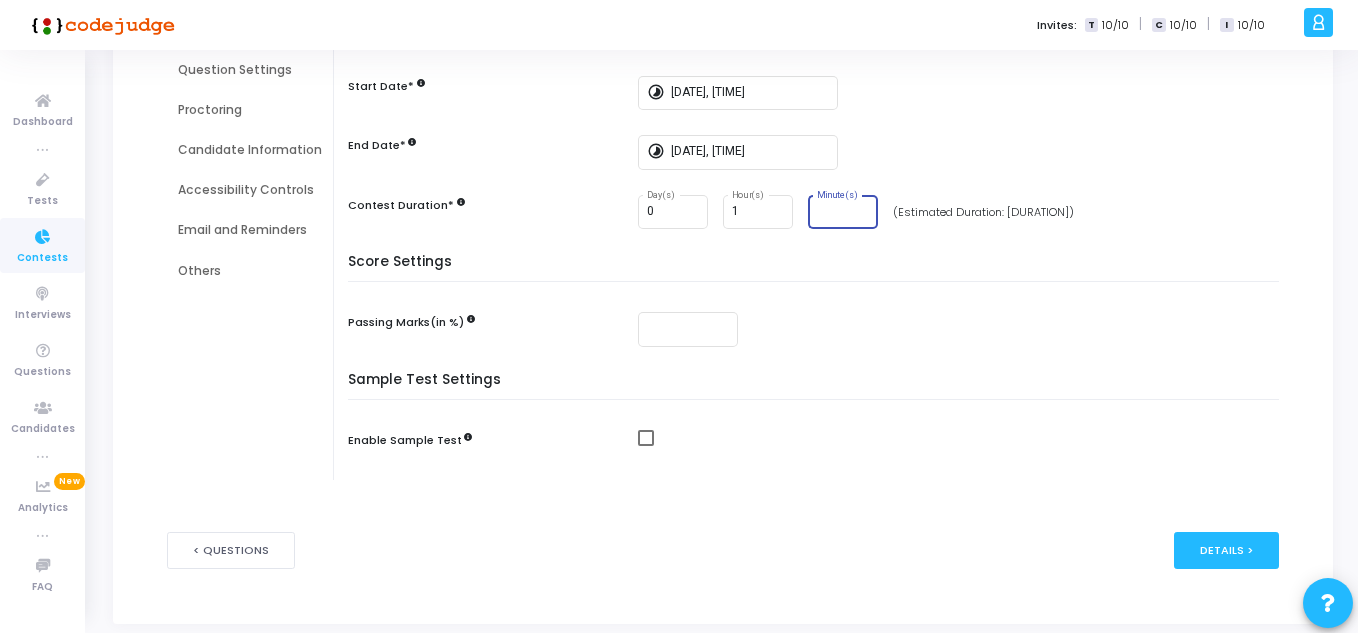 type 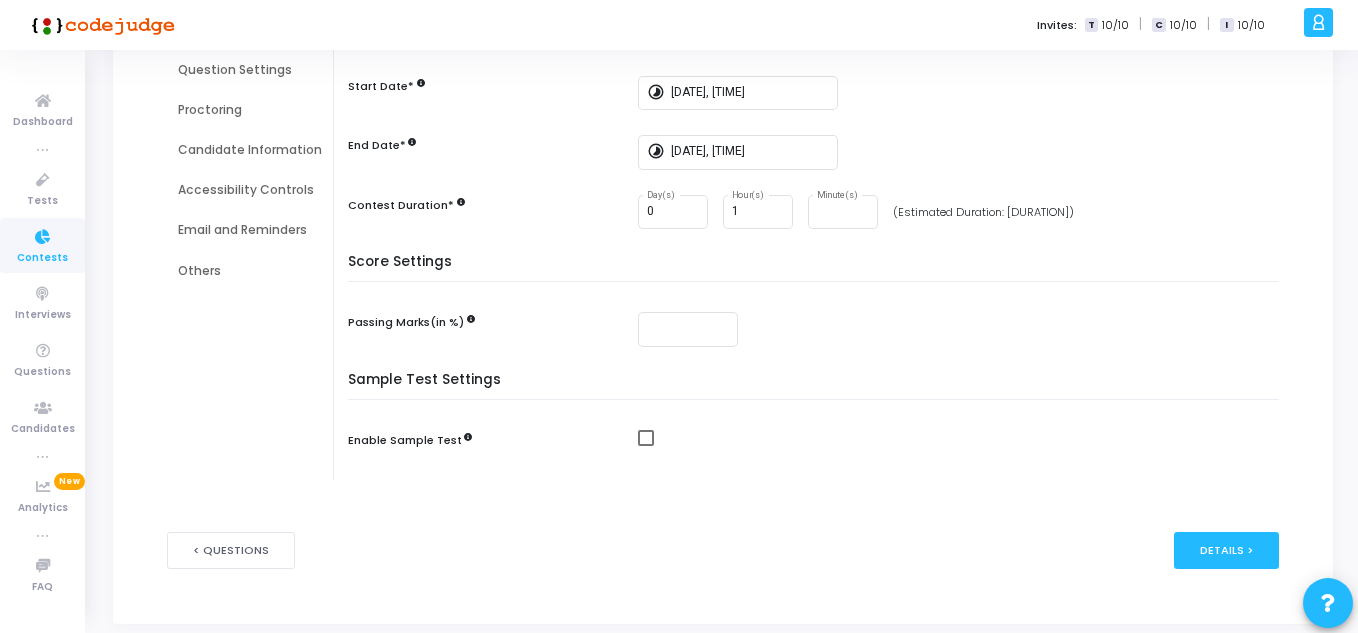 click on "(Estimated Duration: 8h 15m)" at bounding box center (983, 212) 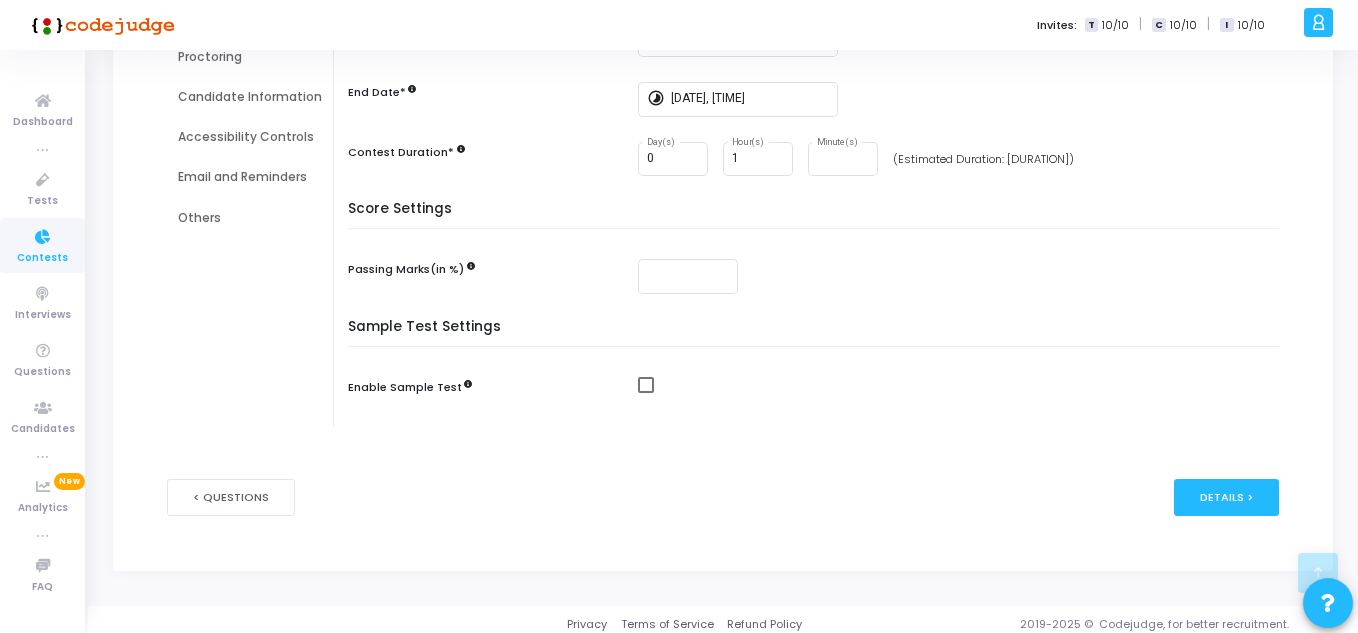 scroll, scrollTop: 326, scrollLeft: 0, axis: vertical 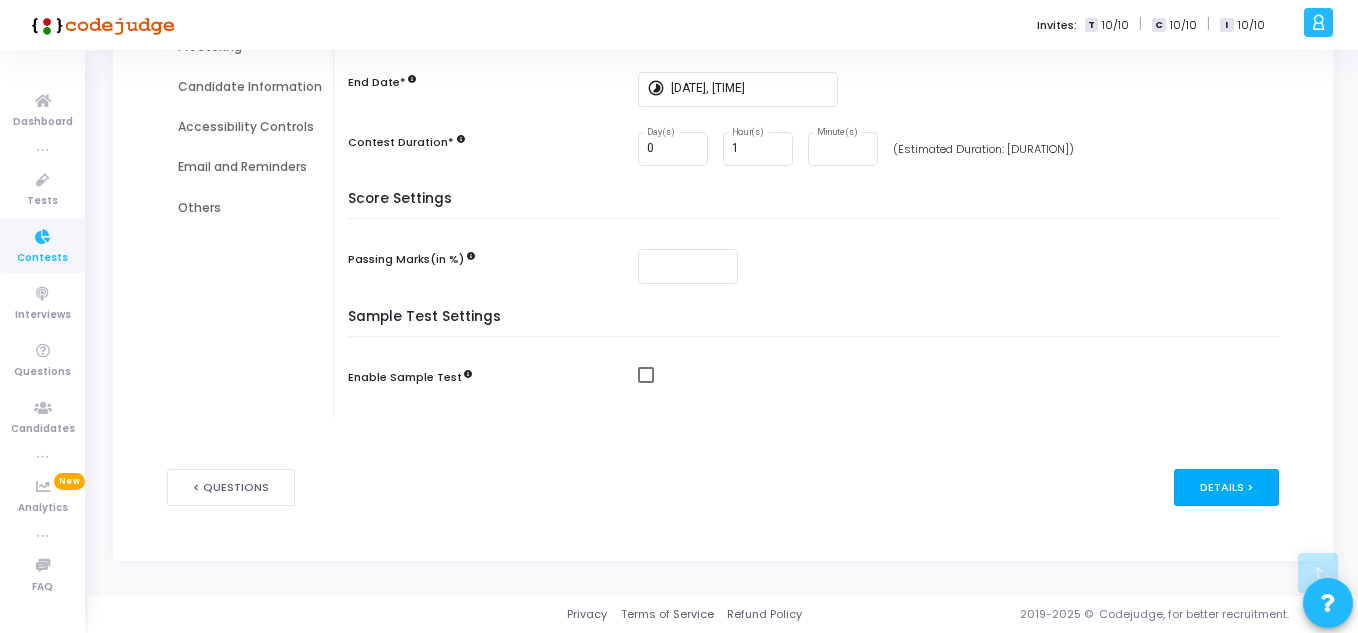 click on "Details >" at bounding box center [1226, 487] 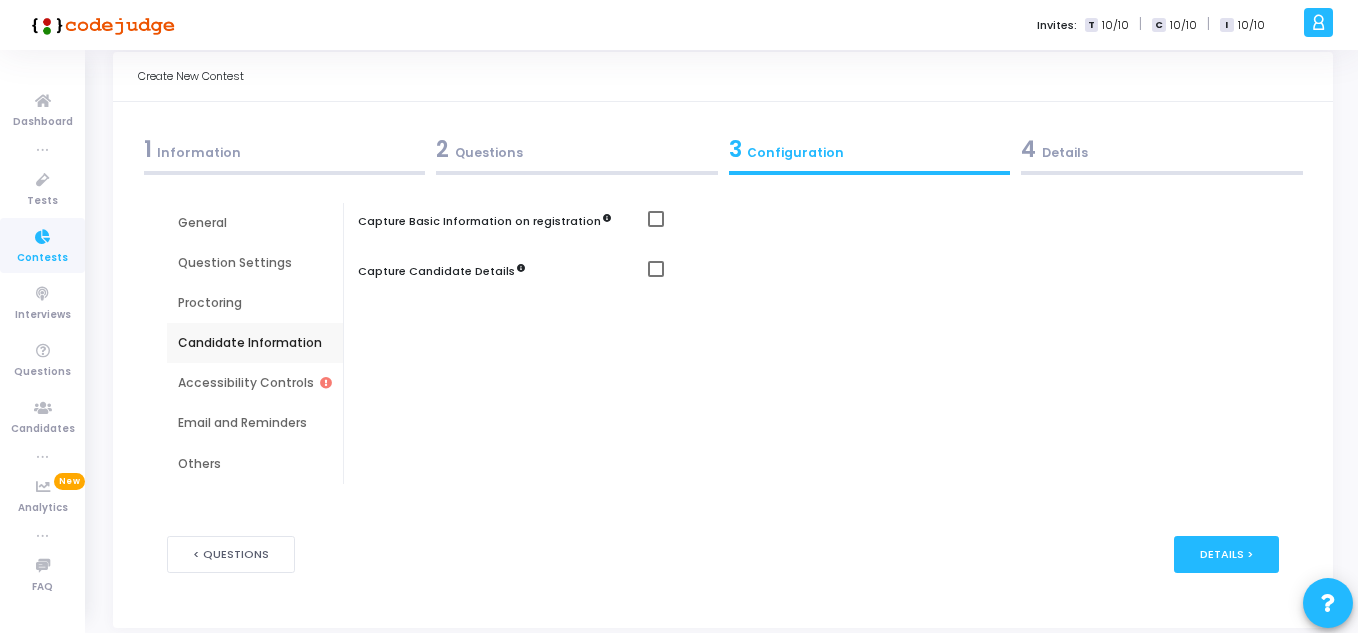 scroll, scrollTop: 2, scrollLeft: 0, axis: vertical 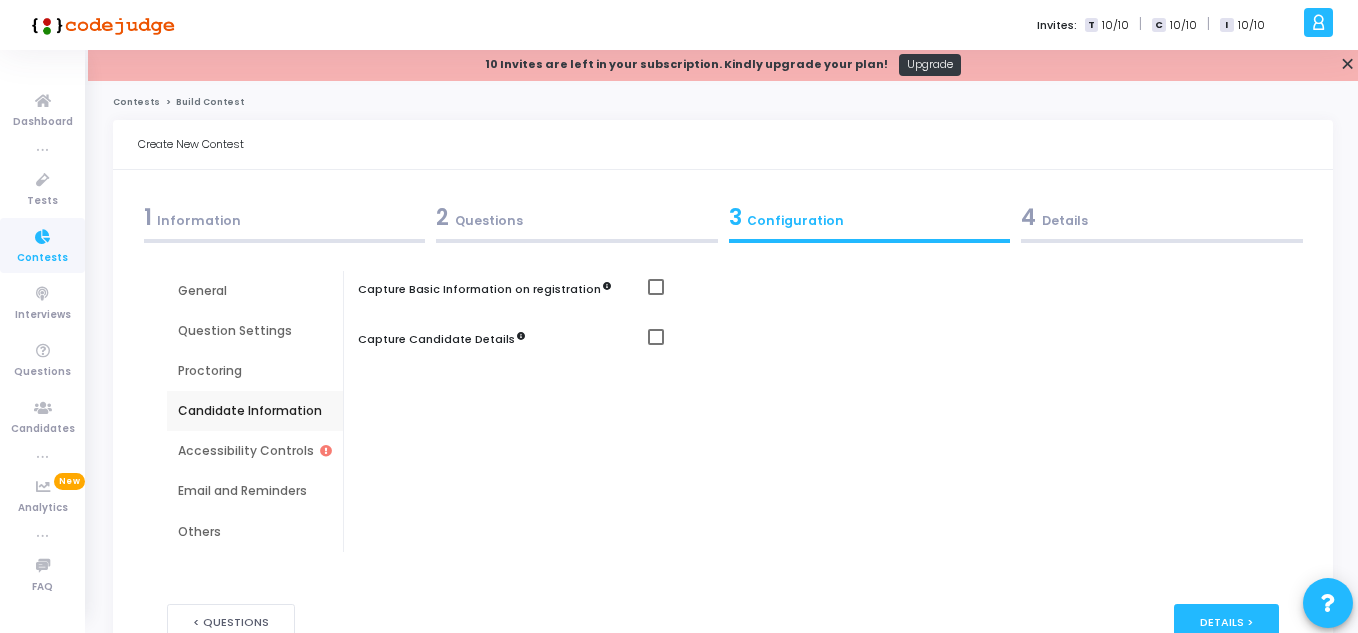 click on "Capture Basic Information on registration     Capture Candidate Details" at bounding box center (823, 411) 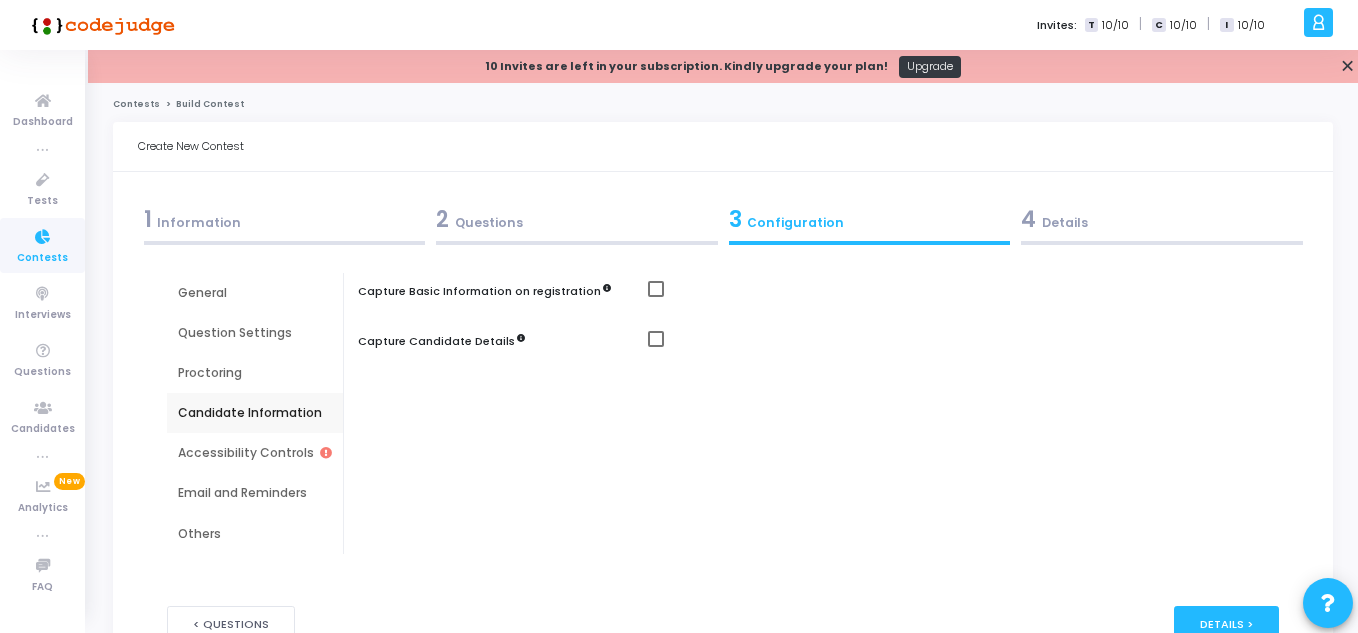 drag, startPoint x: 634, startPoint y: 422, endPoint x: 305, endPoint y: 393, distance: 330.27563 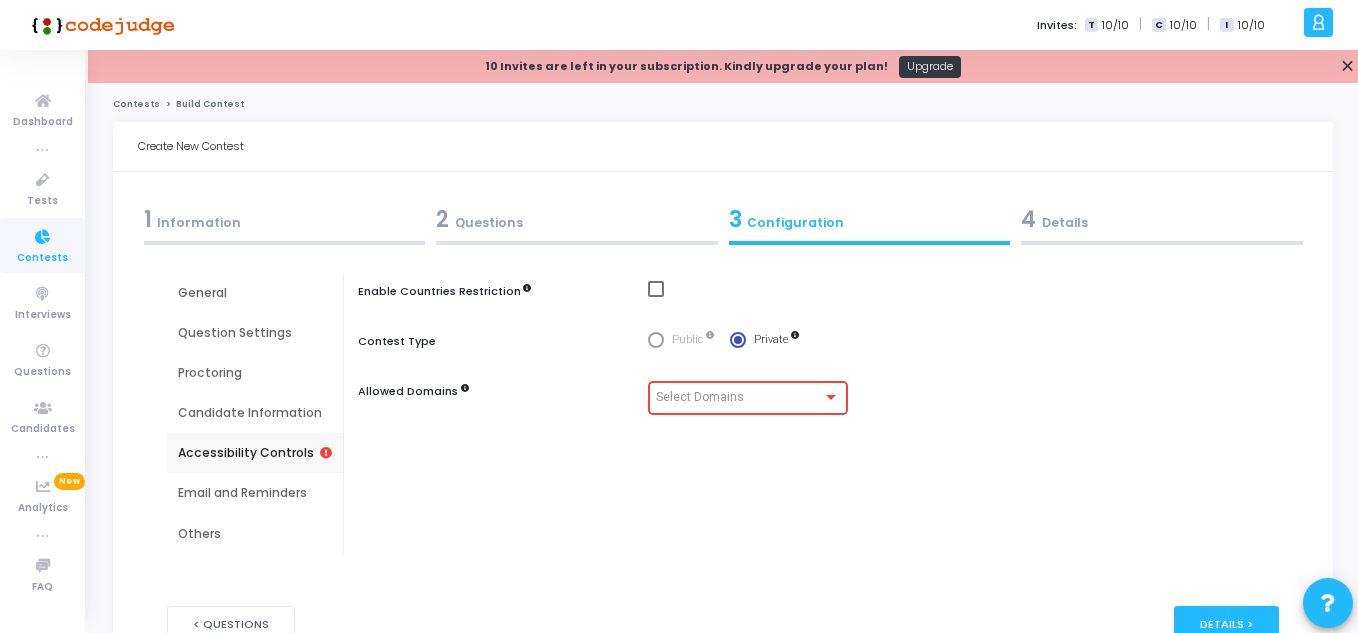 click on "Select Domains" at bounding box center [739, 398] 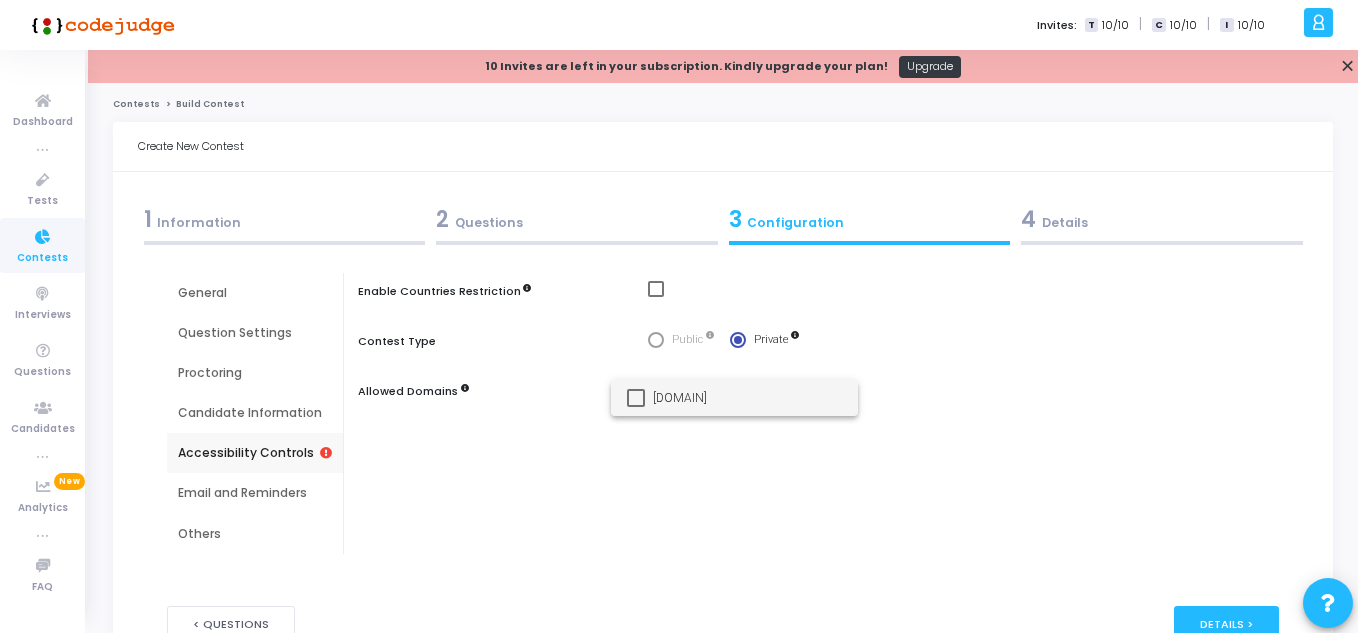click on "jioso.com" at bounding box center (748, 398) 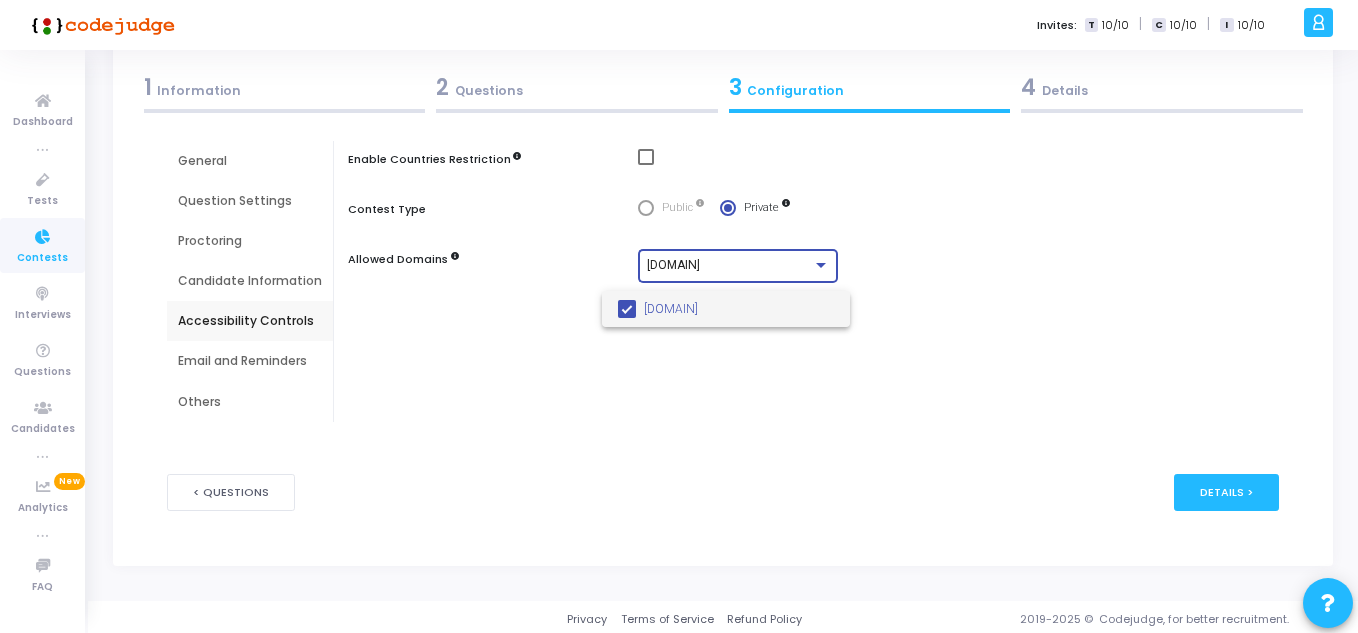 scroll, scrollTop: 136, scrollLeft: 0, axis: vertical 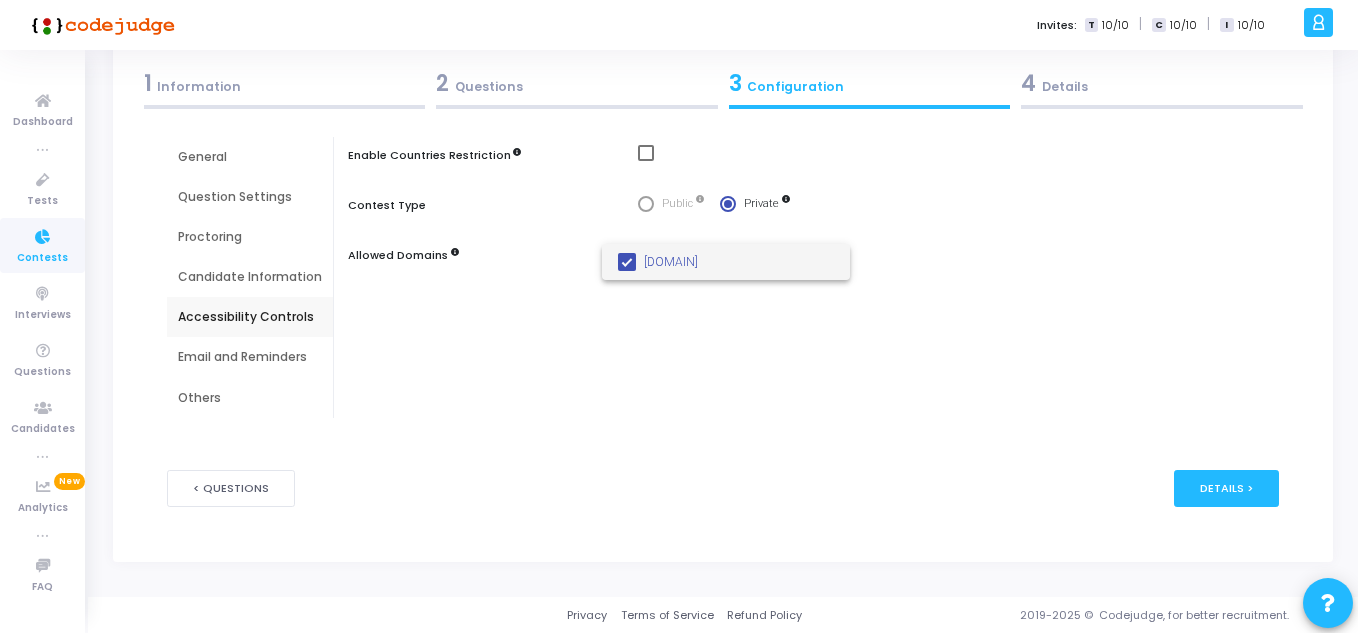 click at bounding box center (679, 316) 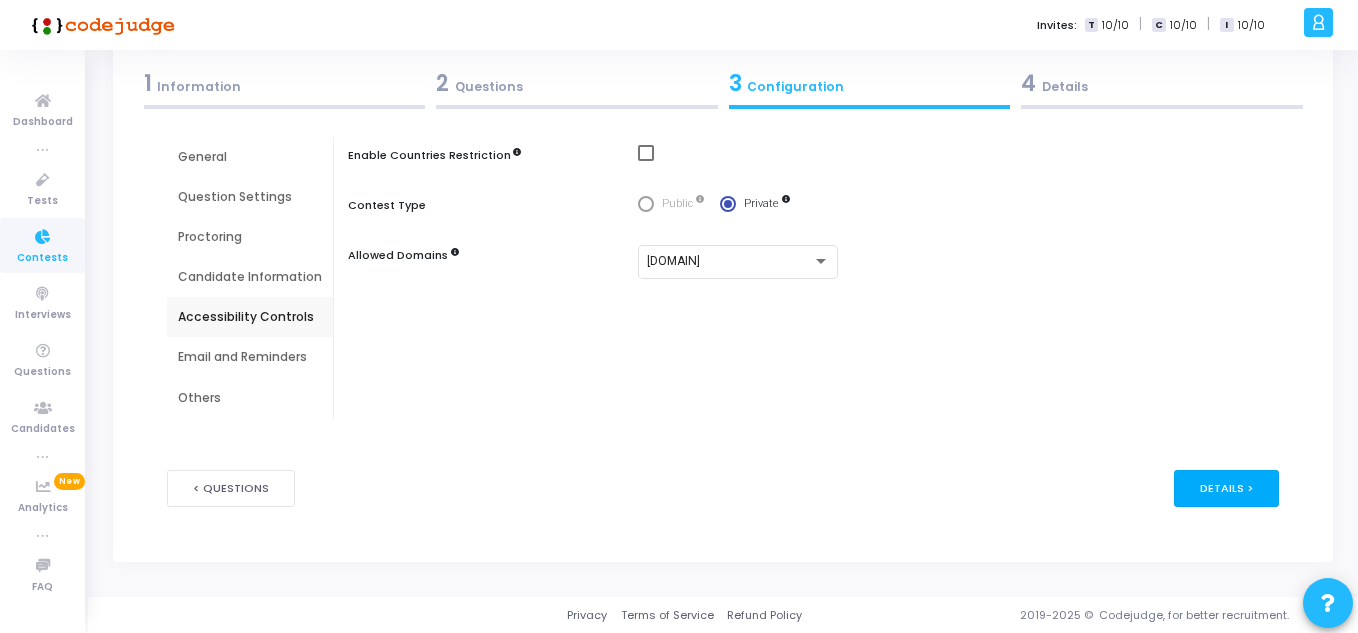 click on "Details >" at bounding box center (1226, 488) 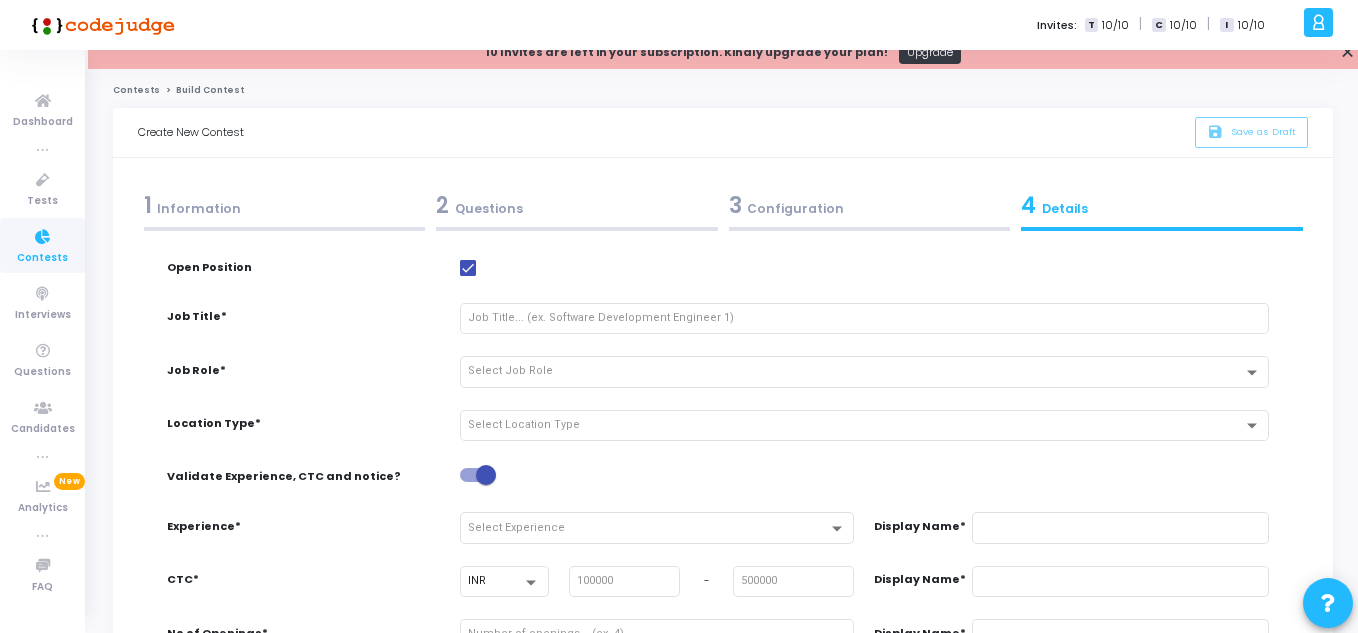 scroll, scrollTop: 83, scrollLeft: 0, axis: vertical 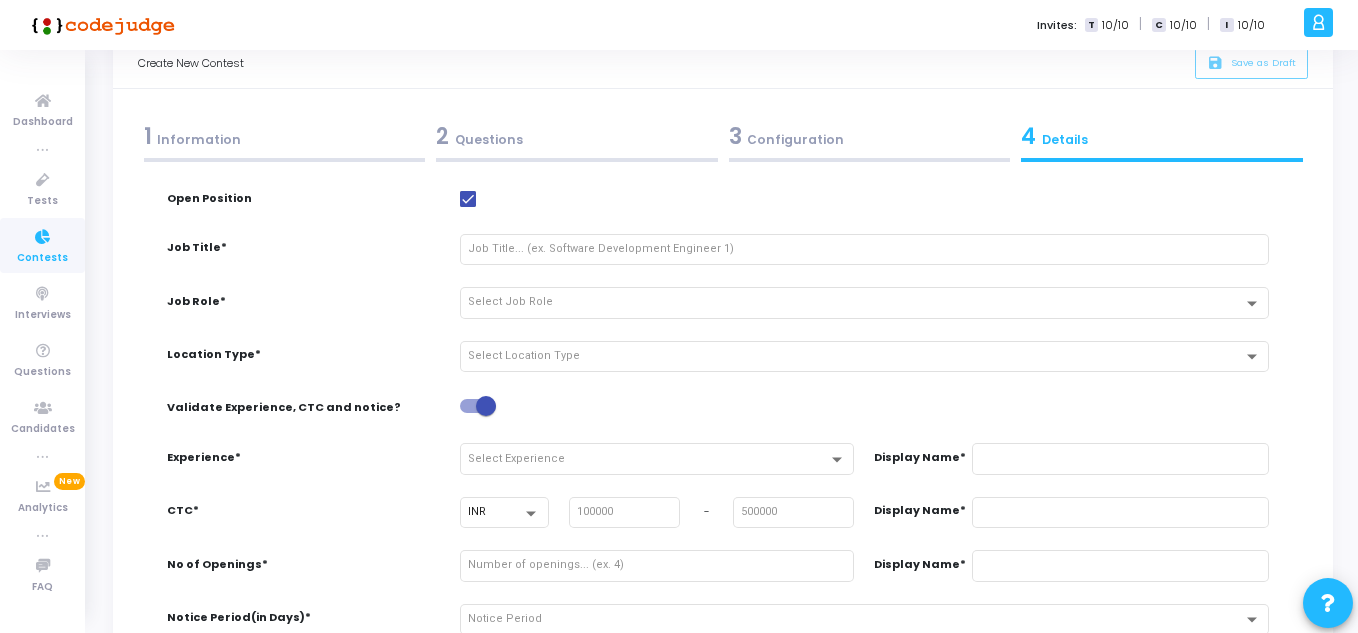 drag, startPoint x: 995, startPoint y: 433, endPoint x: 976, endPoint y: 434, distance: 19.026299 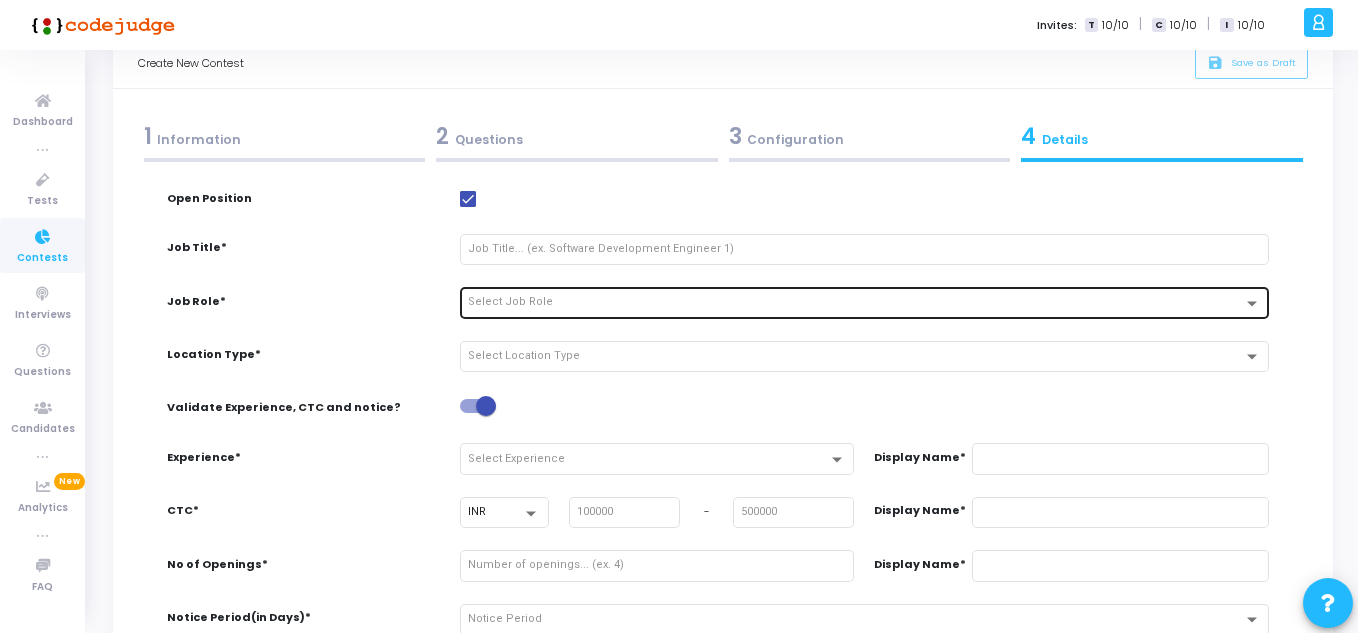 click on "Select Job Role" at bounding box center (864, 301) 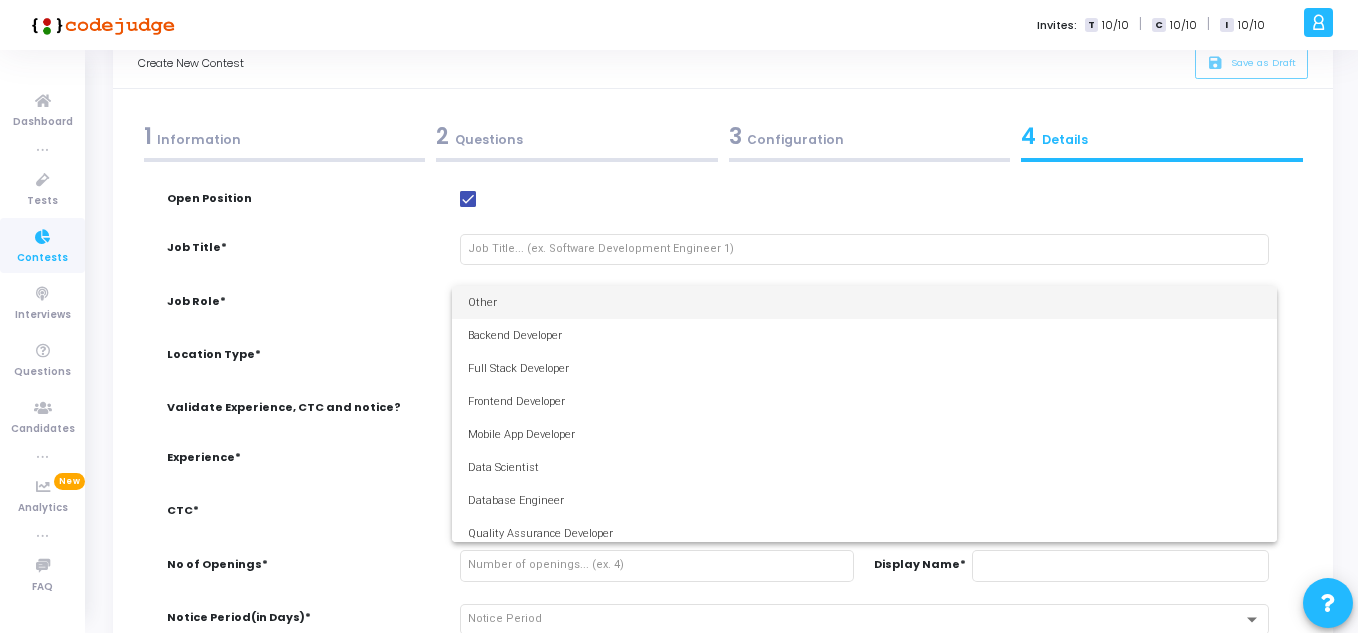click at bounding box center [679, 316] 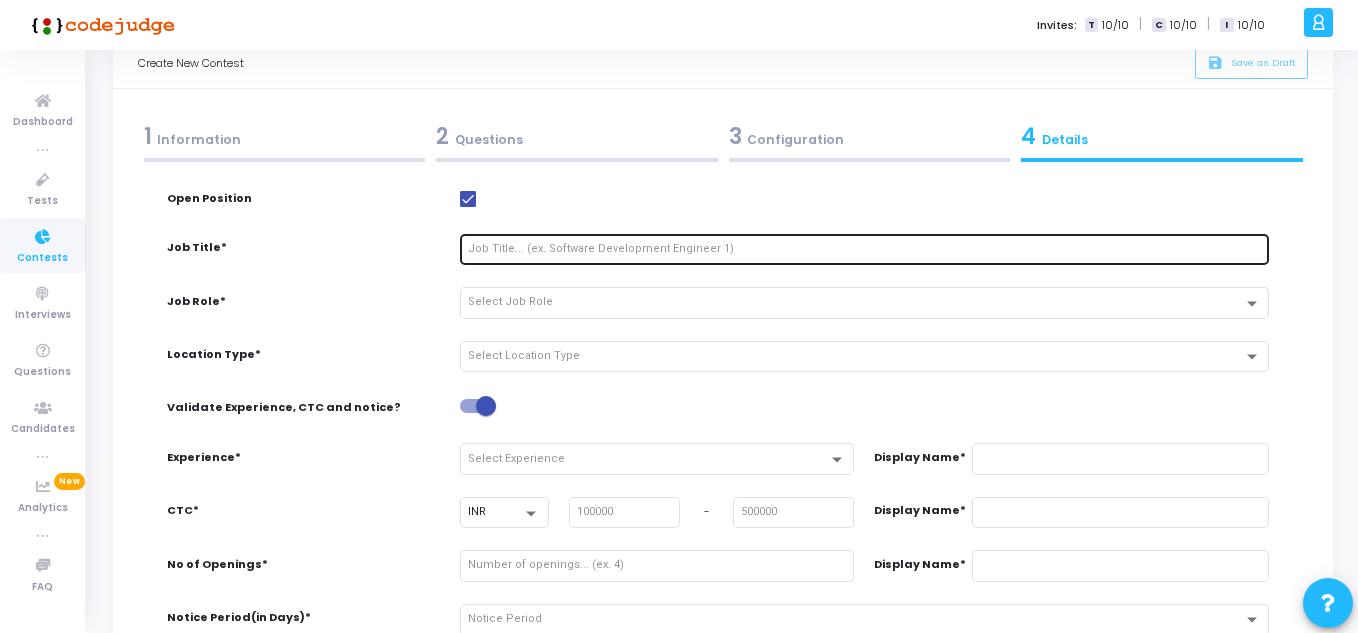click at bounding box center (864, 249) 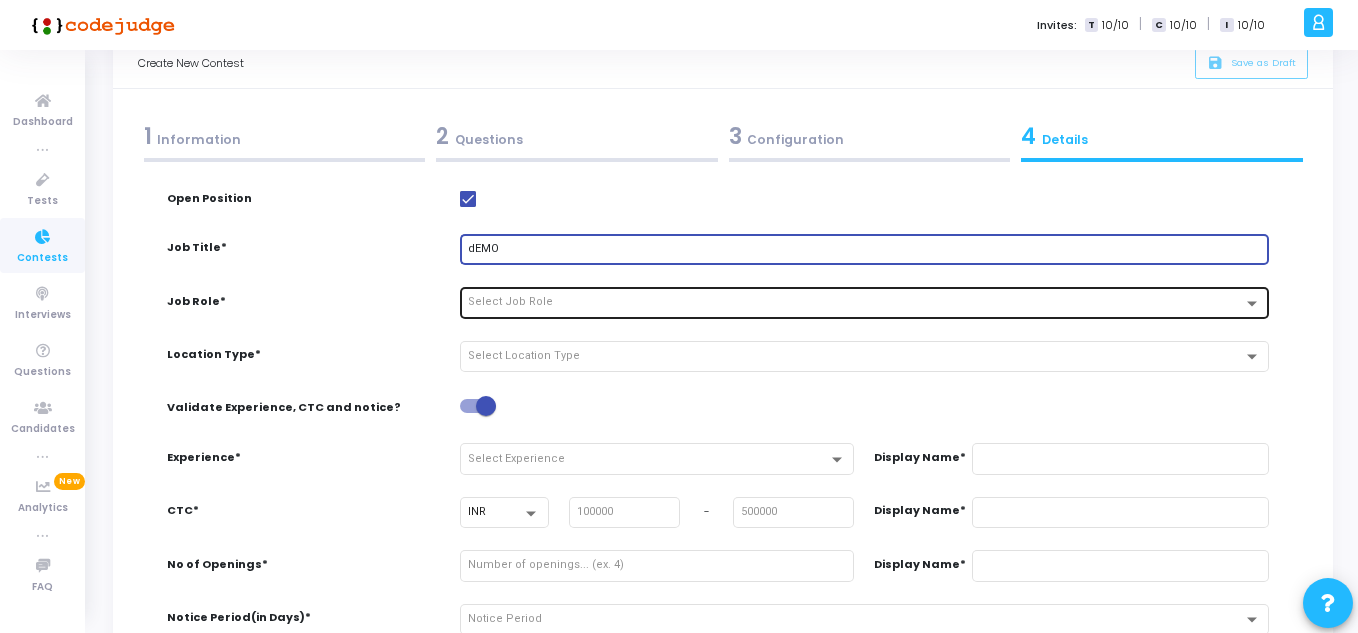 type on "dEMO" 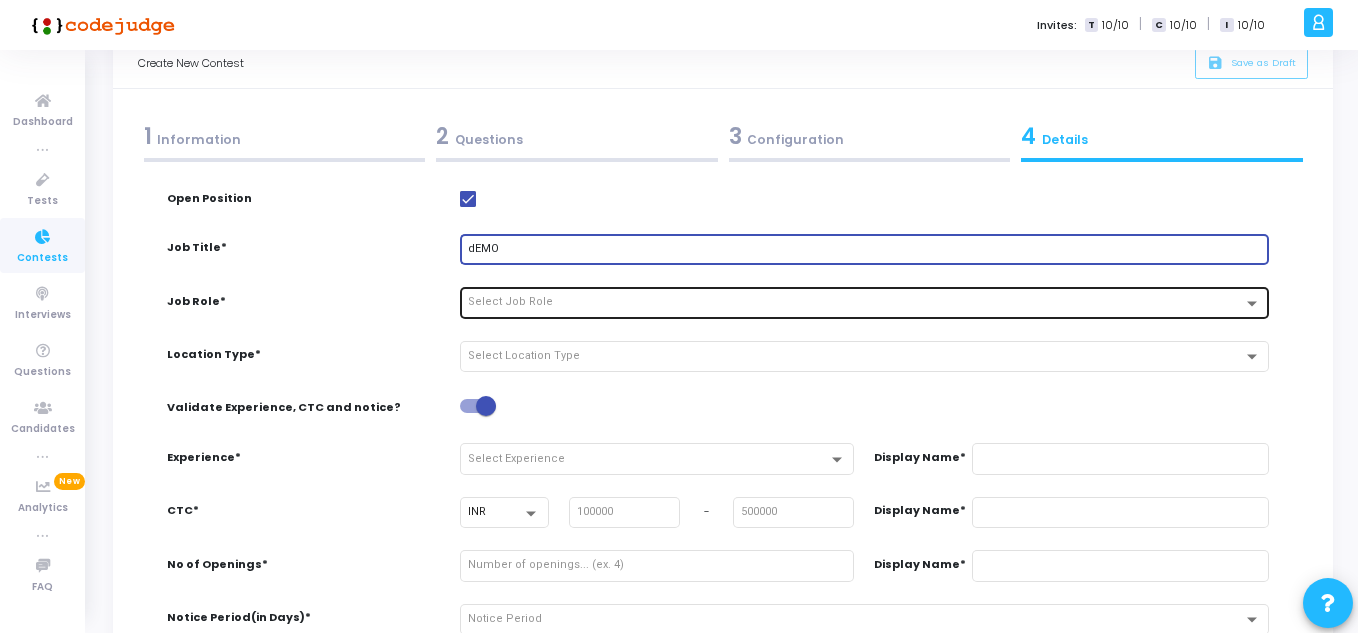 click on "Select Job Role" at bounding box center [864, 301] 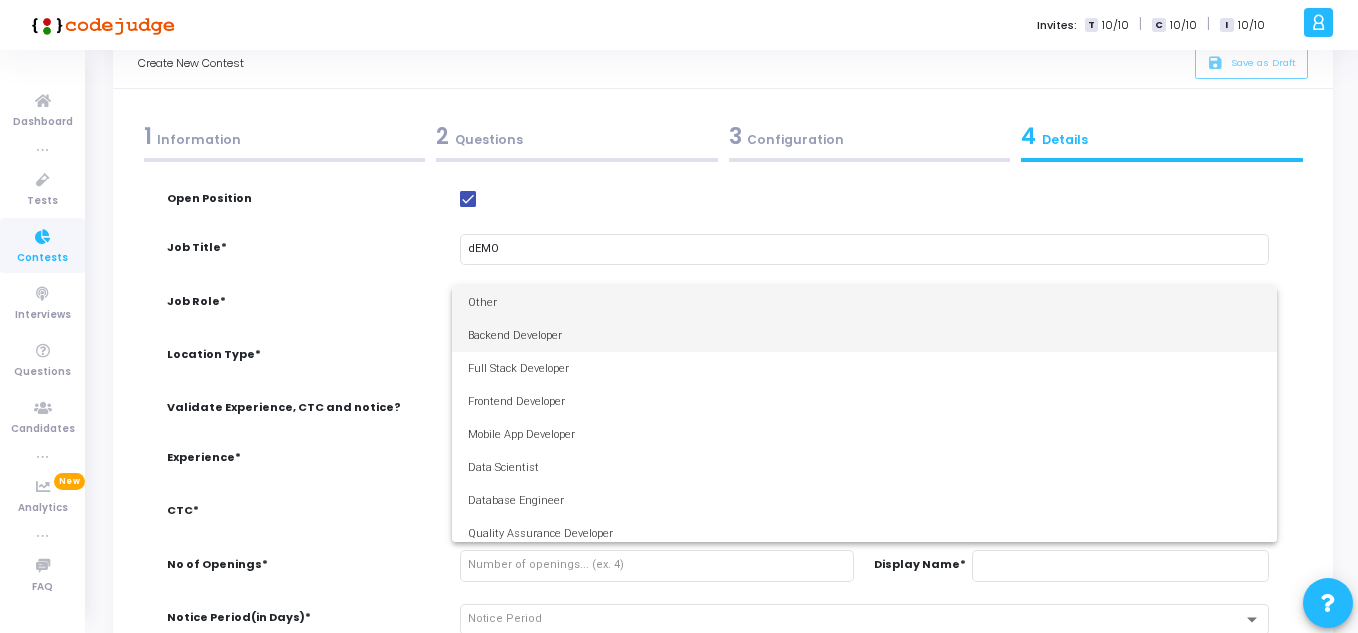 click on "Backend Developer" at bounding box center (864, 335) 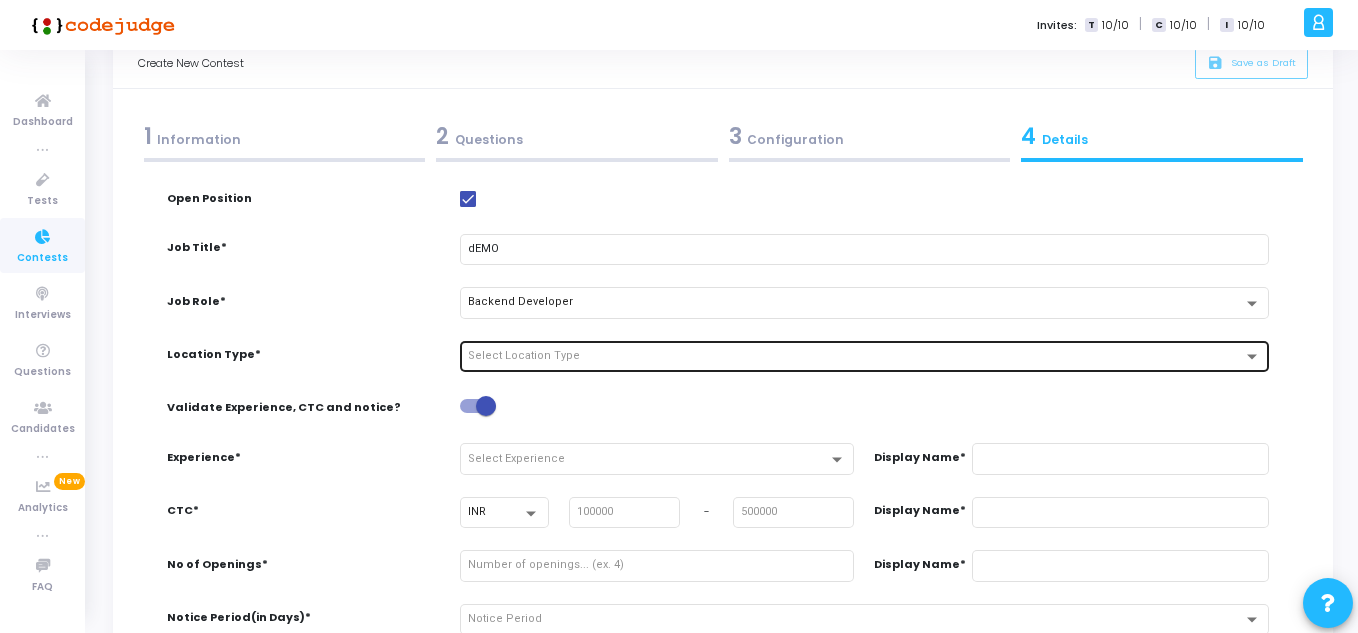 click on "Select Location Type" at bounding box center (864, 355) 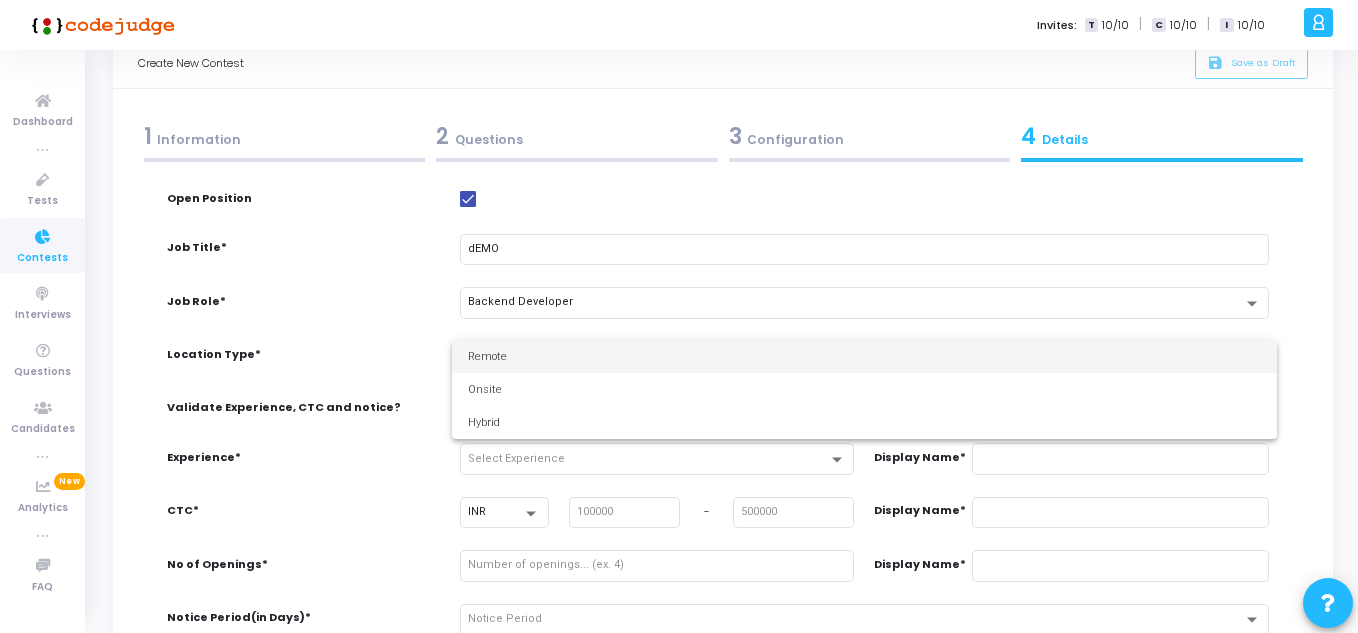 click on "Remote" at bounding box center (864, 356) 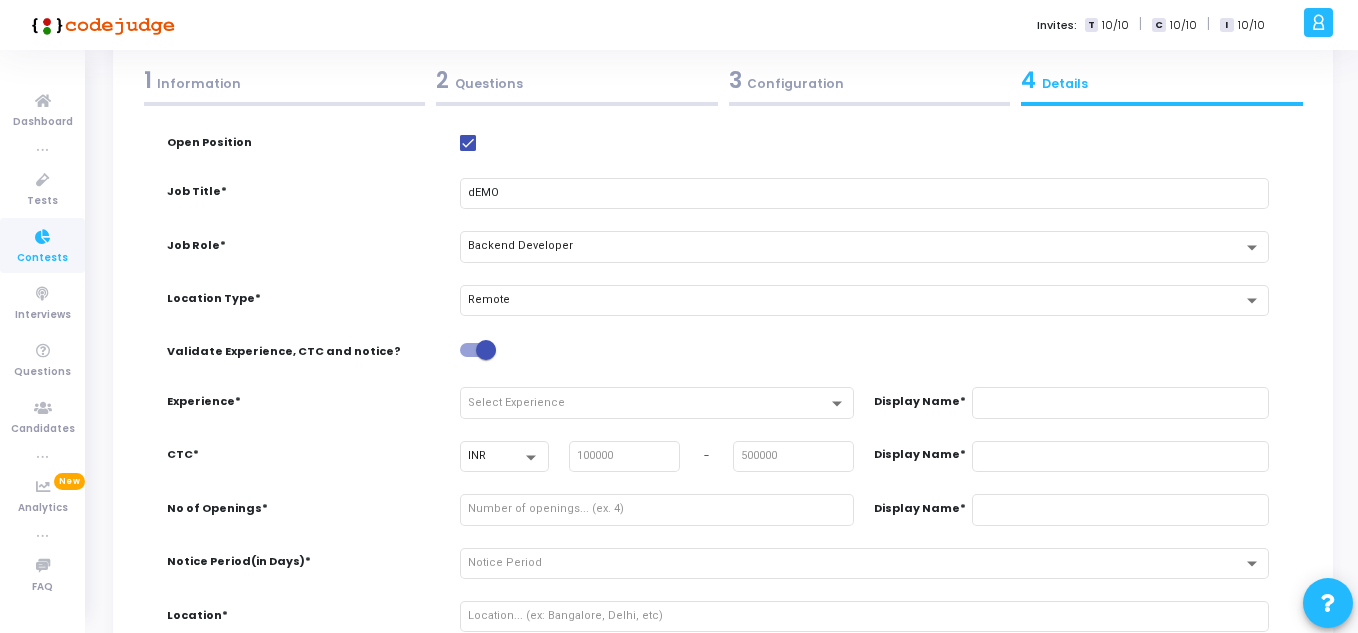 scroll, scrollTop: 175, scrollLeft: 0, axis: vertical 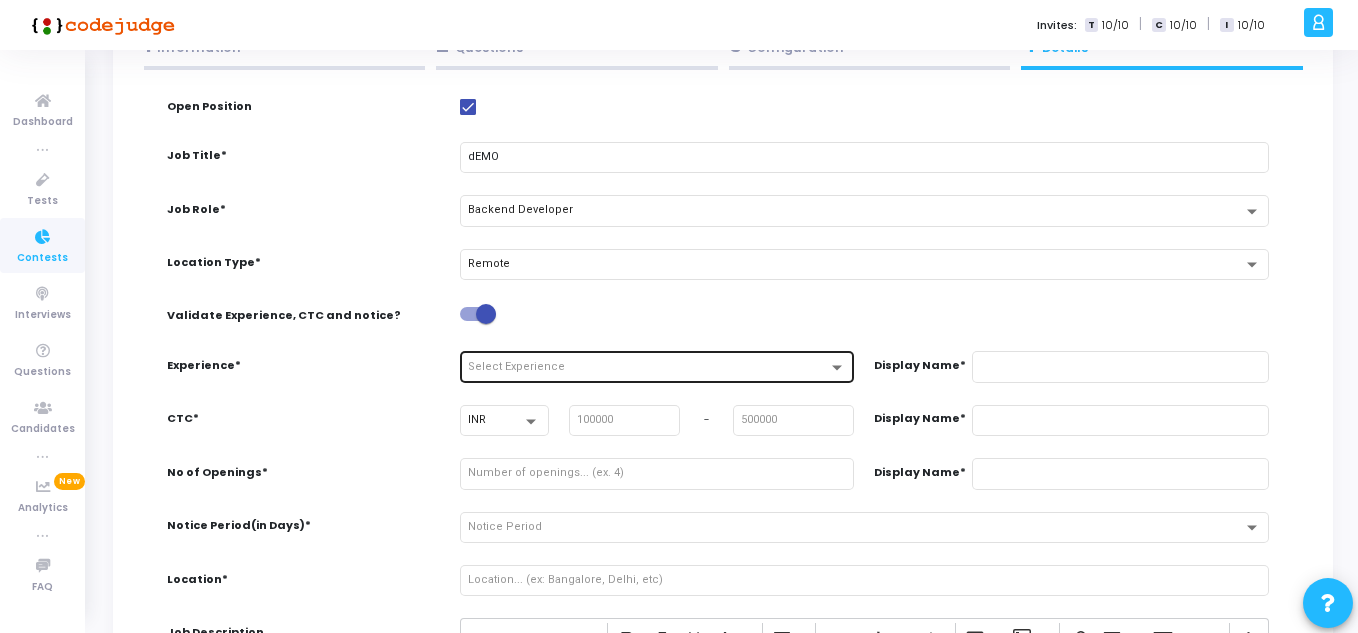 click on "Select Experience" at bounding box center (657, 366) 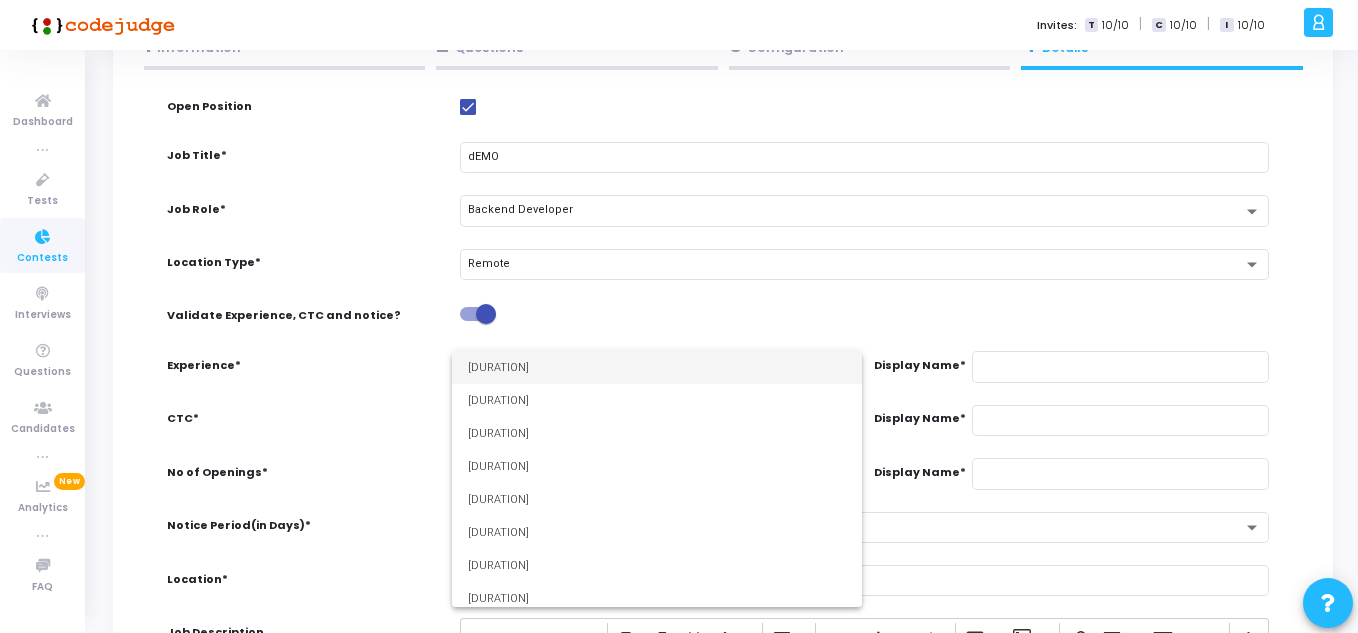 click on "0+ Years" at bounding box center [657, 367] 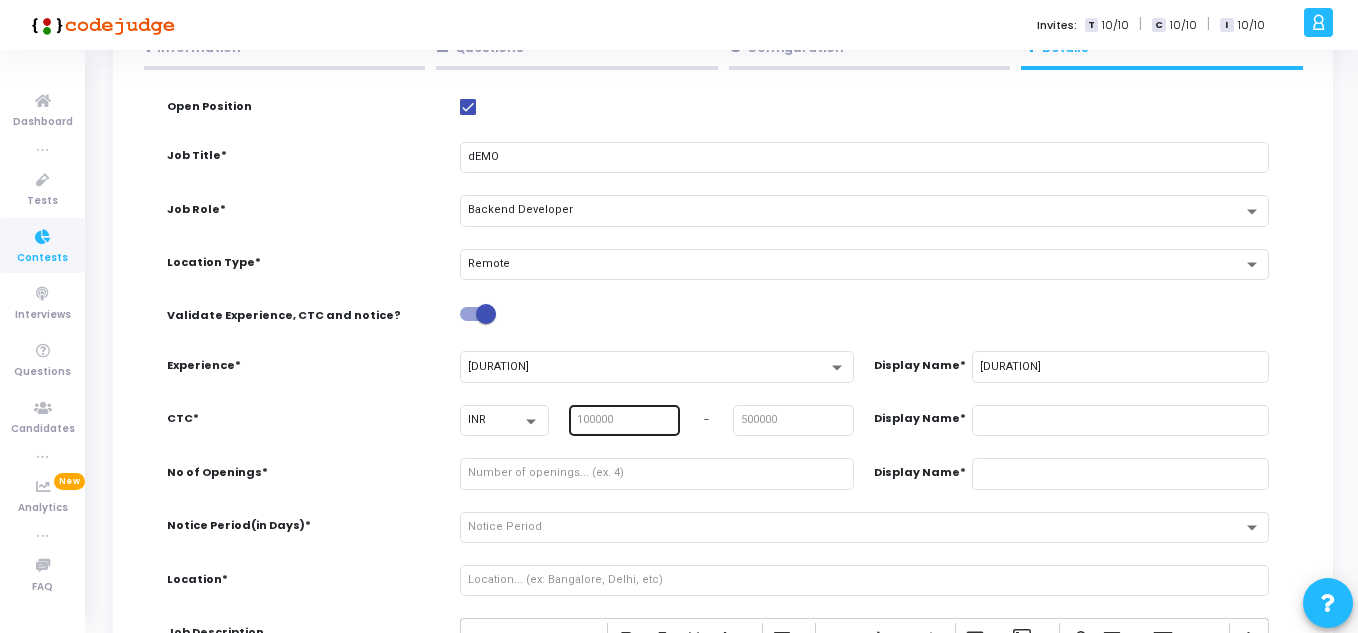 click at bounding box center (624, 419) 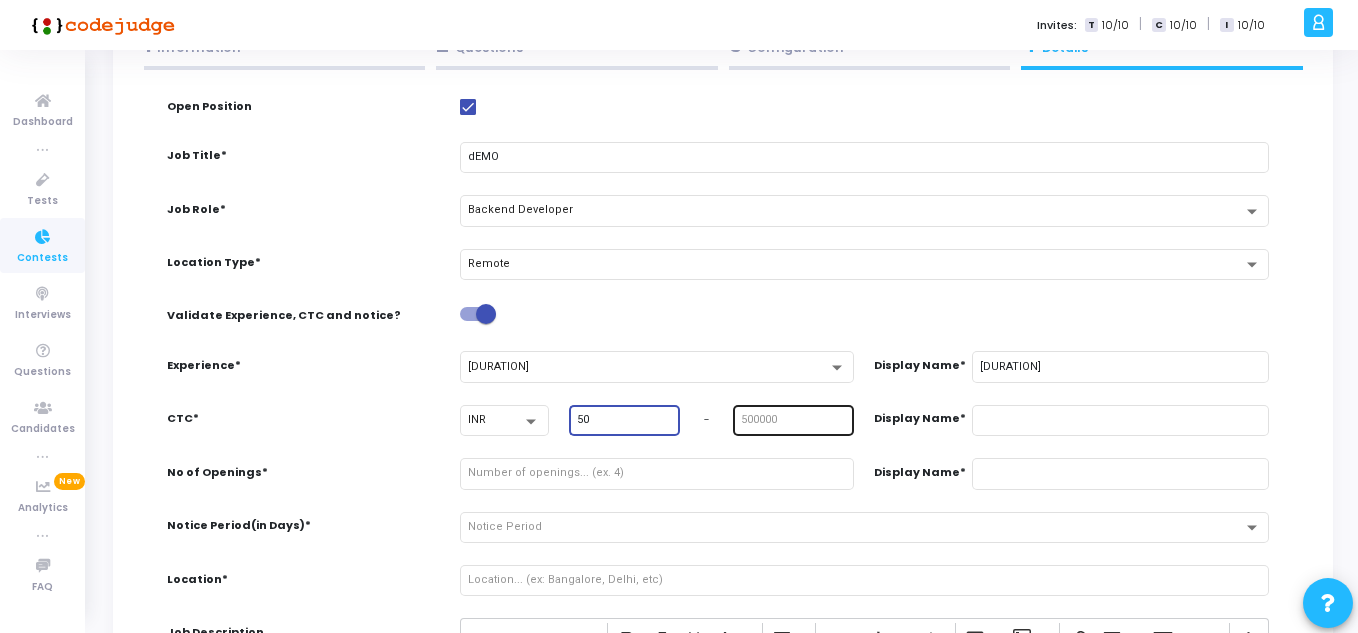type on "50" 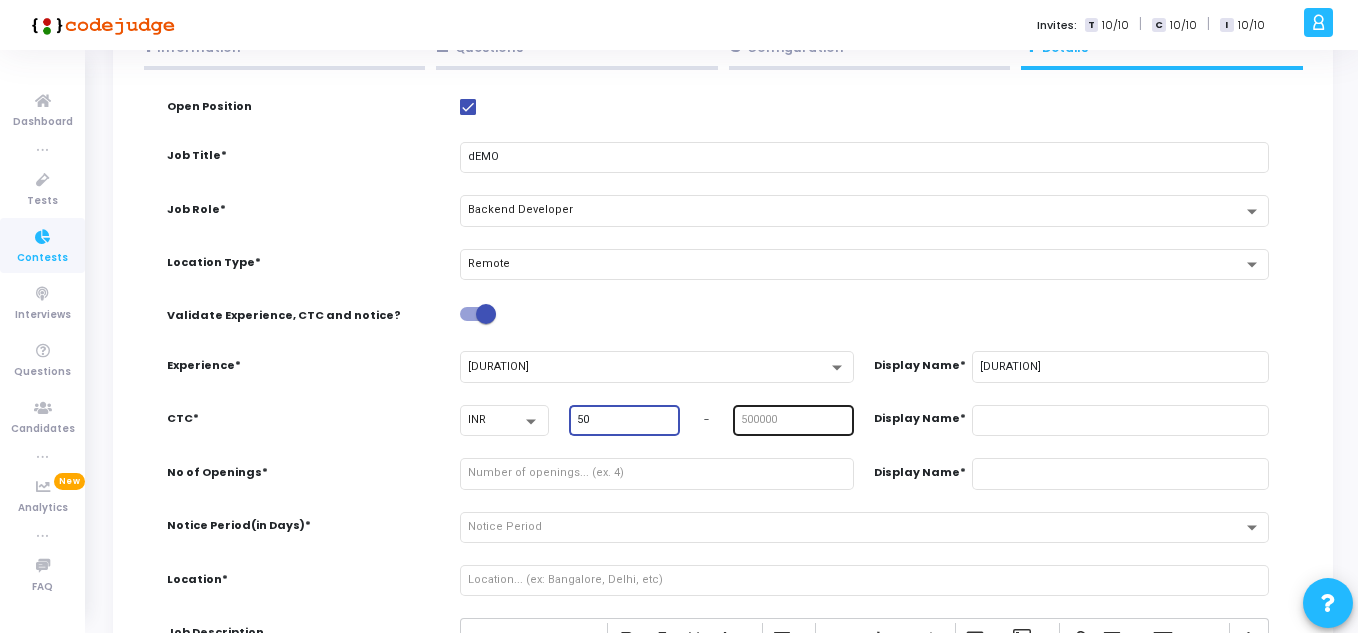 drag, startPoint x: 735, startPoint y: 415, endPoint x: 758, endPoint y: 415, distance: 23 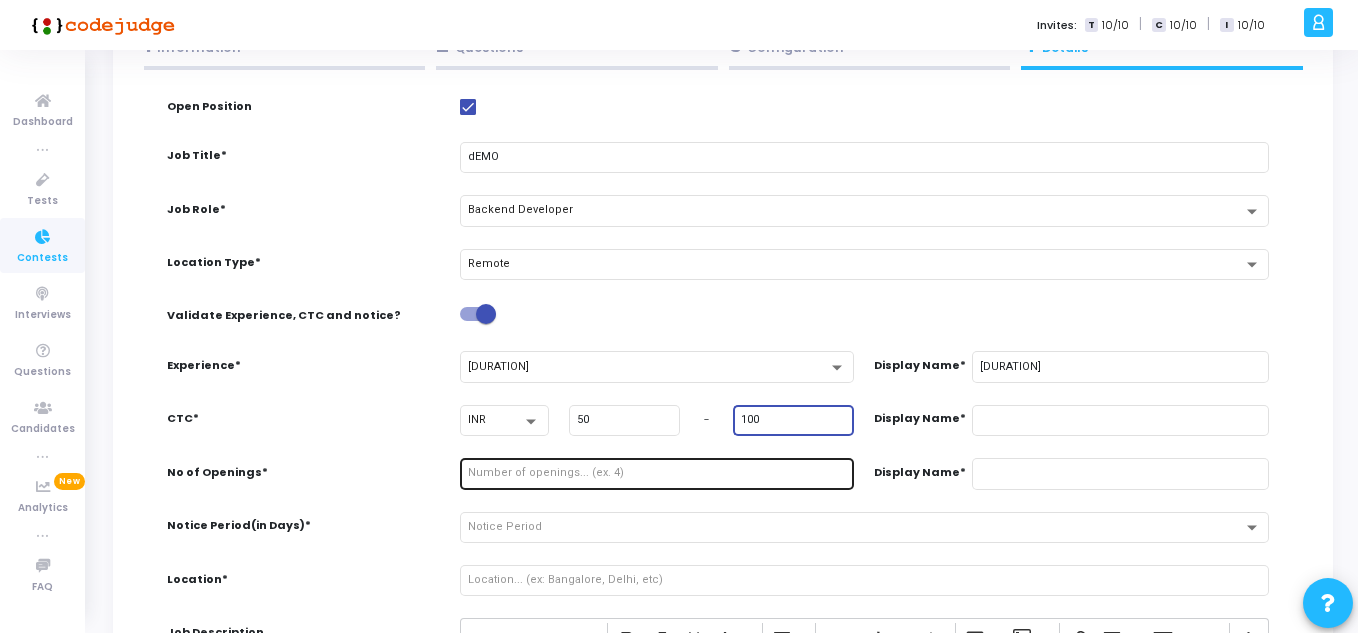 type on "100" 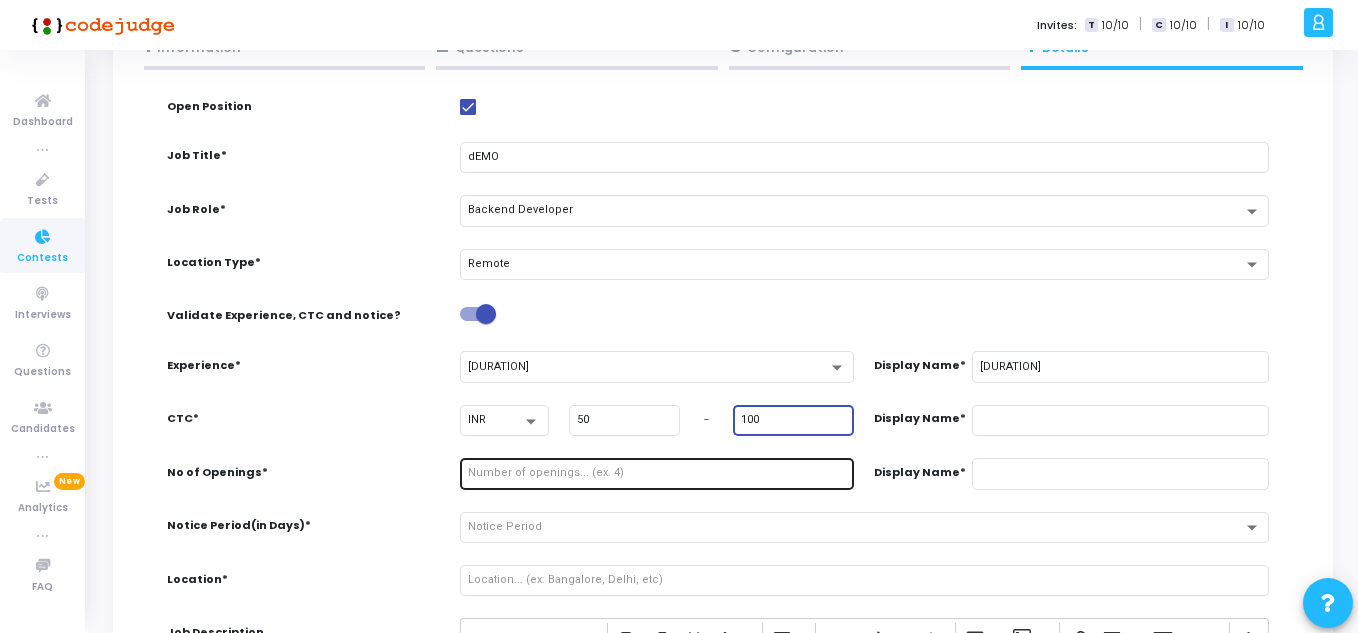 type on "₹50 - 100" 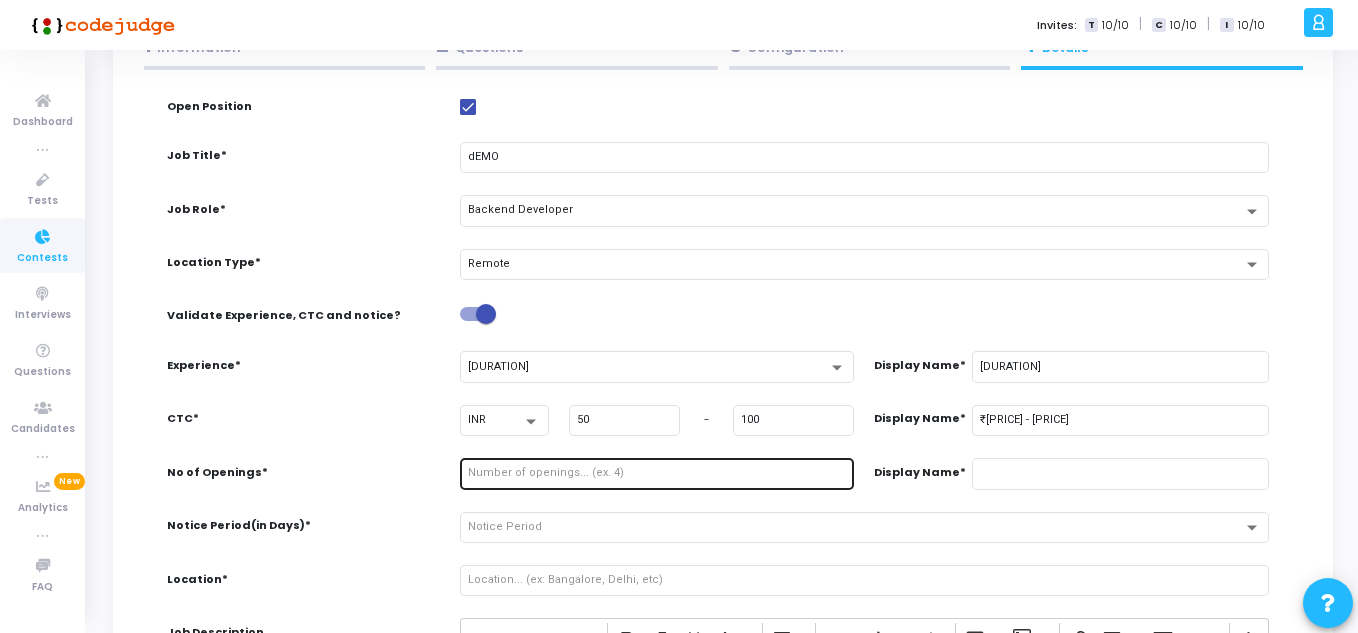 click at bounding box center [657, 472] 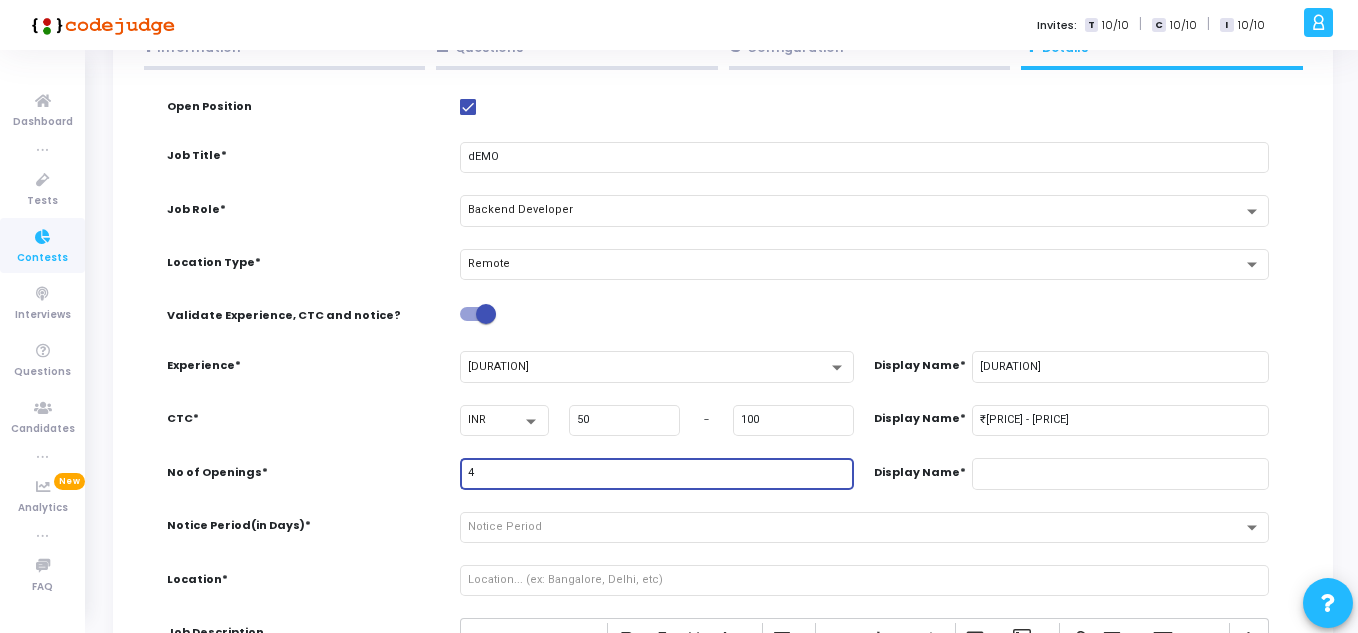 type on "4" 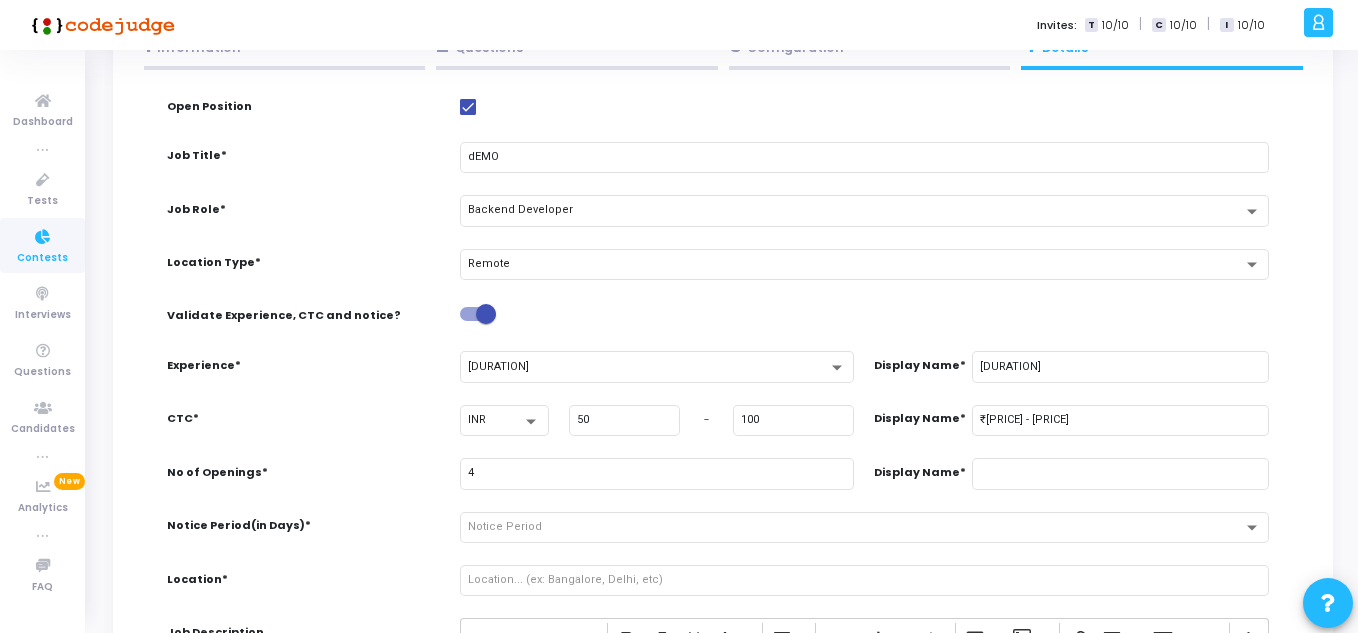 type on "4" 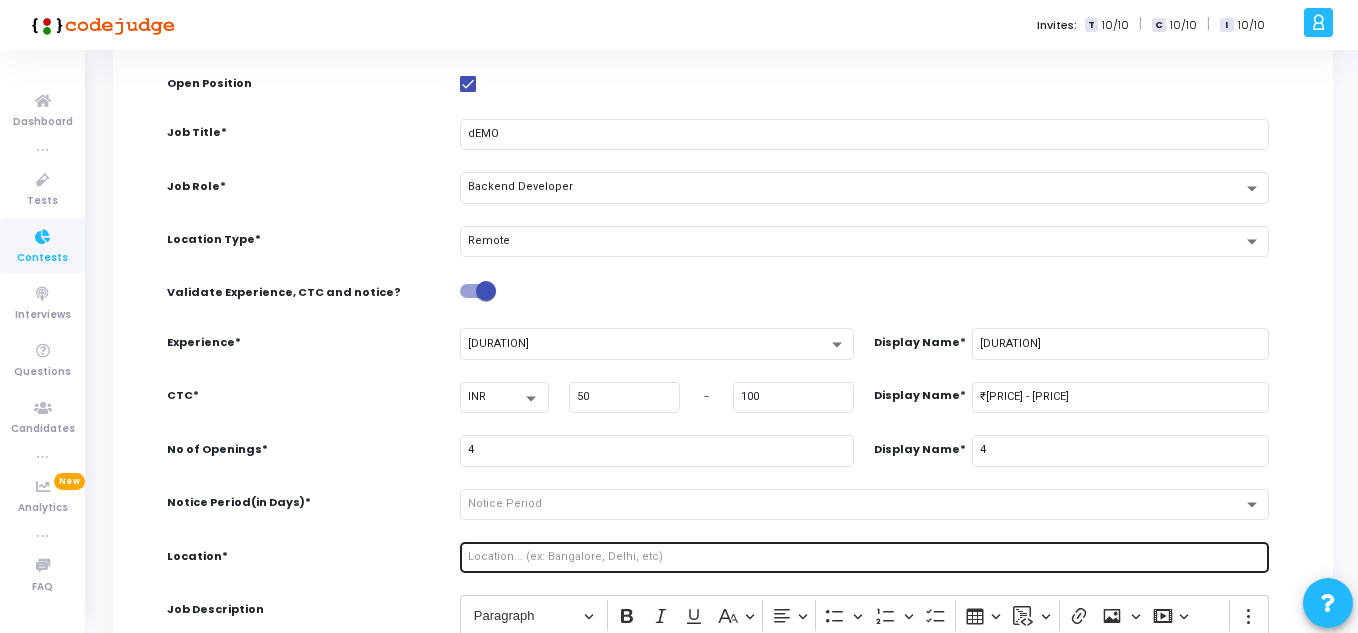 scroll, scrollTop: 227, scrollLeft: 0, axis: vertical 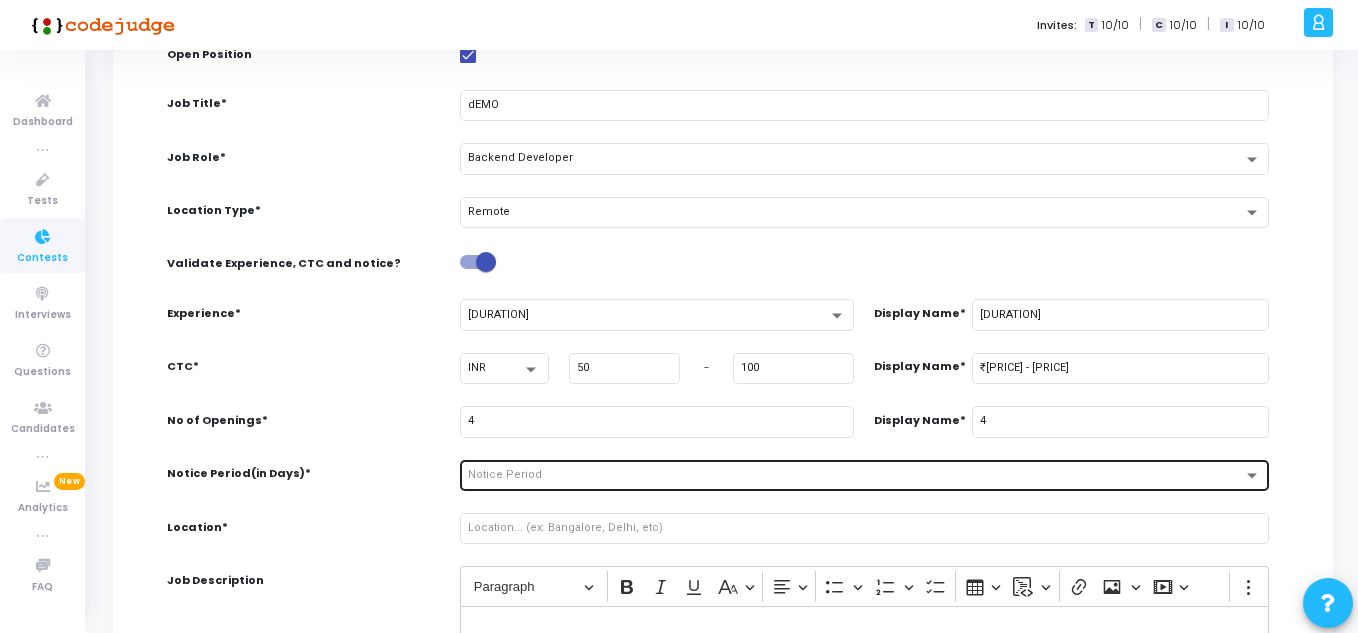 click on "Notice Period" at bounding box center (864, 474) 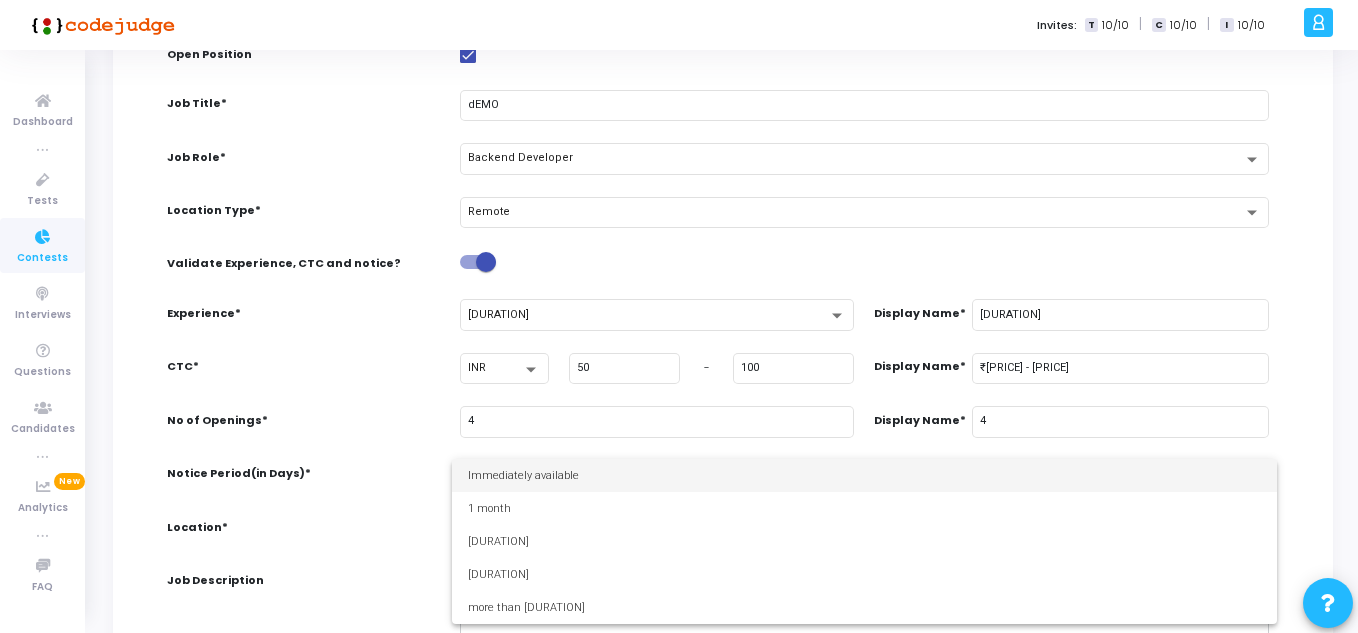 click on "Immediately available" at bounding box center [864, 475] 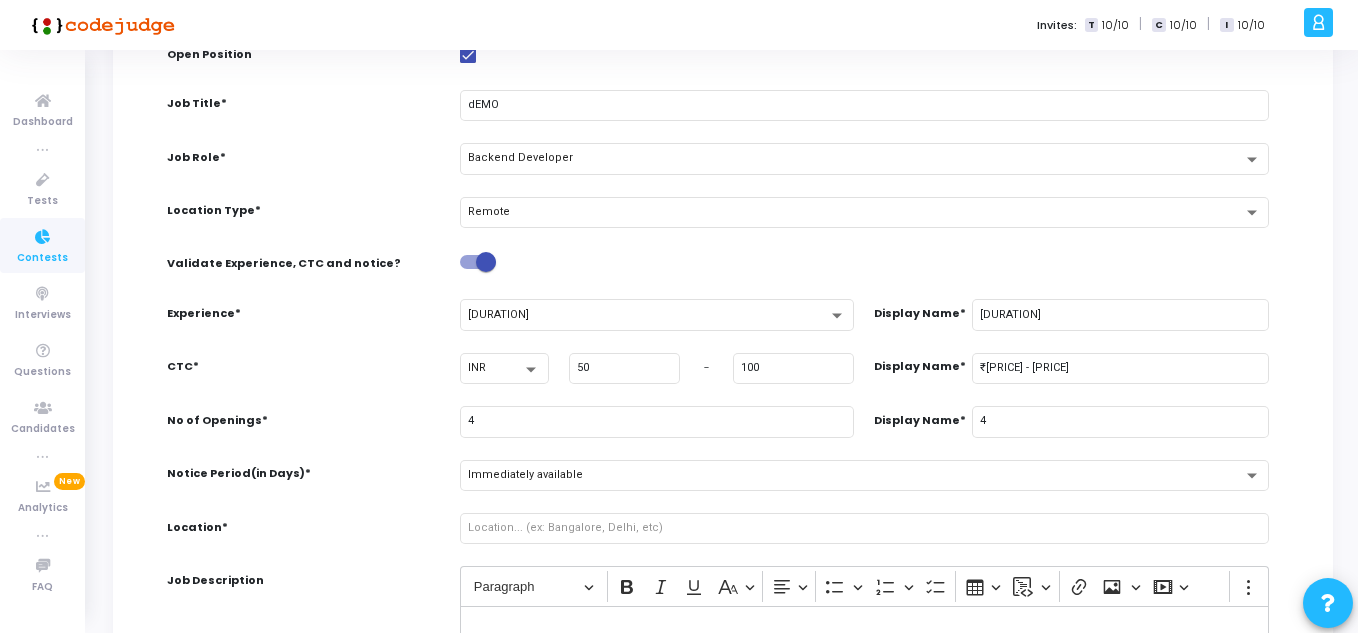 drag, startPoint x: 346, startPoint y: 423, endPoint x: 354, endPoint y: 448, distance: 26.24881 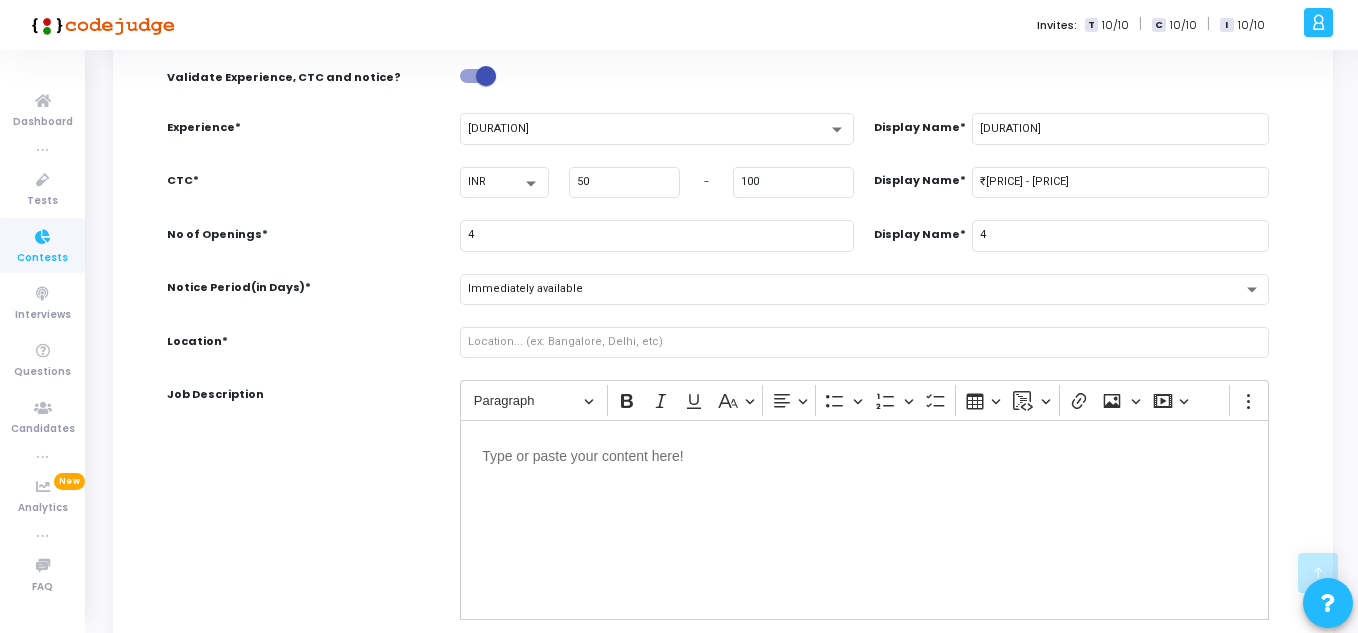 scroll, scrollTop: 509, scrollLeft: 0, axis: vertical 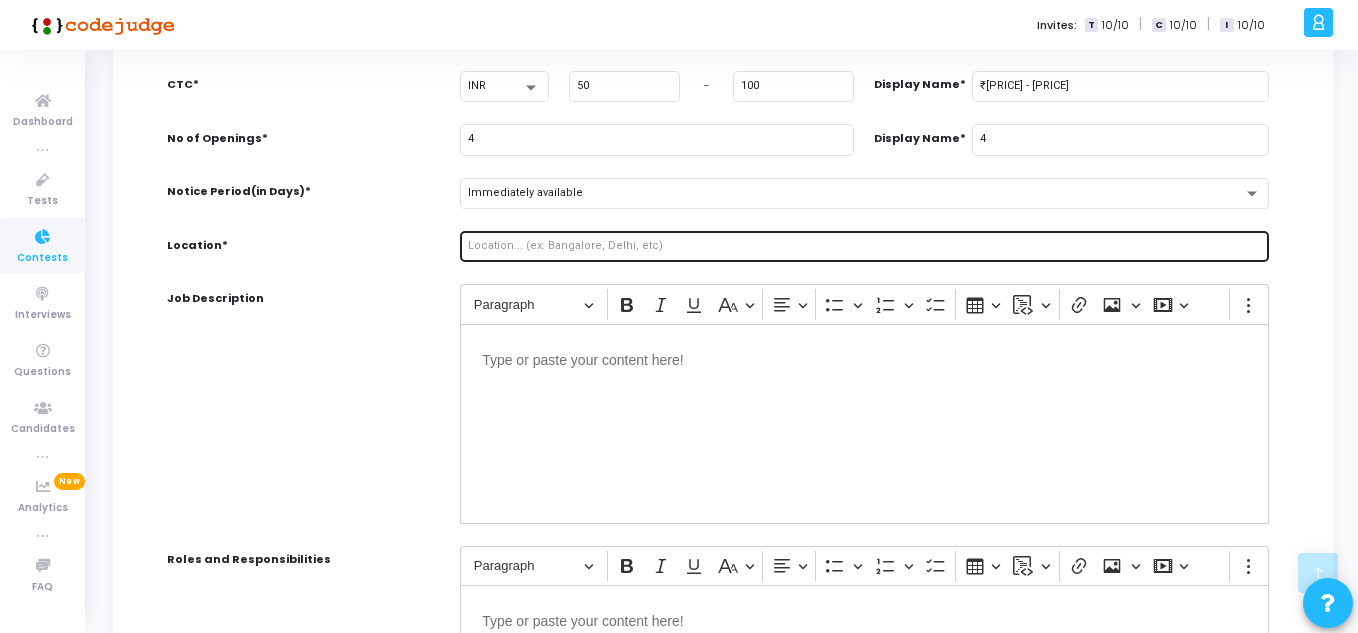click at bounding box center [864, 246] 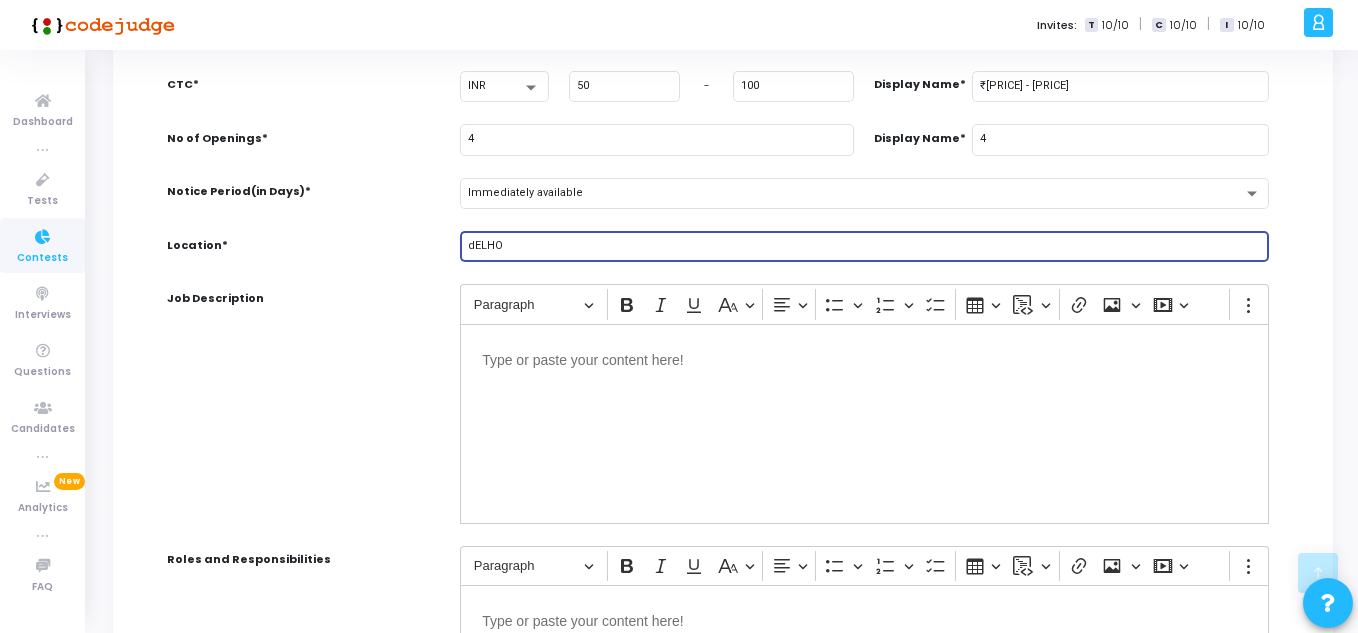 type on "dELHO" 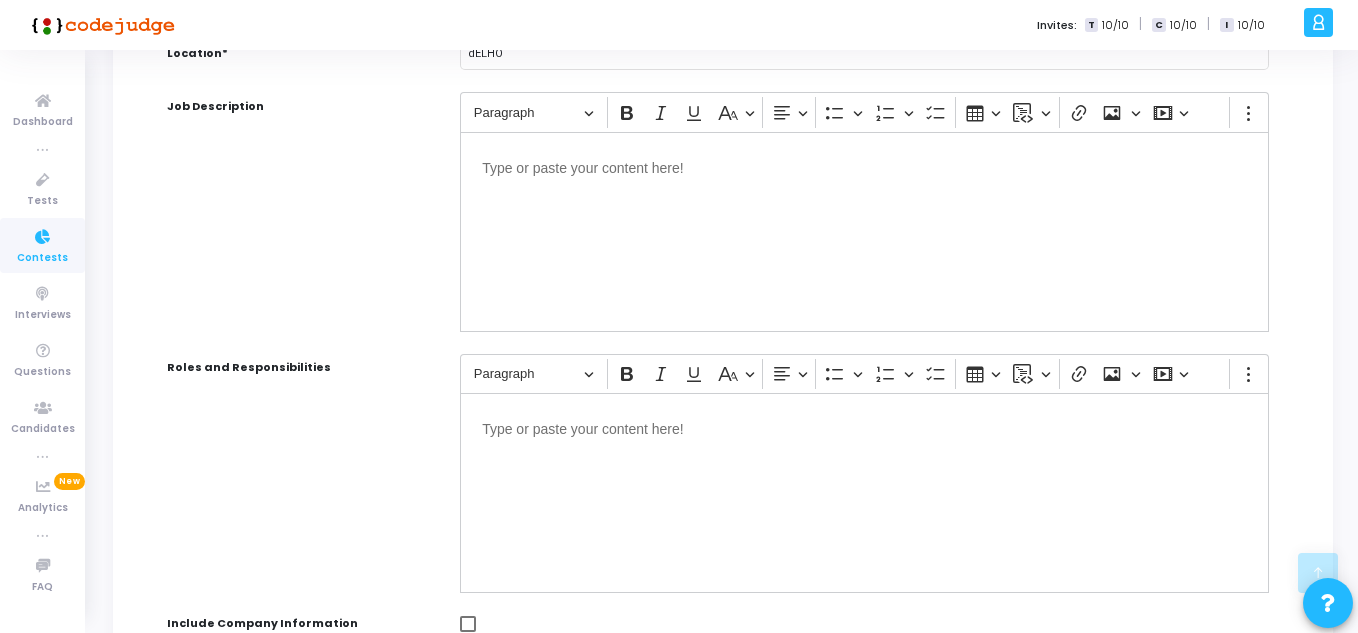 scroll, scrollTop: 869, scrollLeft: 0, axis: vertical 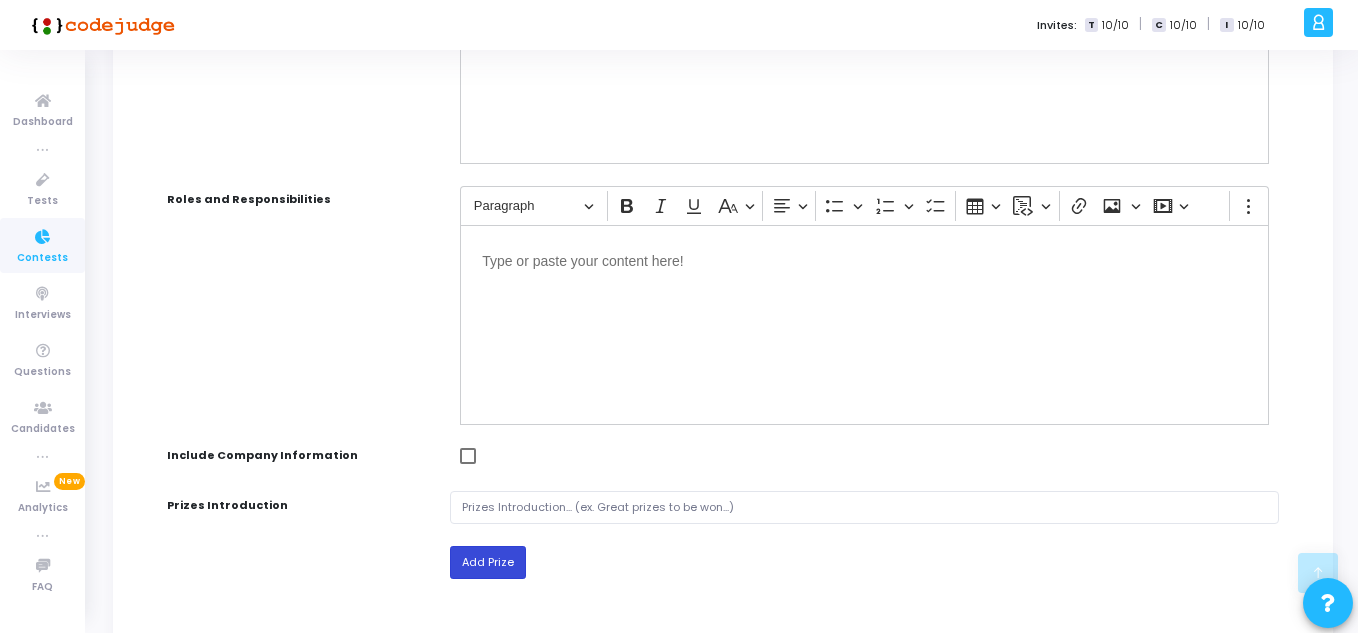 click on "Add Prize" at bounding box center [488, 562] 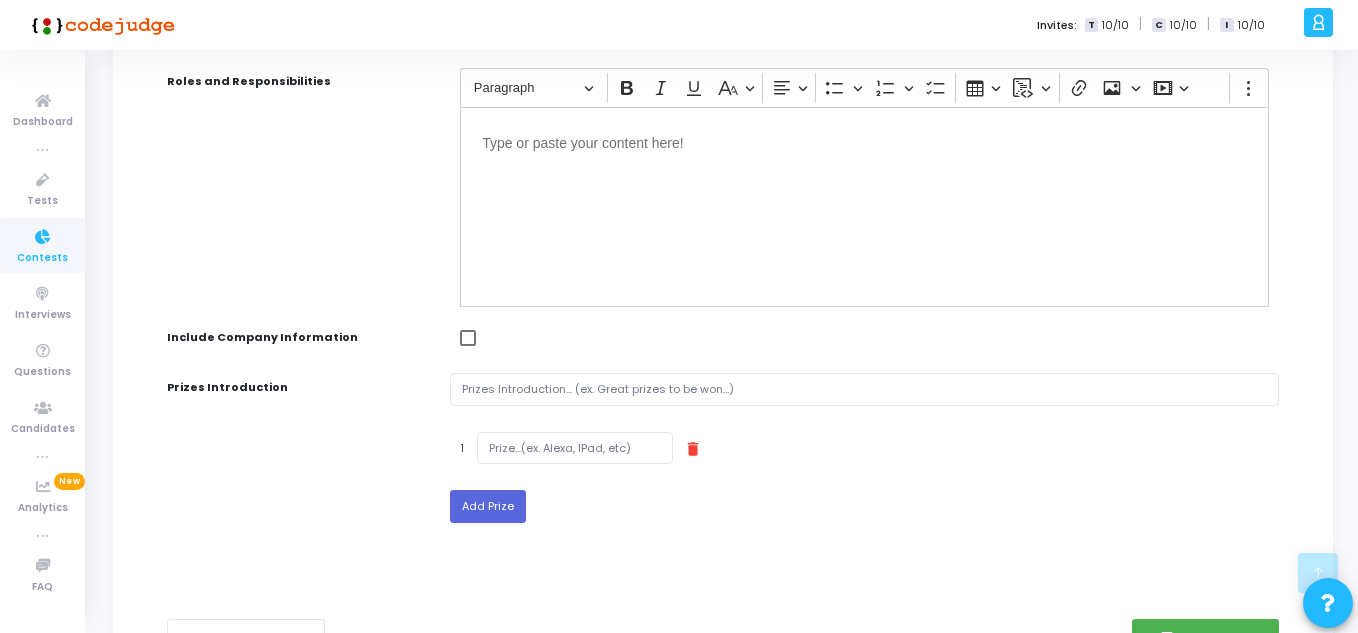 scroll, scrollTop: 1017, scrollLeft: 0, axis: vertical 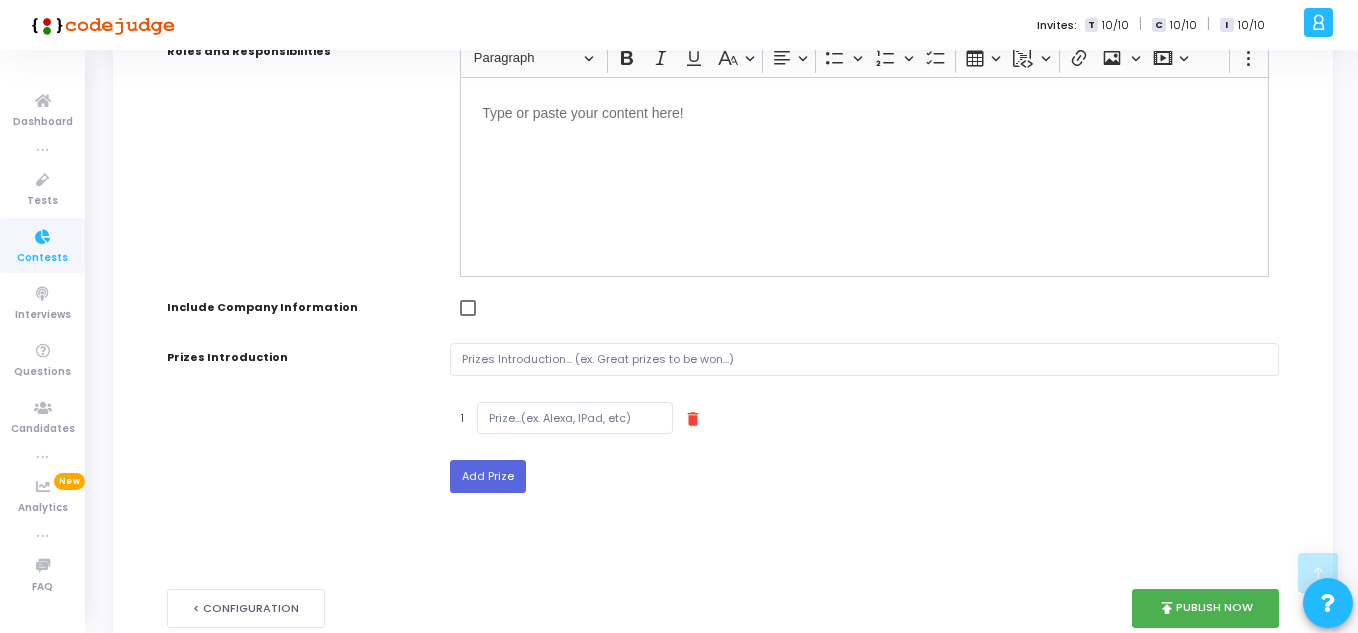 click on "delete" at bounding box center [693, 419] 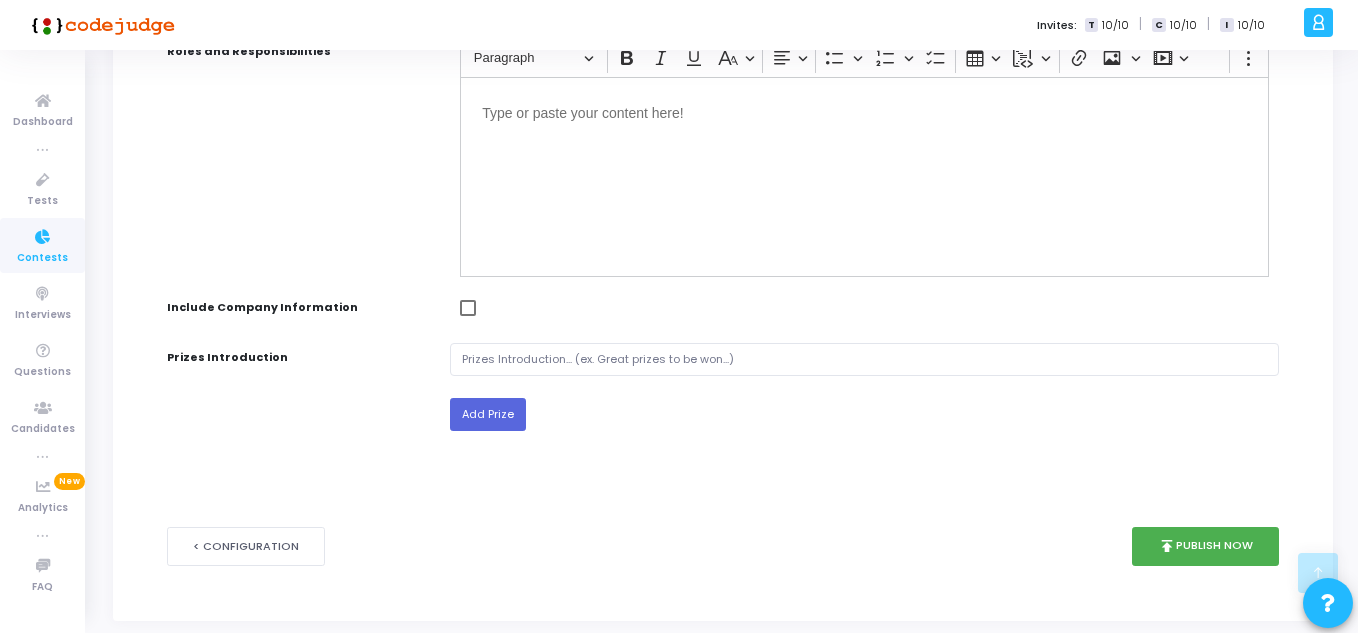 click on "< Configuration  publish  Publish Now" at bounding box center (723, 546) 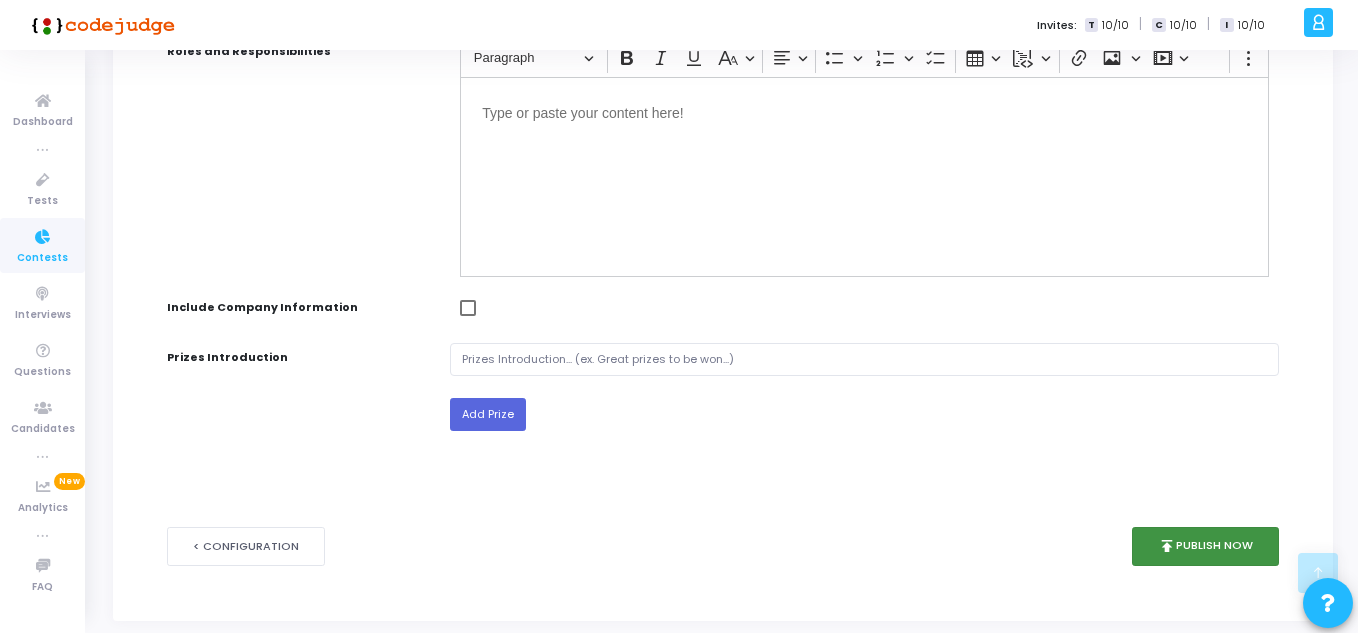 click on "publish  Publish Now" at bounding box center [1205, 546] 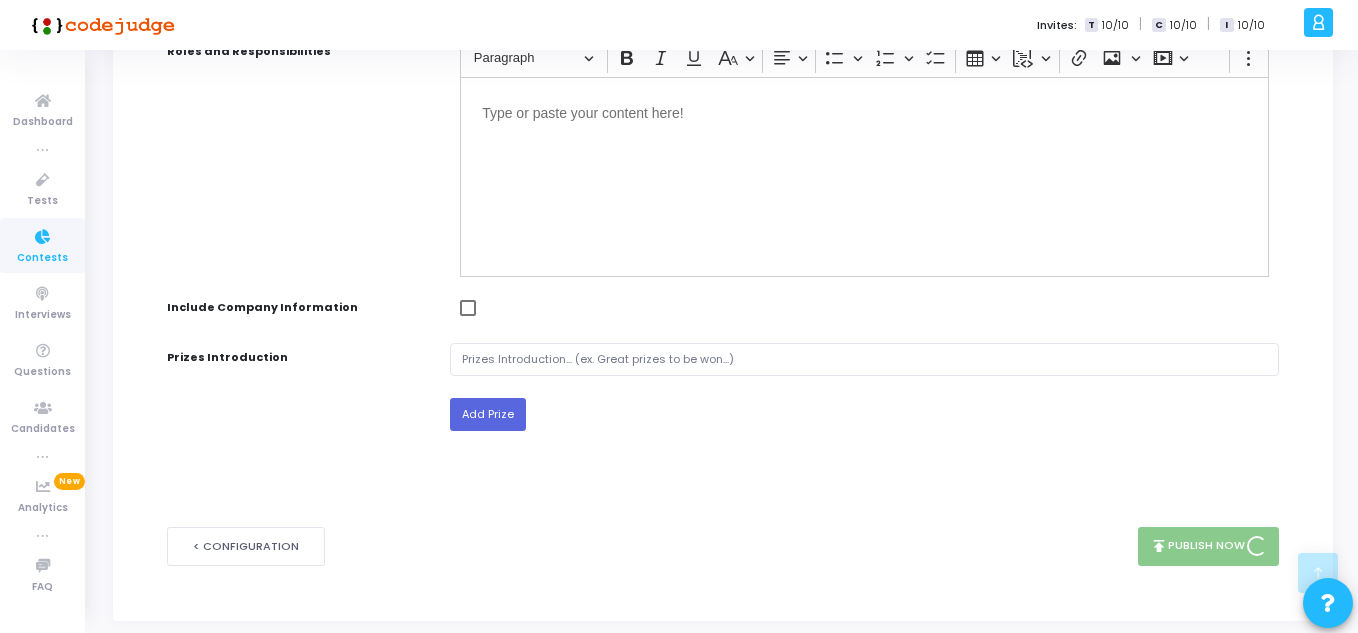 scroll, scrollTop: 0, scrollLeft: 0, axis: both 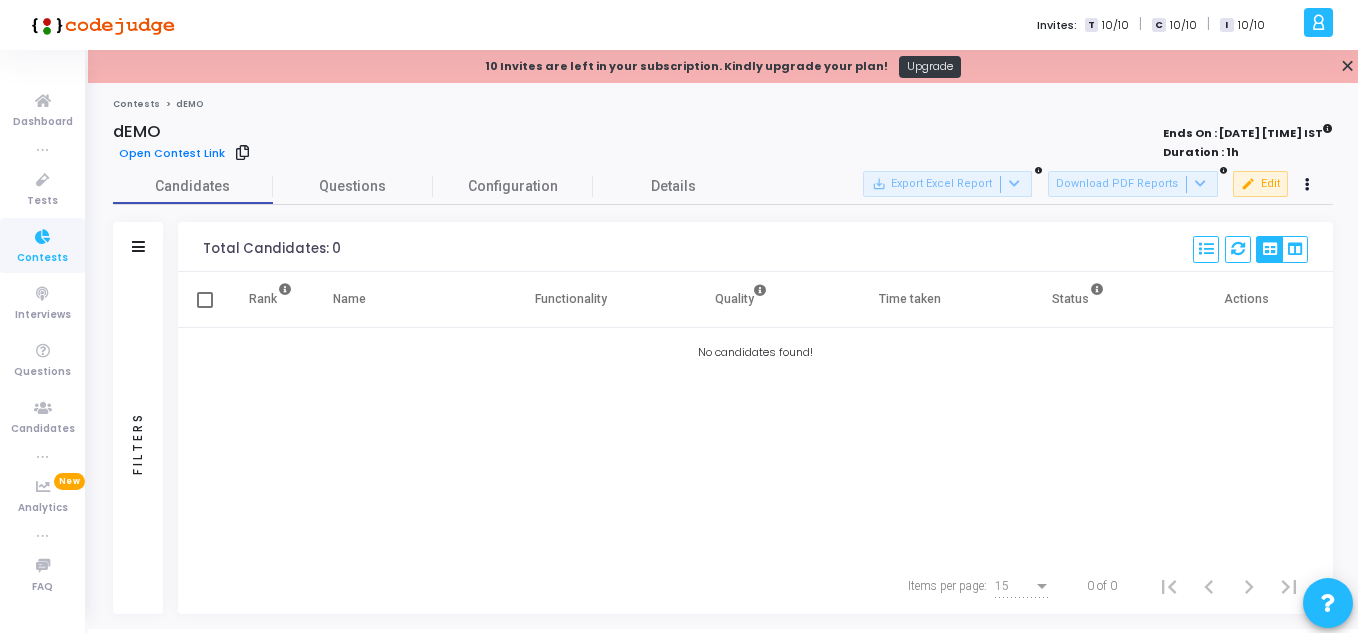 click 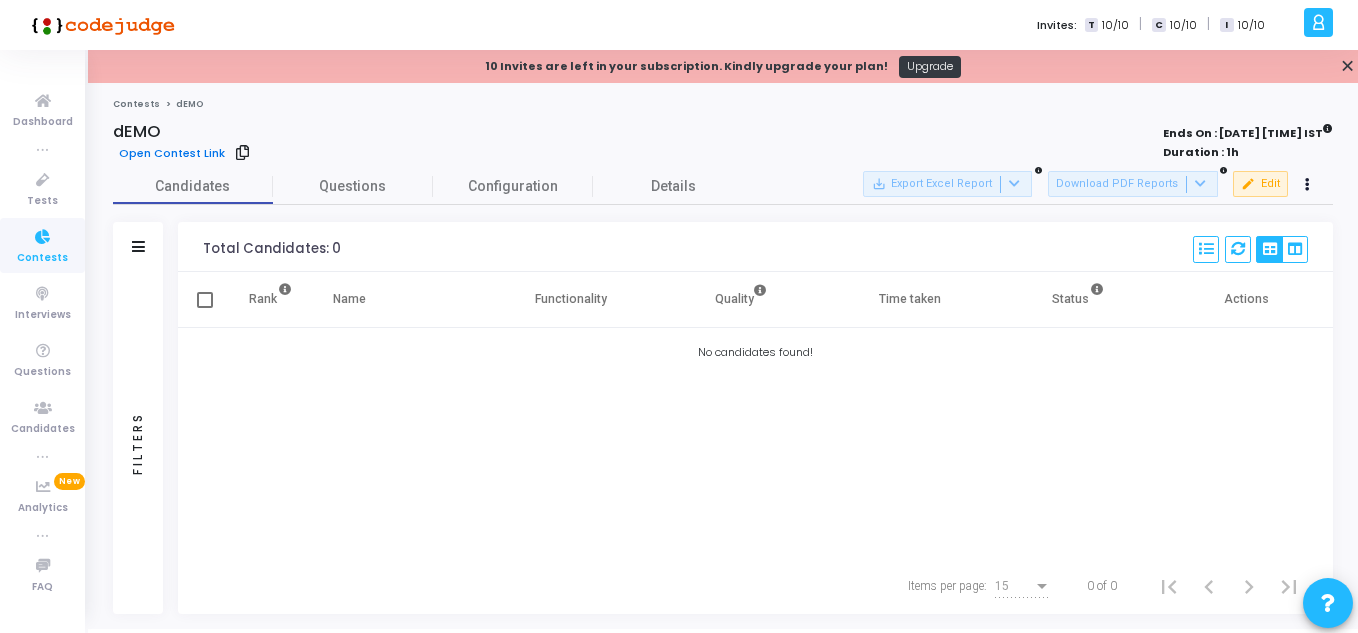 click on "Open Contest Link" 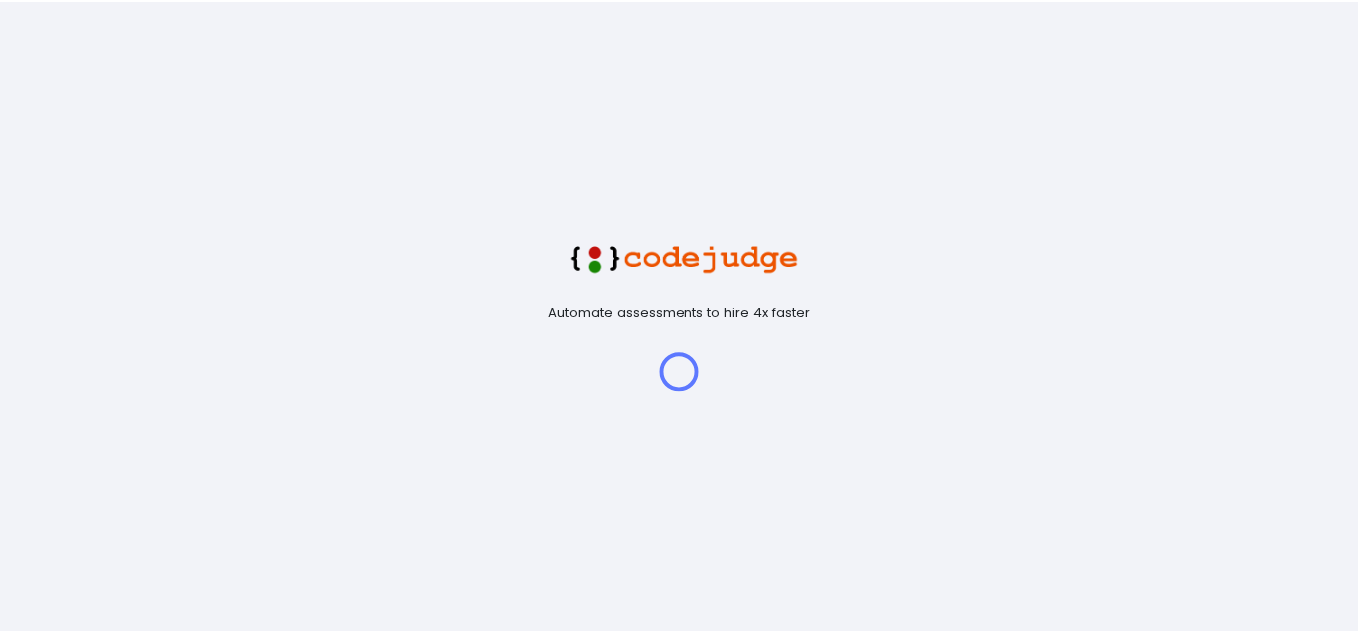 scroll, scrollTop: 0, scrollLeft: 0, axis: both 